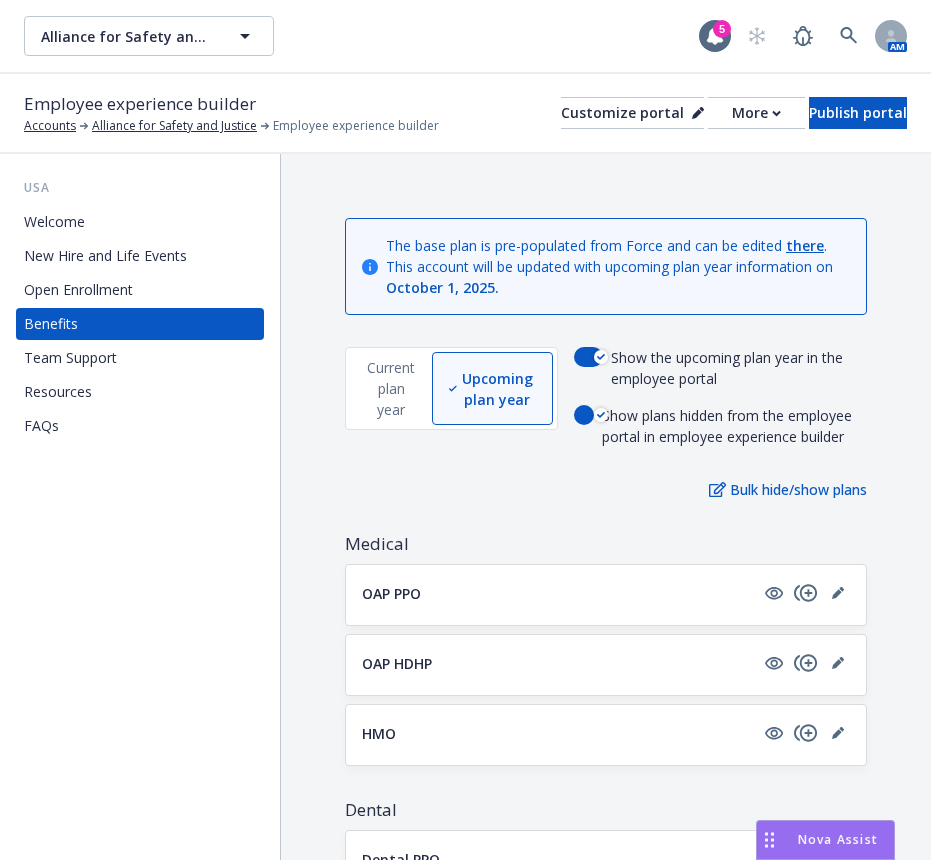 scroll, scrollTop: 0, scrollLeft: 0, axis: both 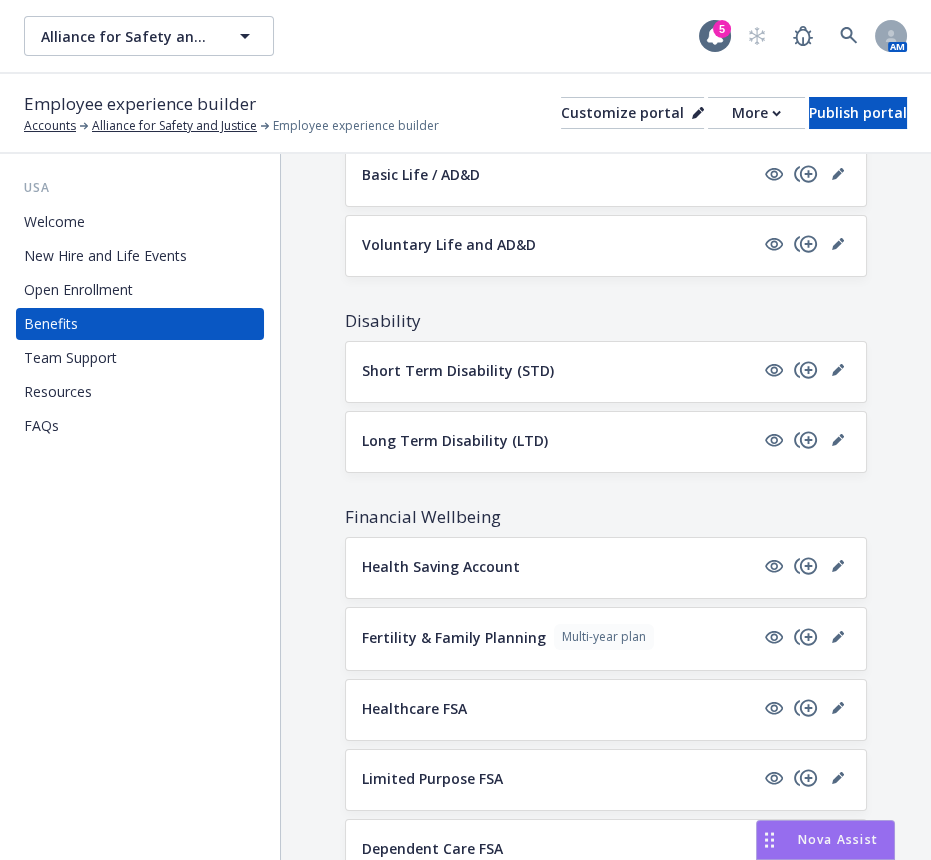 click on "Open Enrollment" at bounding box center (78, 290) 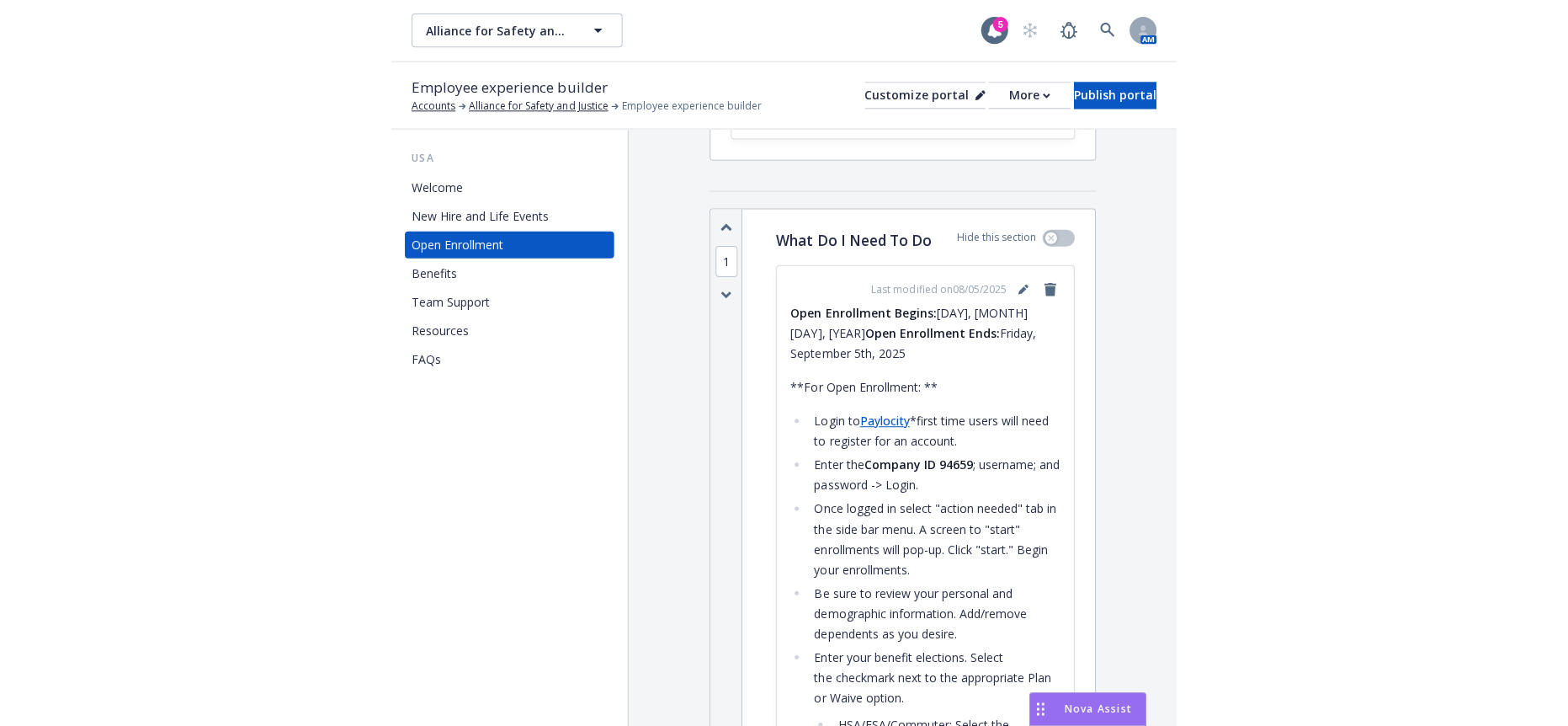 scroll, scrollTop: 187, scrollLeft: 0, axis: vertical 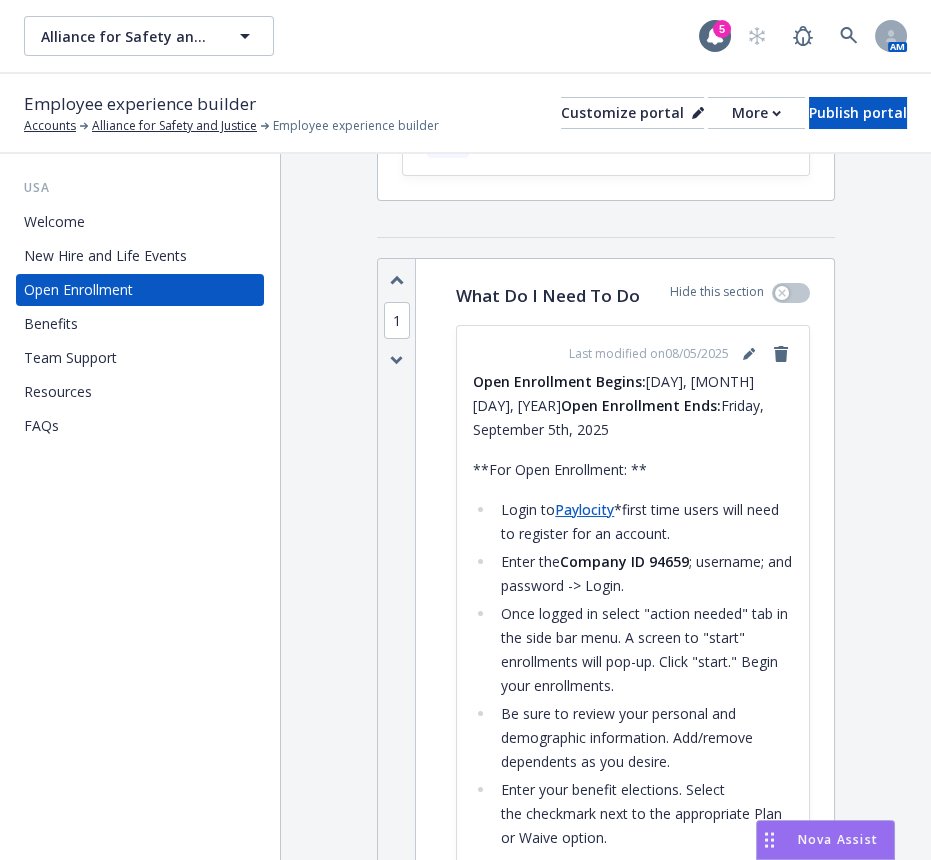 click on "Paylocity" at bounding box center (584, 509) 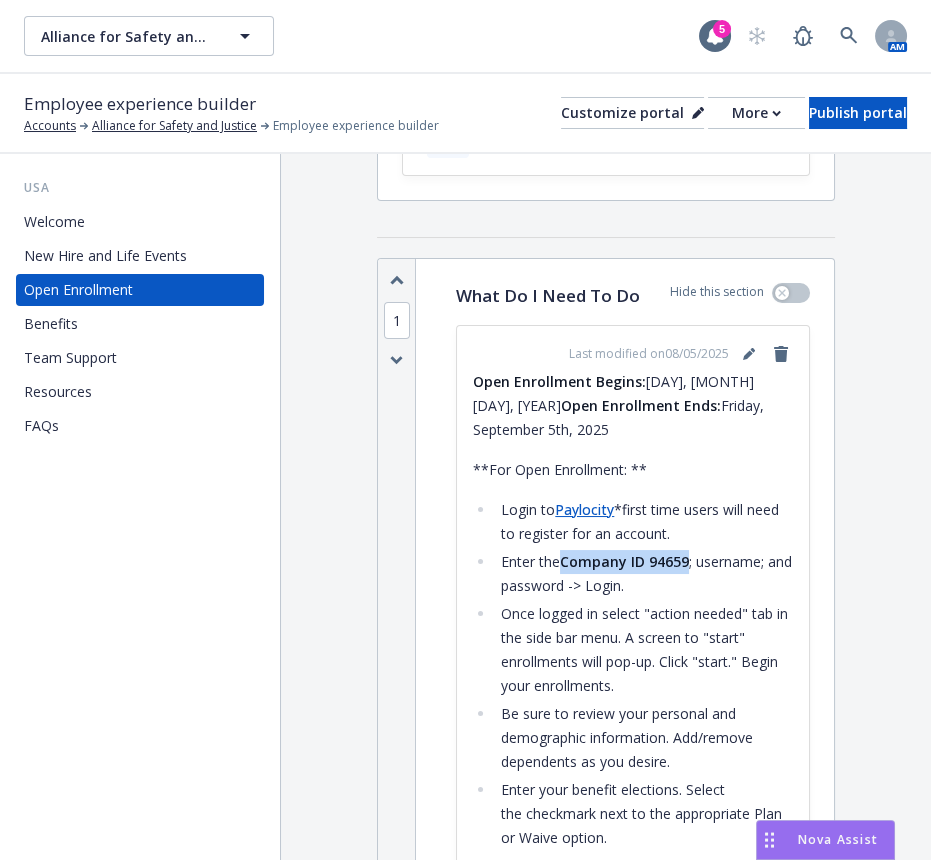 drag, startPoint x: 639, startPoint y: 442, endPoint x: 531, endPoint y: 441, distance: 108.00463 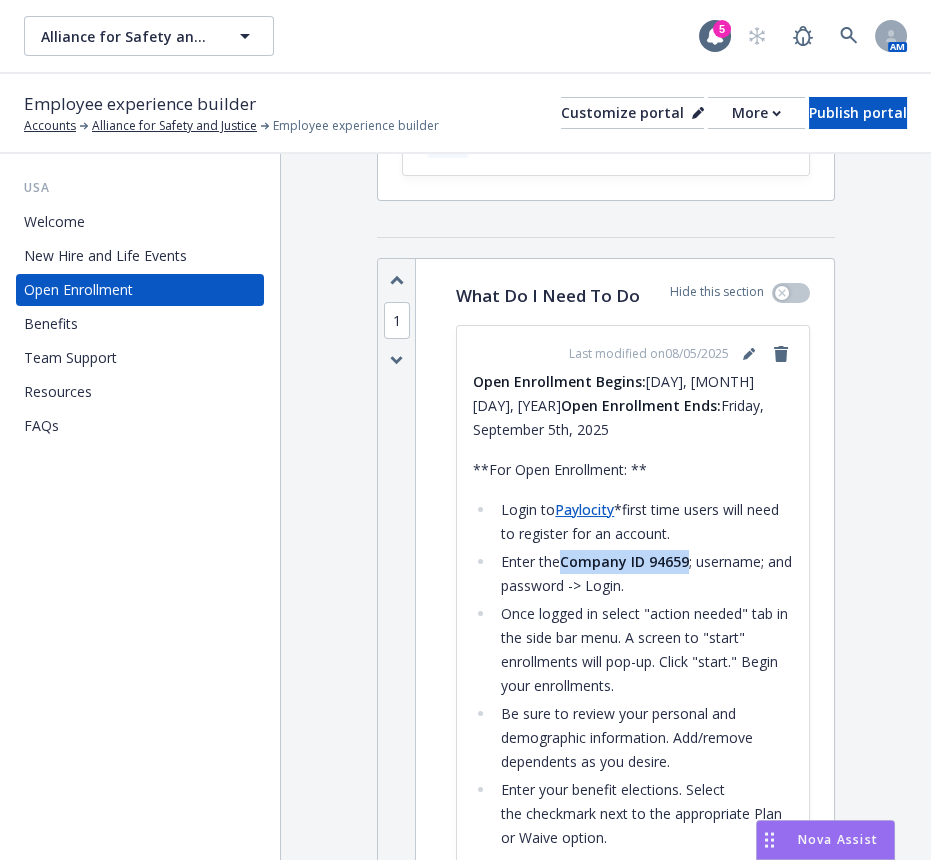 click on "Company ID 94659" at bounding box center [624, 561] 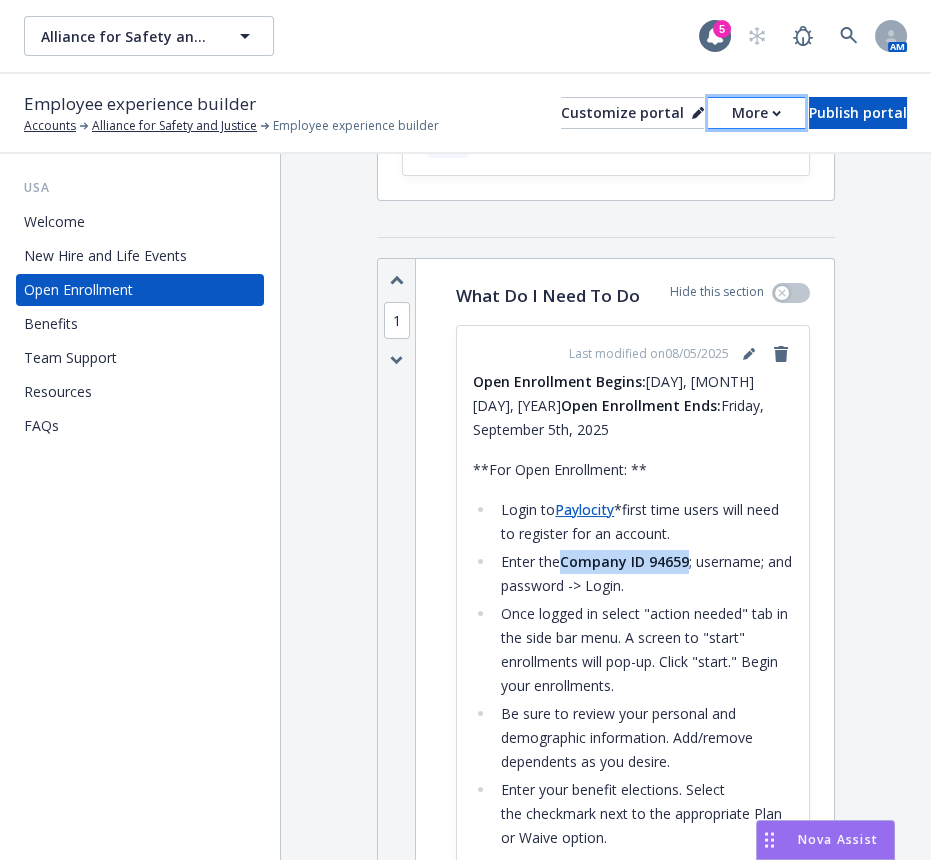 click on "More" at bounding box center [756, 113] 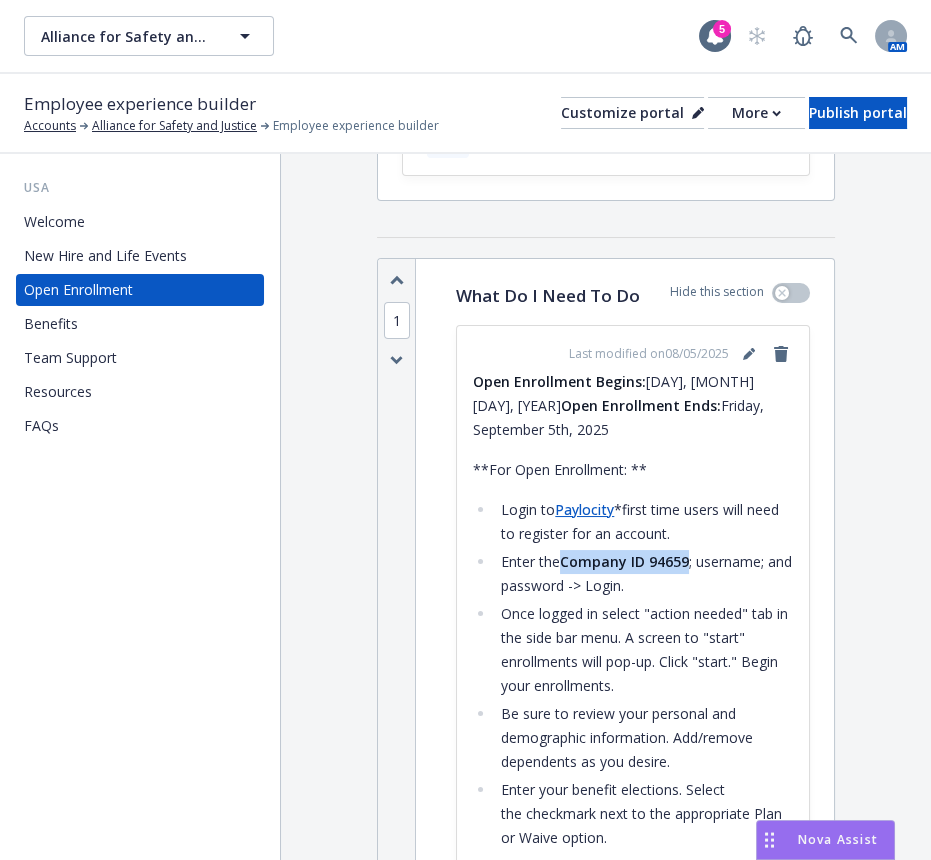 click on "Copy portal link" at bounding box center (657, 184) 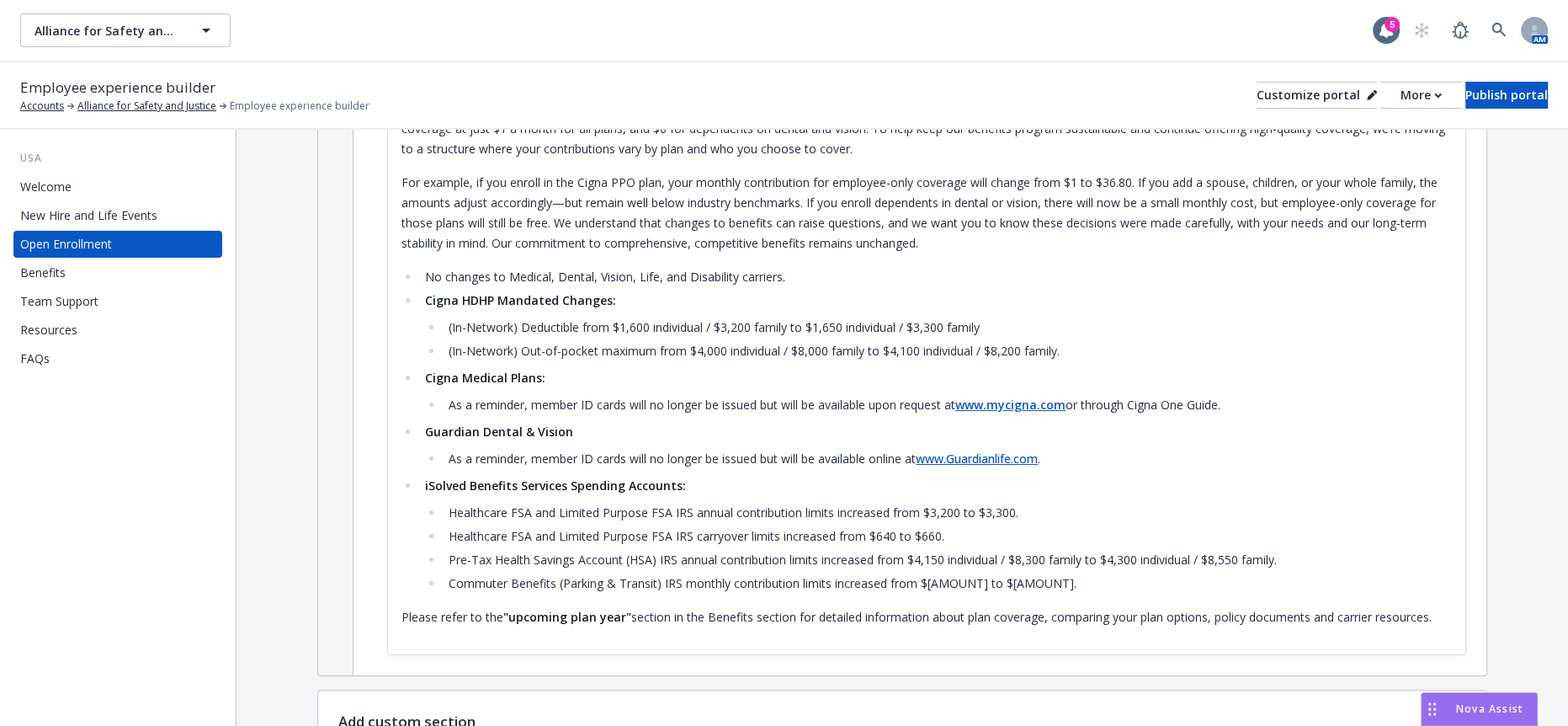 scroll, scrollTop: 841, scrollLeft: 0, axis: vertical 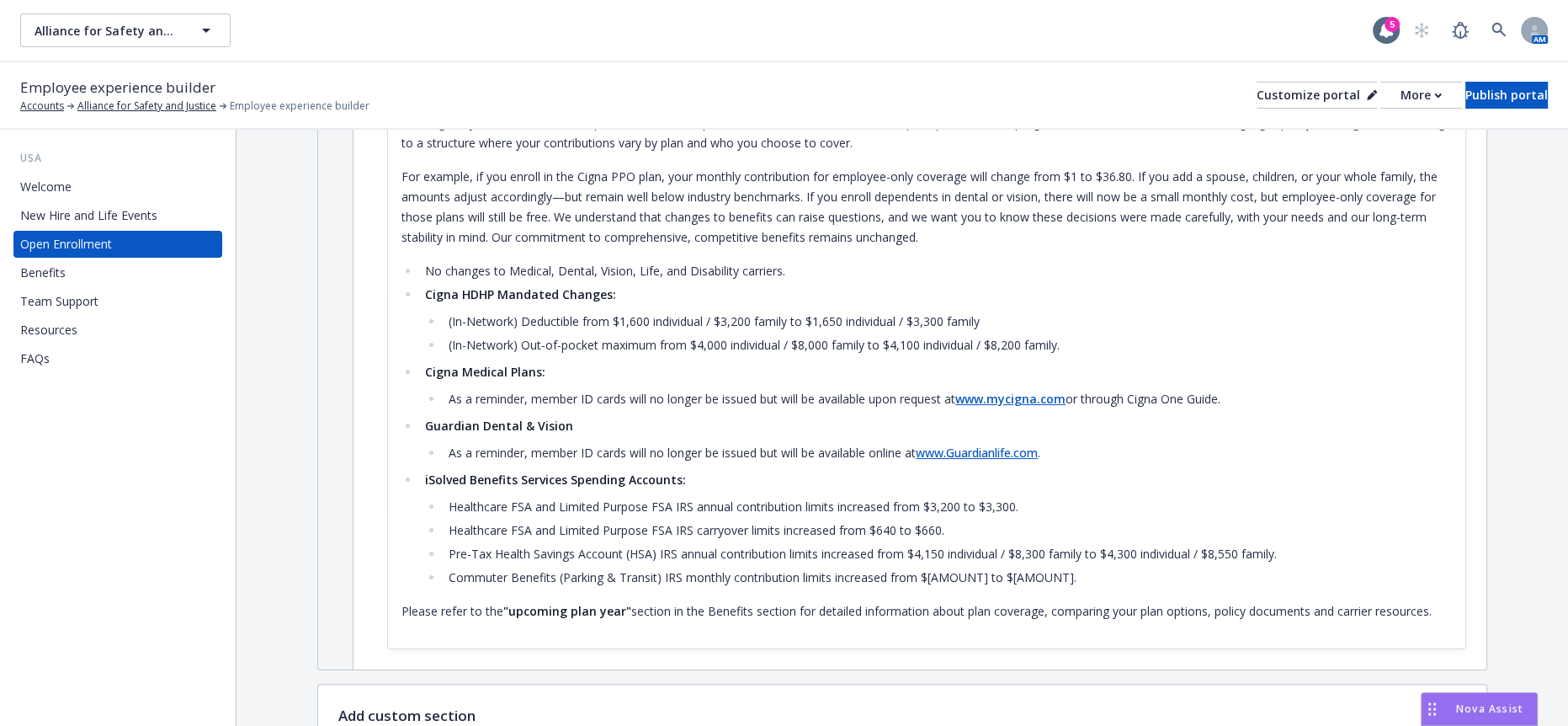 click on "Benefits" at bounding box center (118, 273) 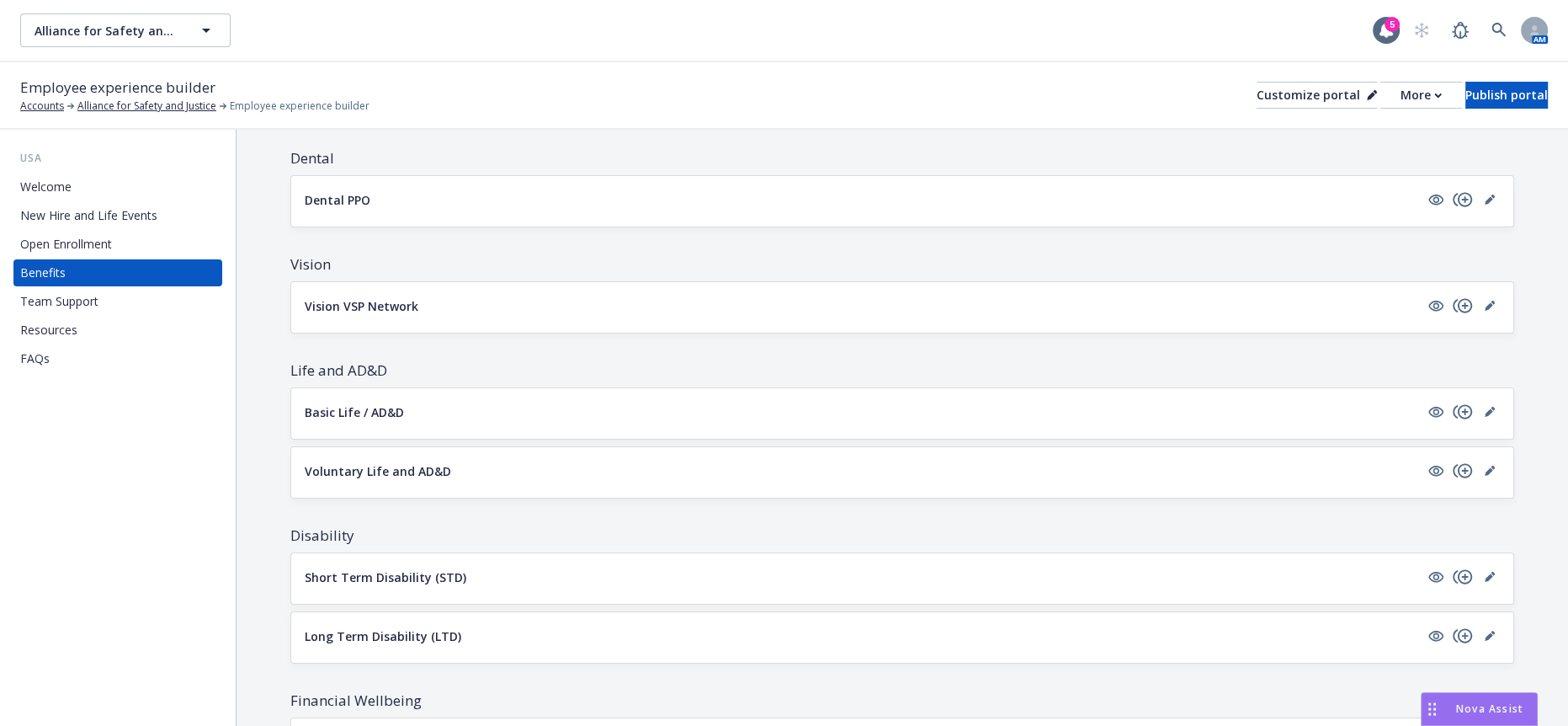 scroll, scrollTop: 654, scrollLeft: 0, axis: vertical 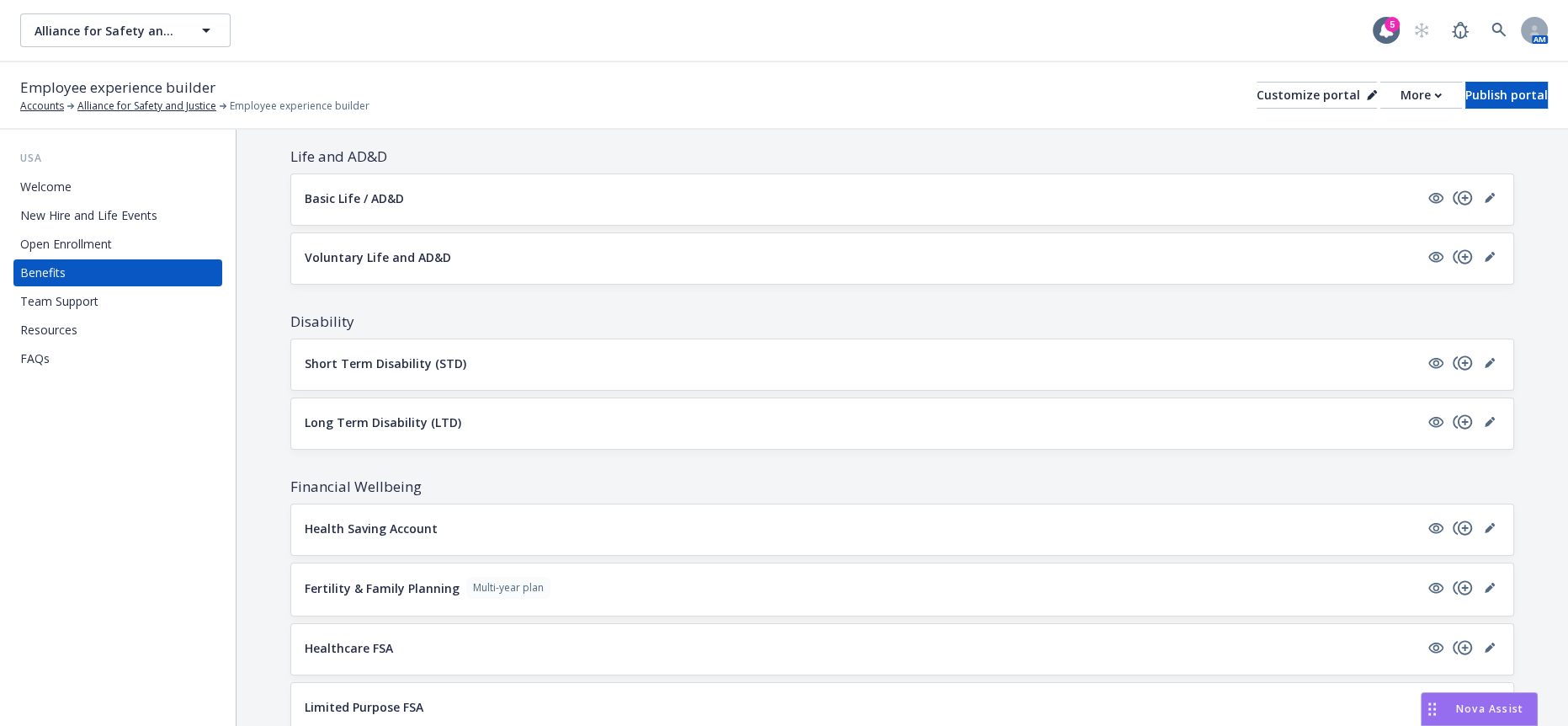 click on "Health Saving Account" at bounding box center (371, 528) 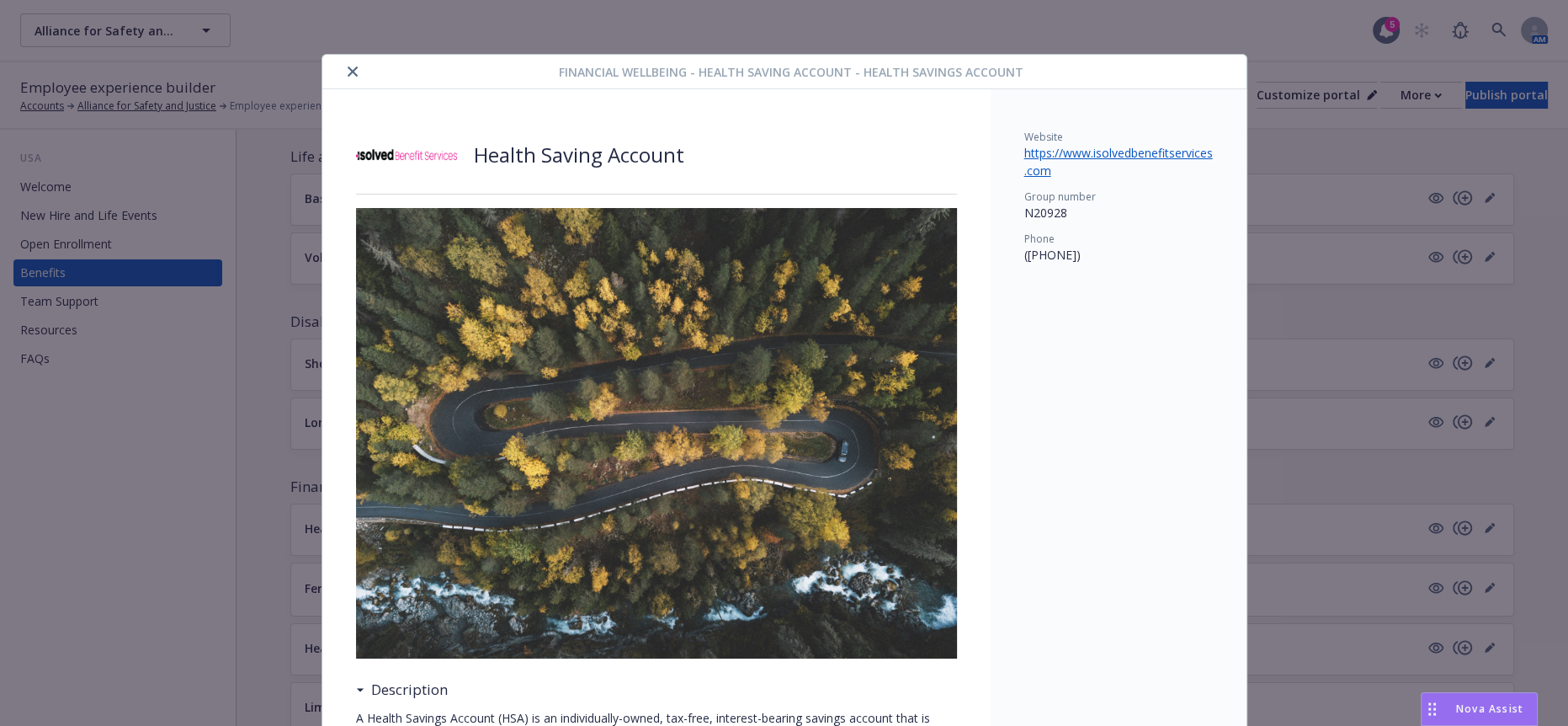 scroll, scrollTop: 51, scrollLeft: 0, axis: vertical 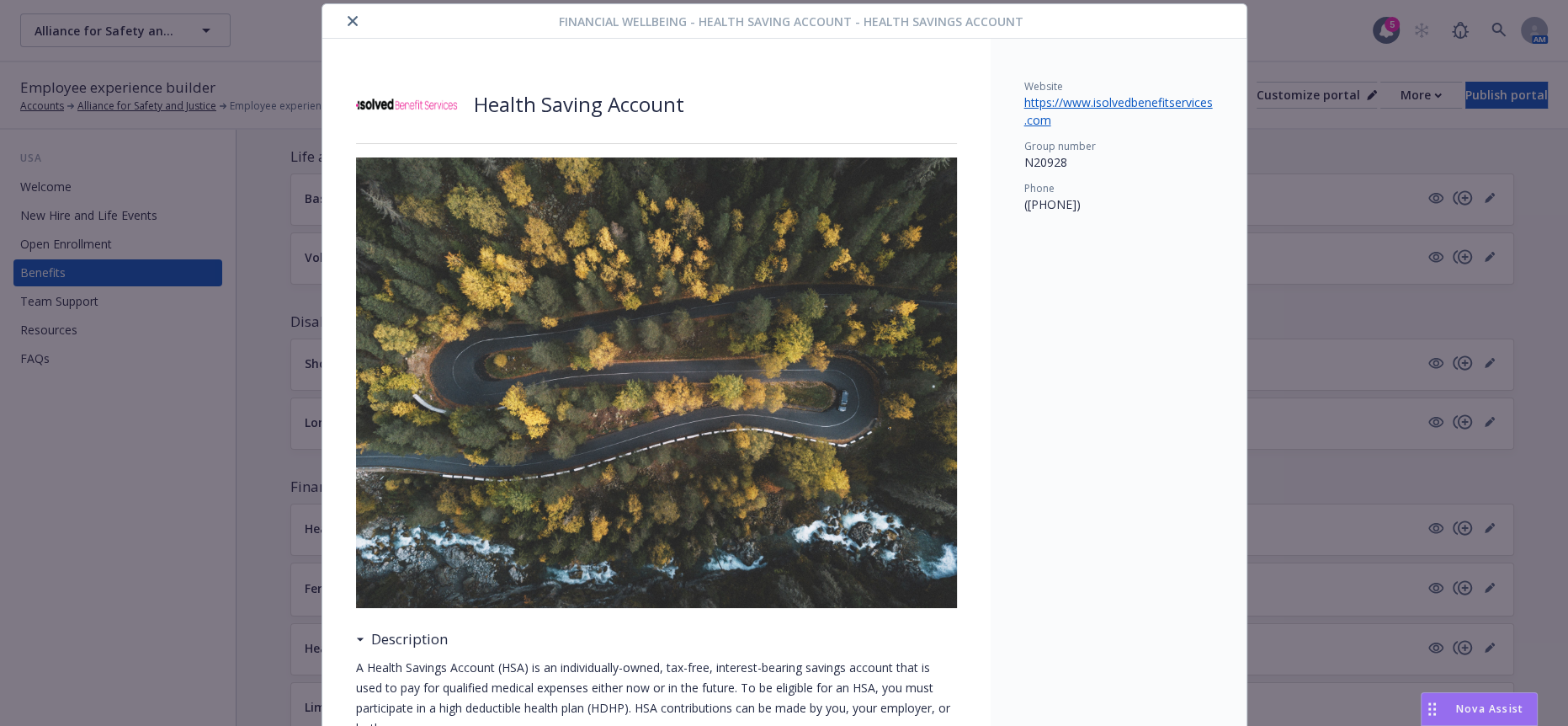 click 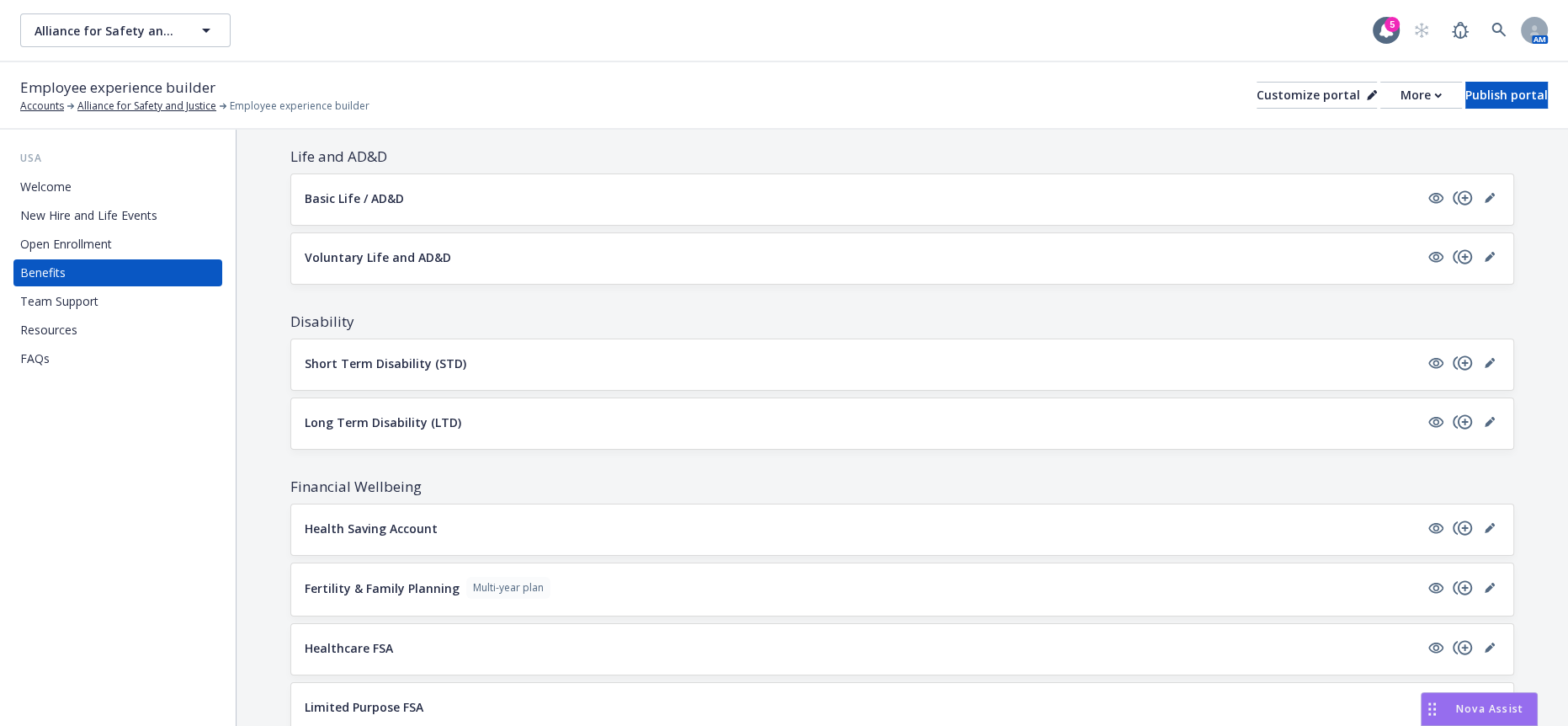 scroll, scrollTop: 0, scrollLeft: 0, axis: both 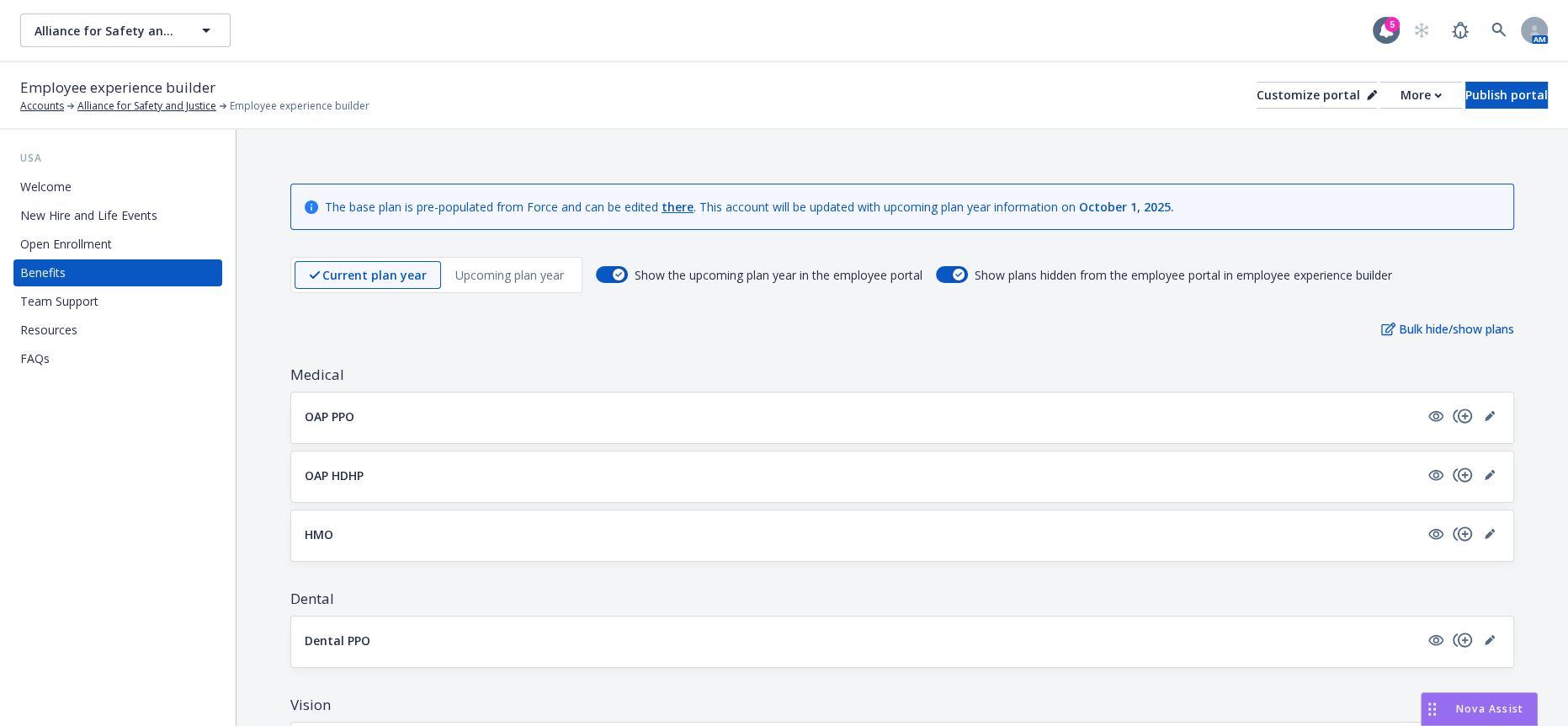 click on "Upcoming plan year" at bounding box center (509, 275) 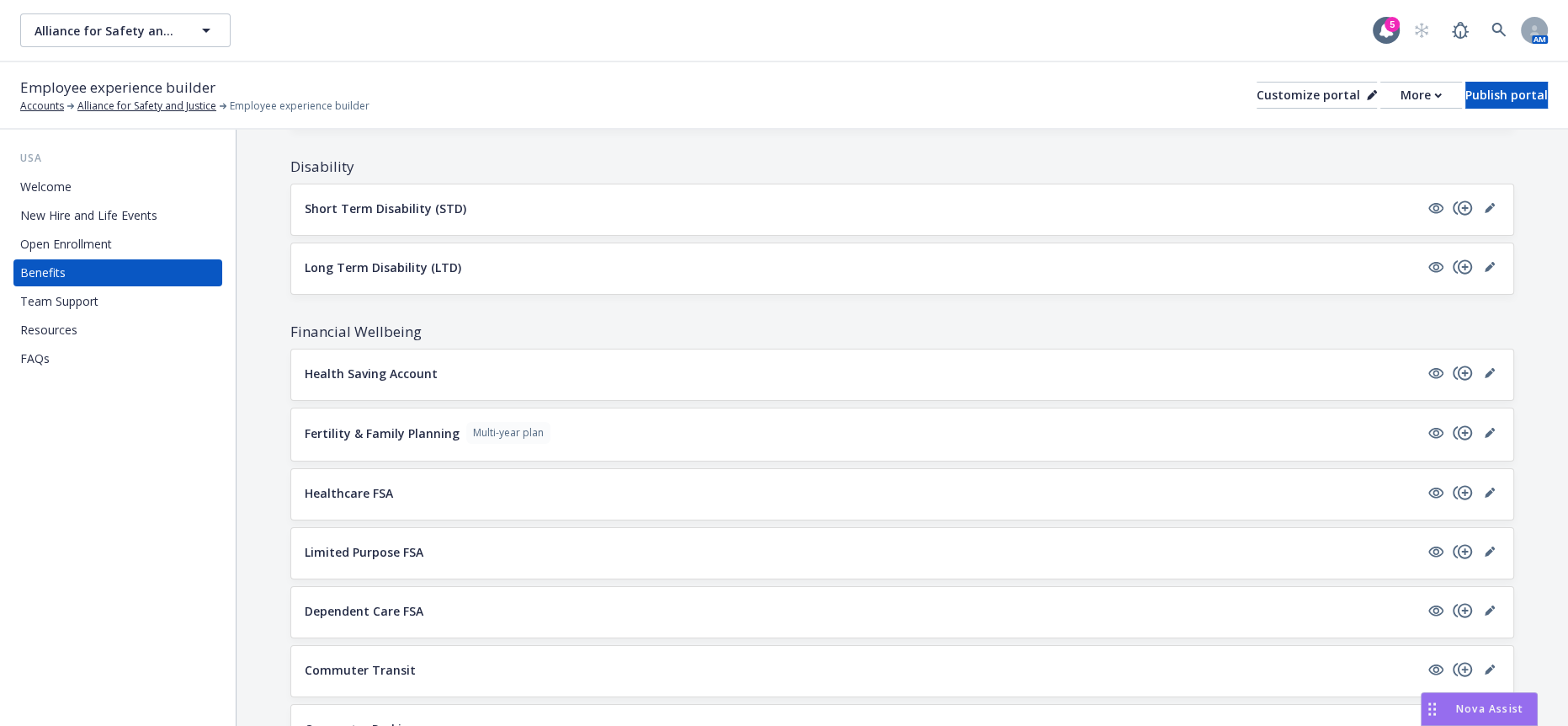 scroll, scrollTop: 841, scrollLeft: 0, axis: vertical 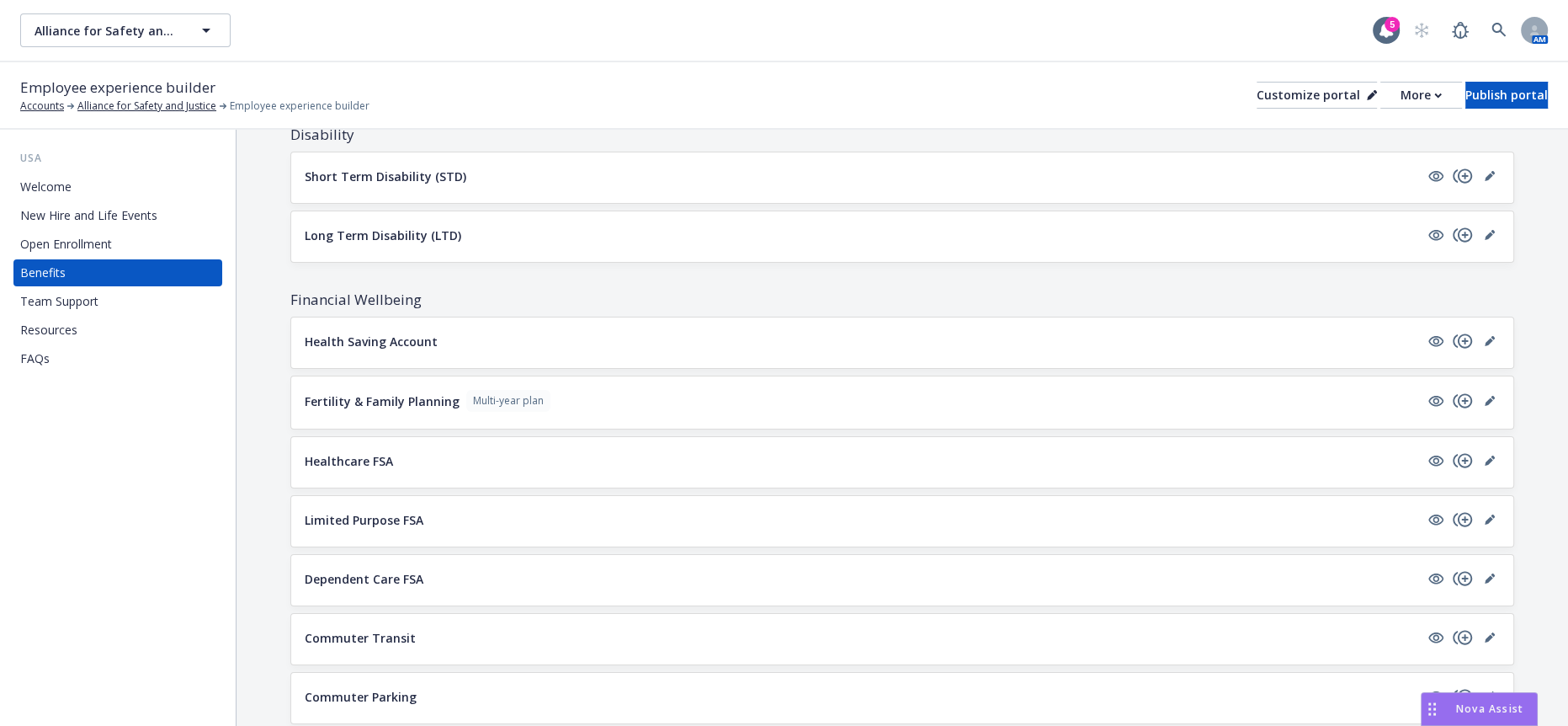 click on "Health Saving Account" at bounding box center (371, 341) 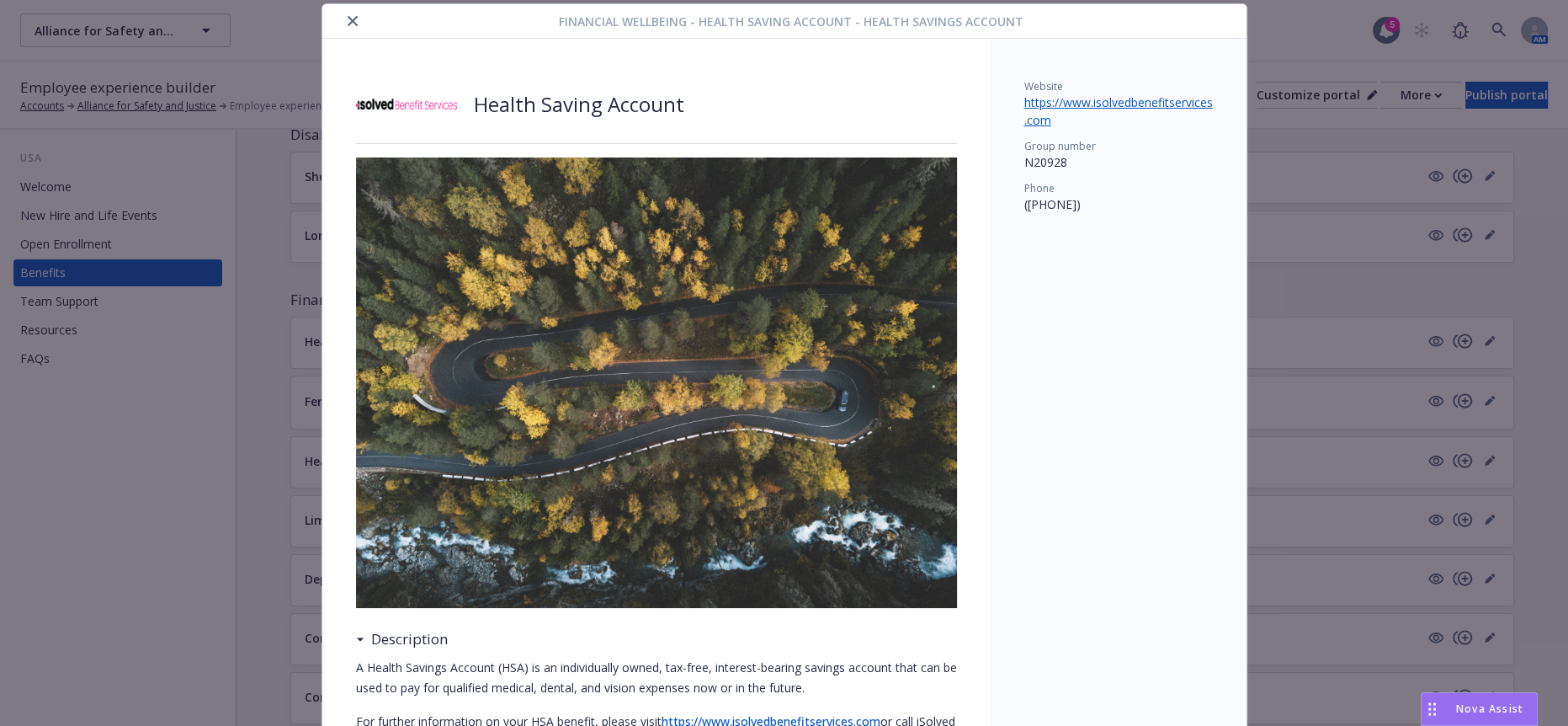 scroll, scrollTop: 705, scrollLeft: 0, axis: vertical 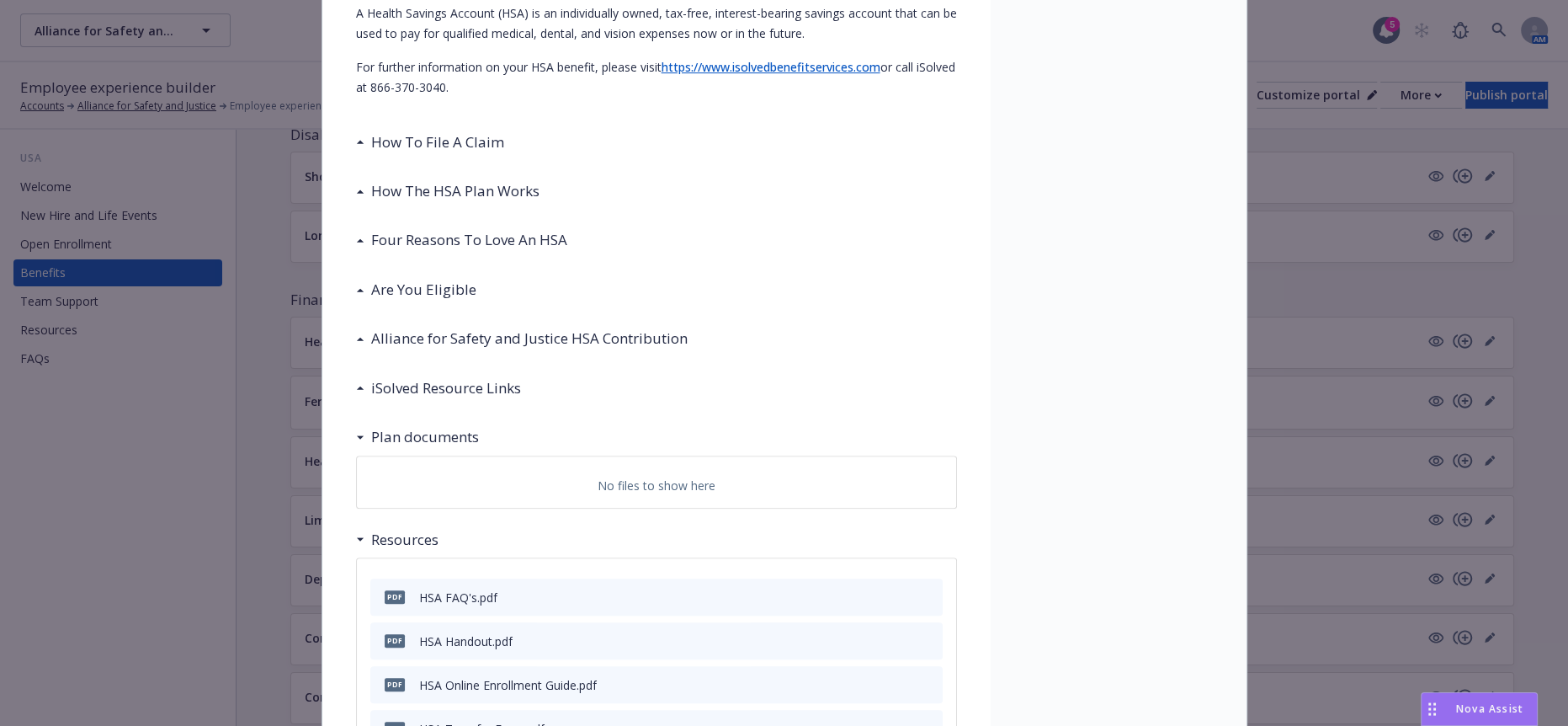 click on "How The HSA Plan Works" at bounding box center [455, 191] 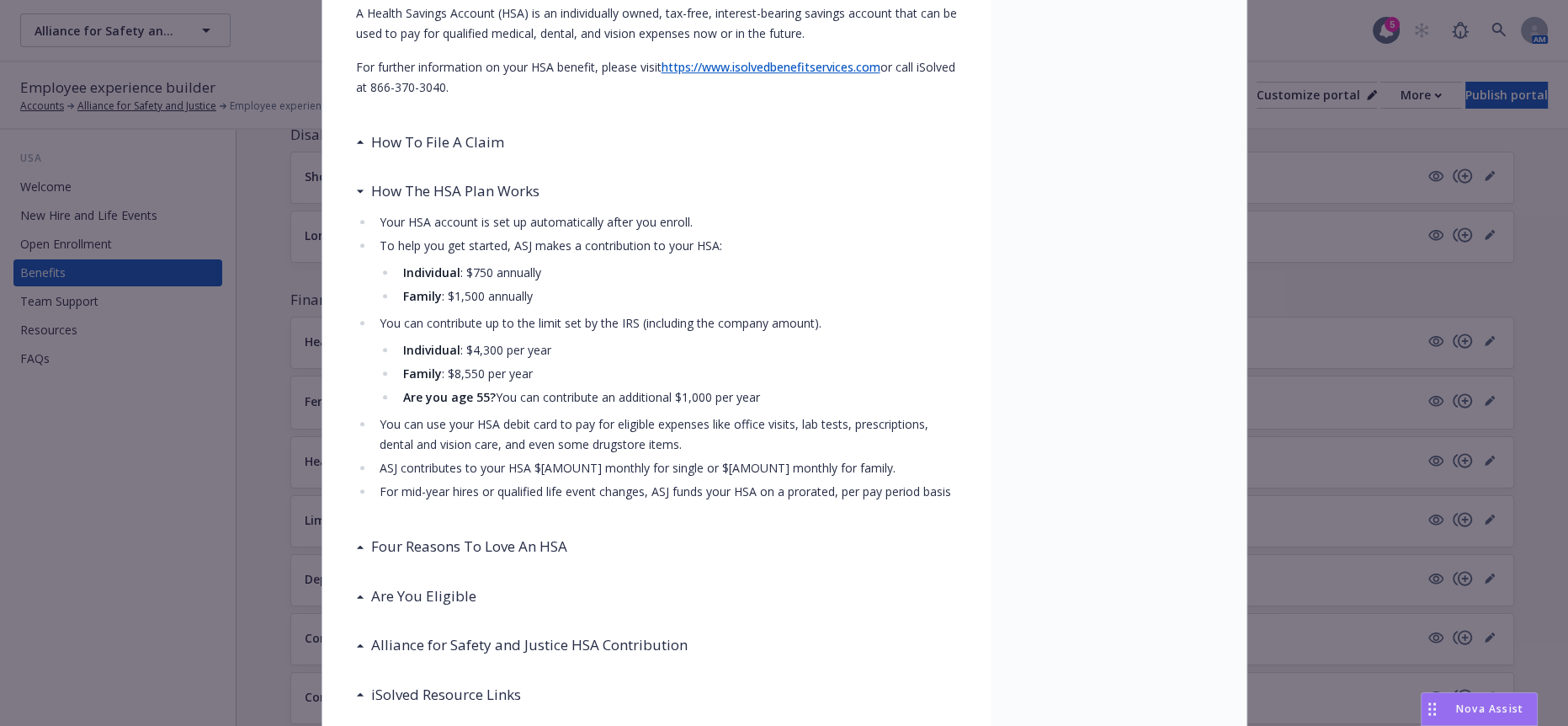 click on "How To File A Claim" at bounding box center (438, 142) 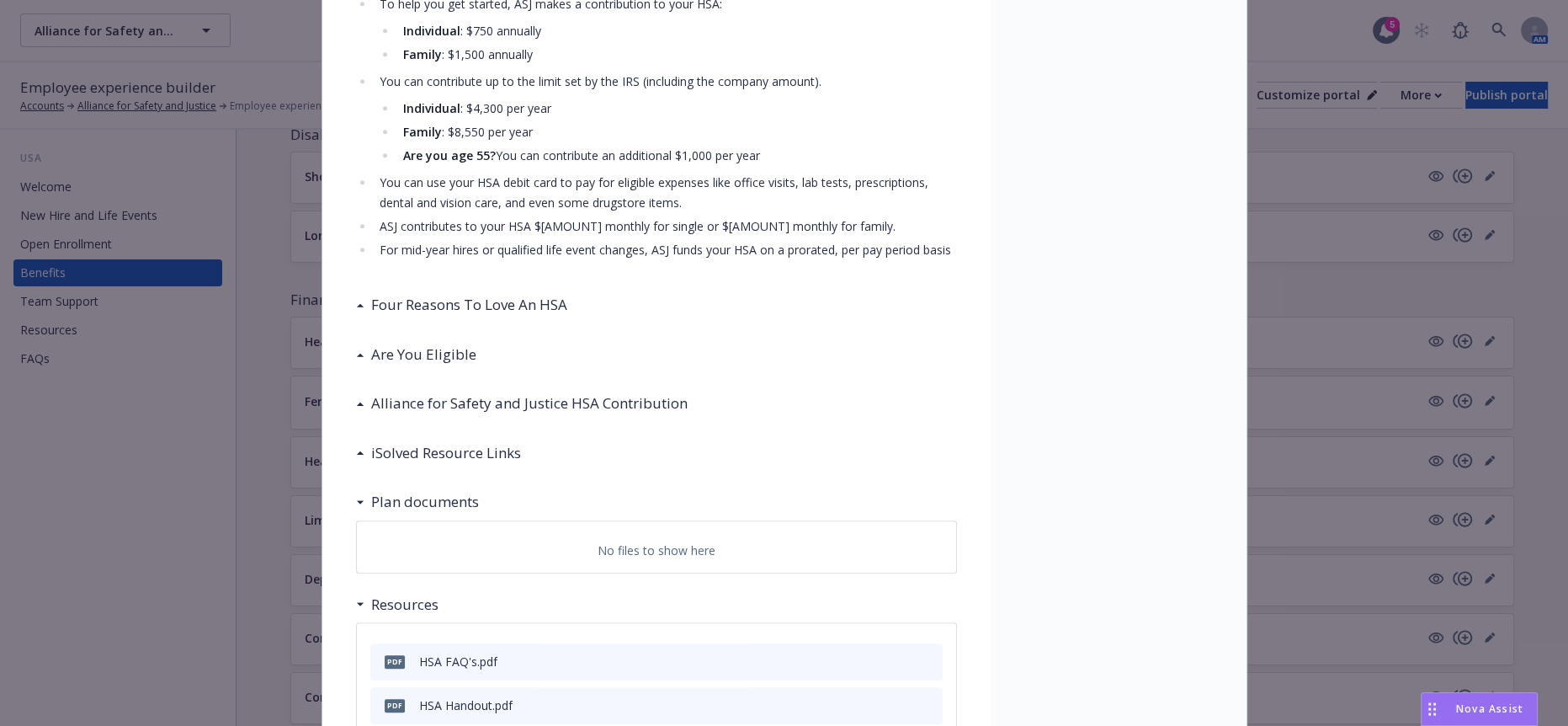 scroll, scrollTop: 1173, scrollLeft: 0, axis: vertical 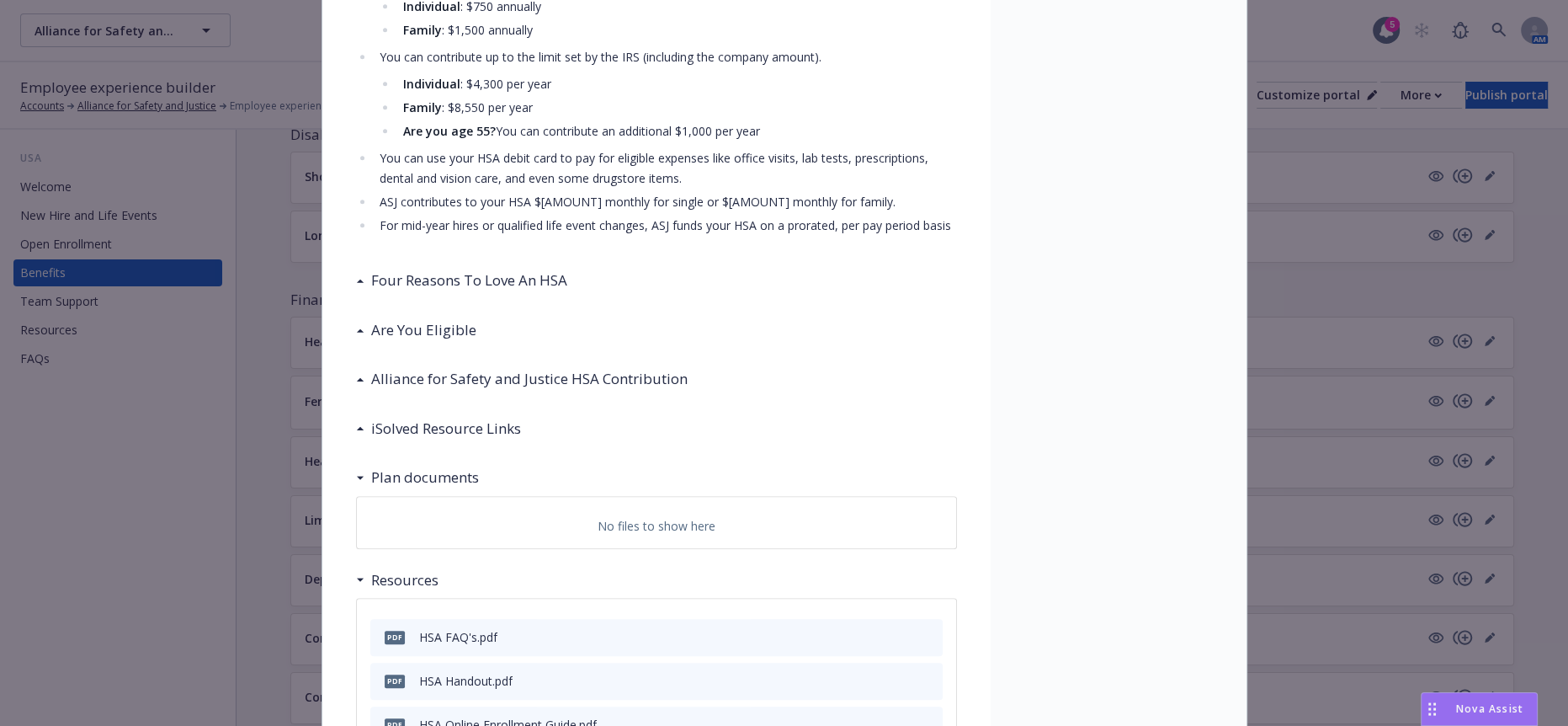 click on "Four Reasons To Love An HSA" at bounding box center (469, 280) 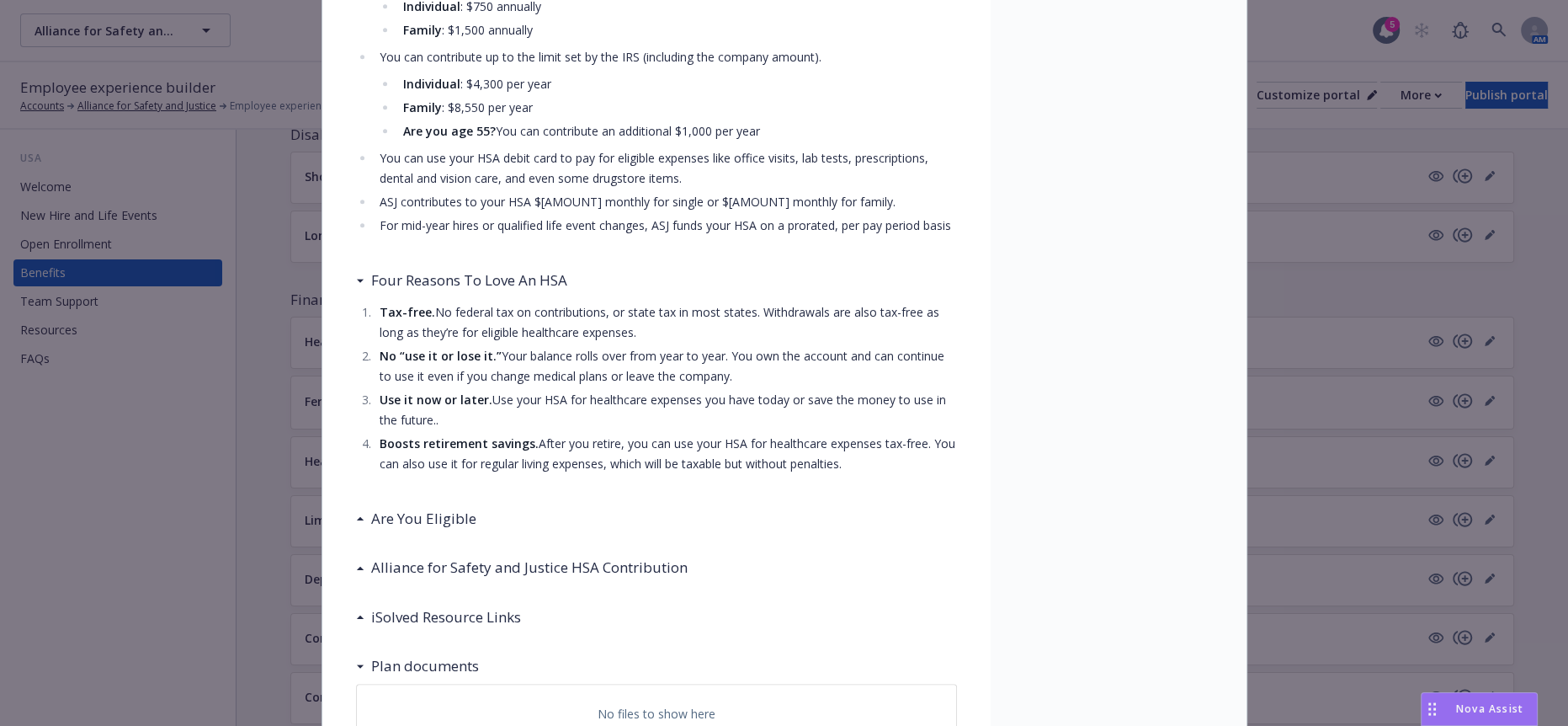 click on "Are You Eligible" at bounding box center (656, 519) 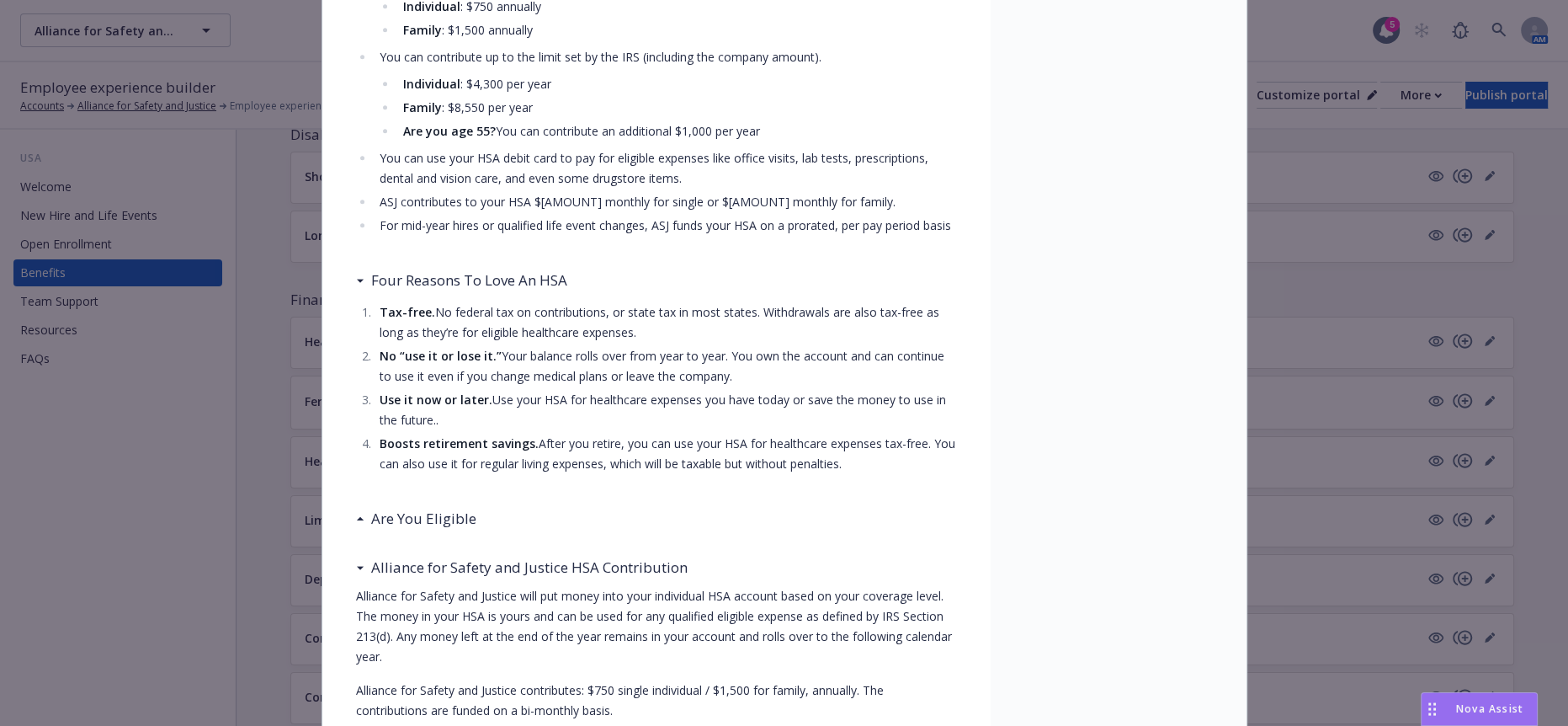 scroll, scrollTop: 331, scrollLeft: 0, axis: vertical 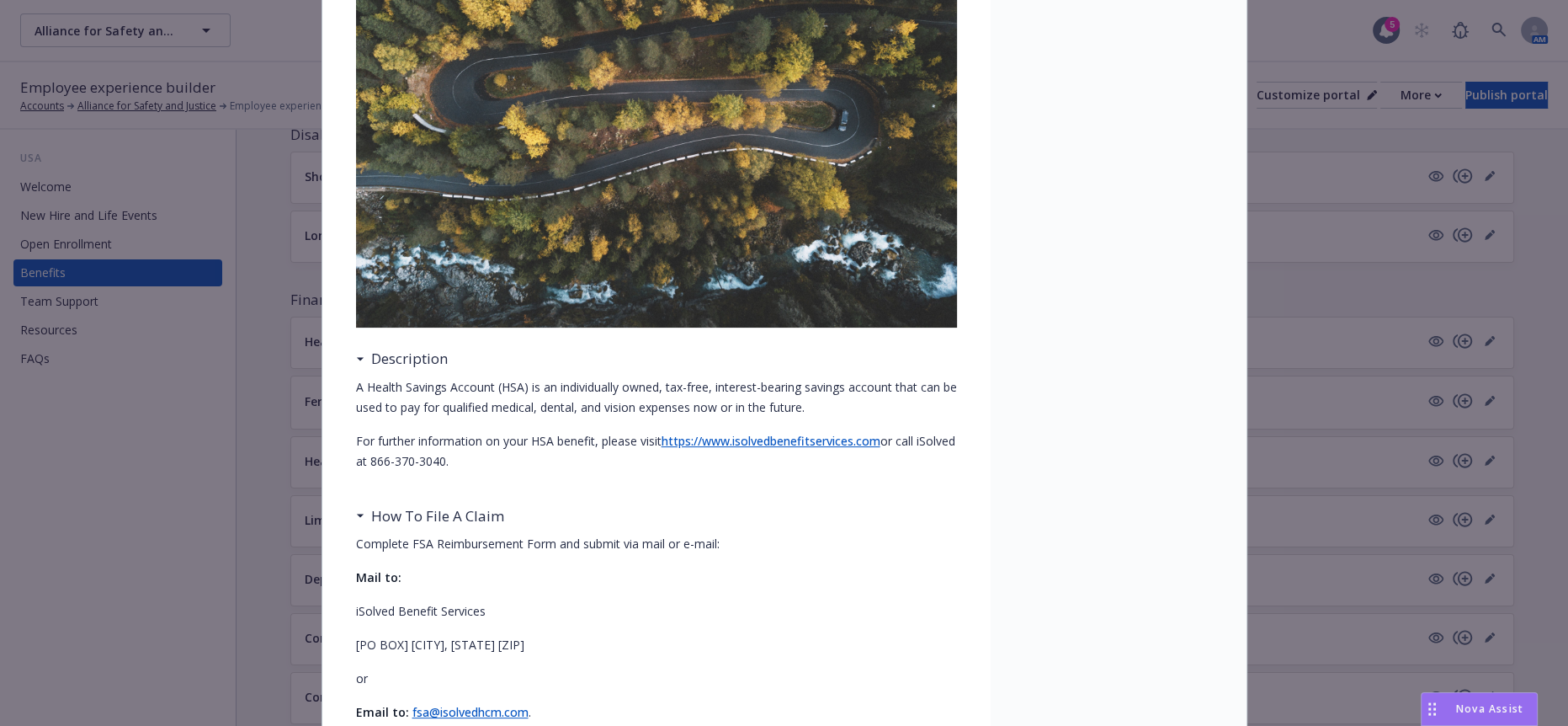 click on "https://www.isolvedbenefitservices.com" at bounding box center (771, 440) 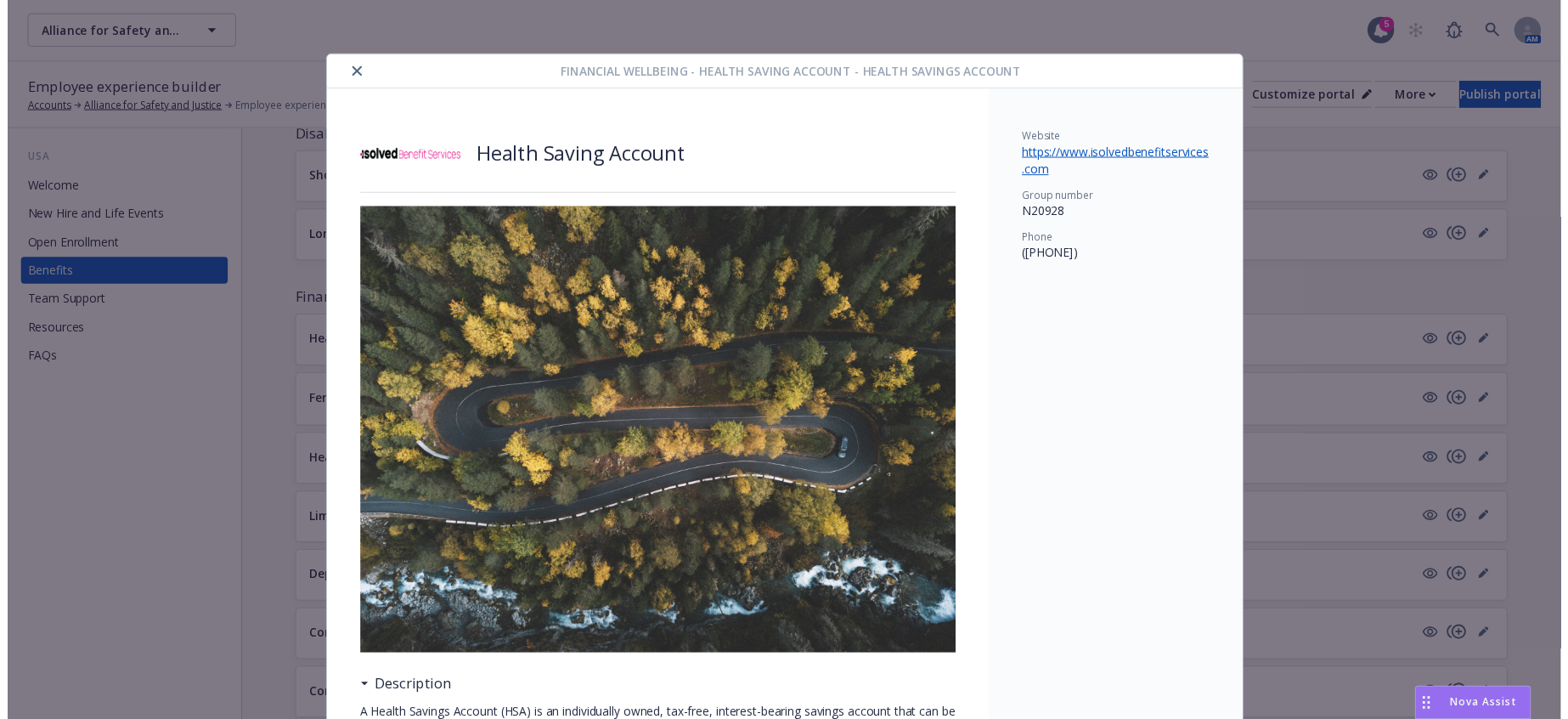 scroll, scrollTop: 0, scrollLeft: 0, axis: both 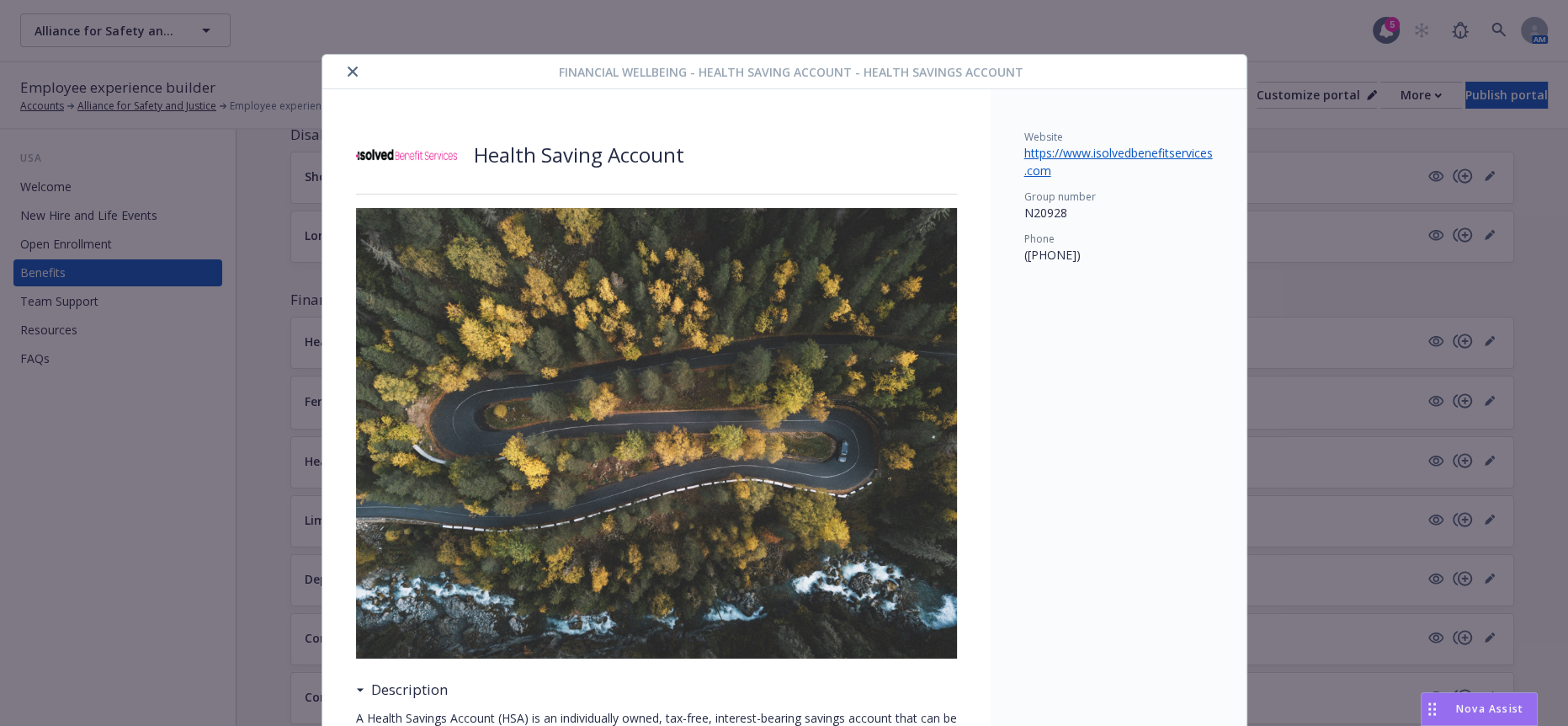 click 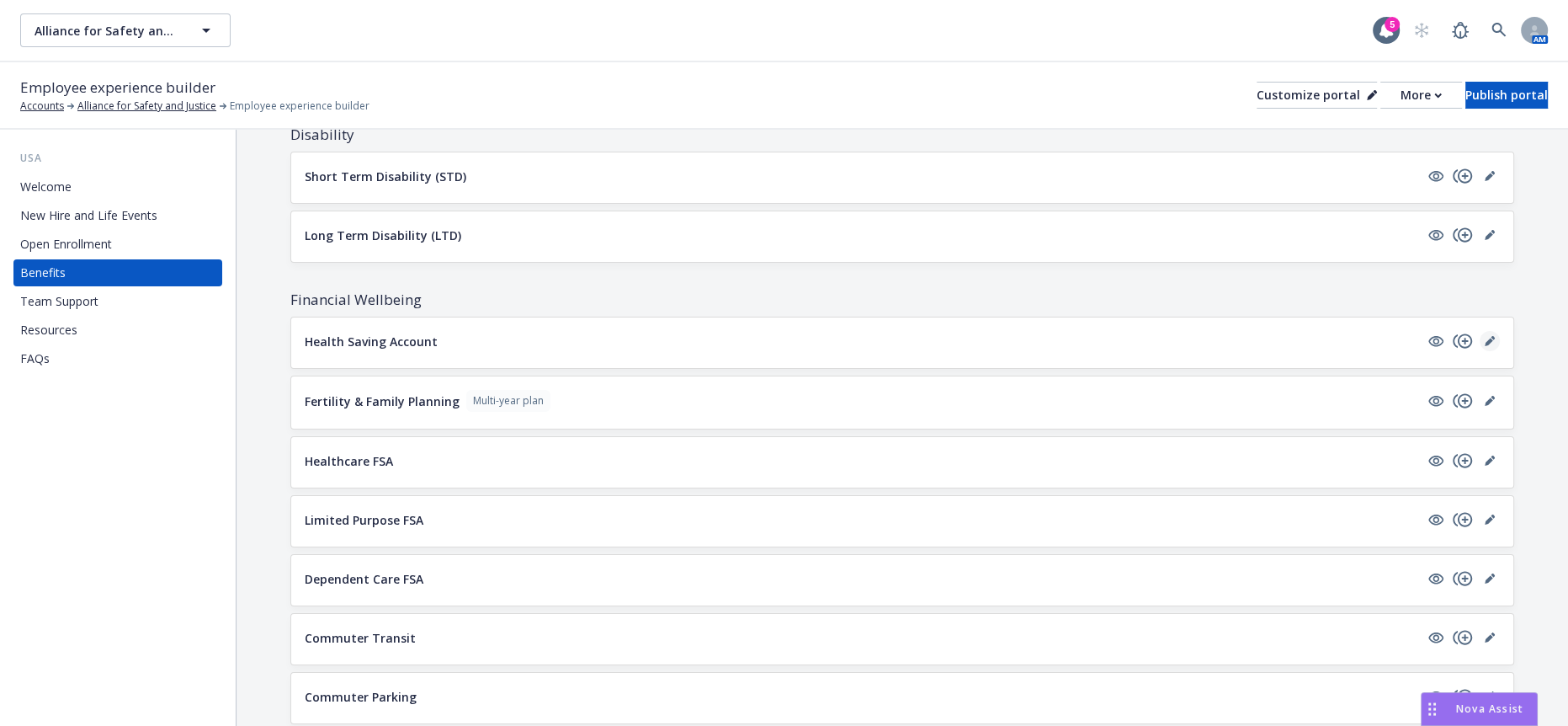 click 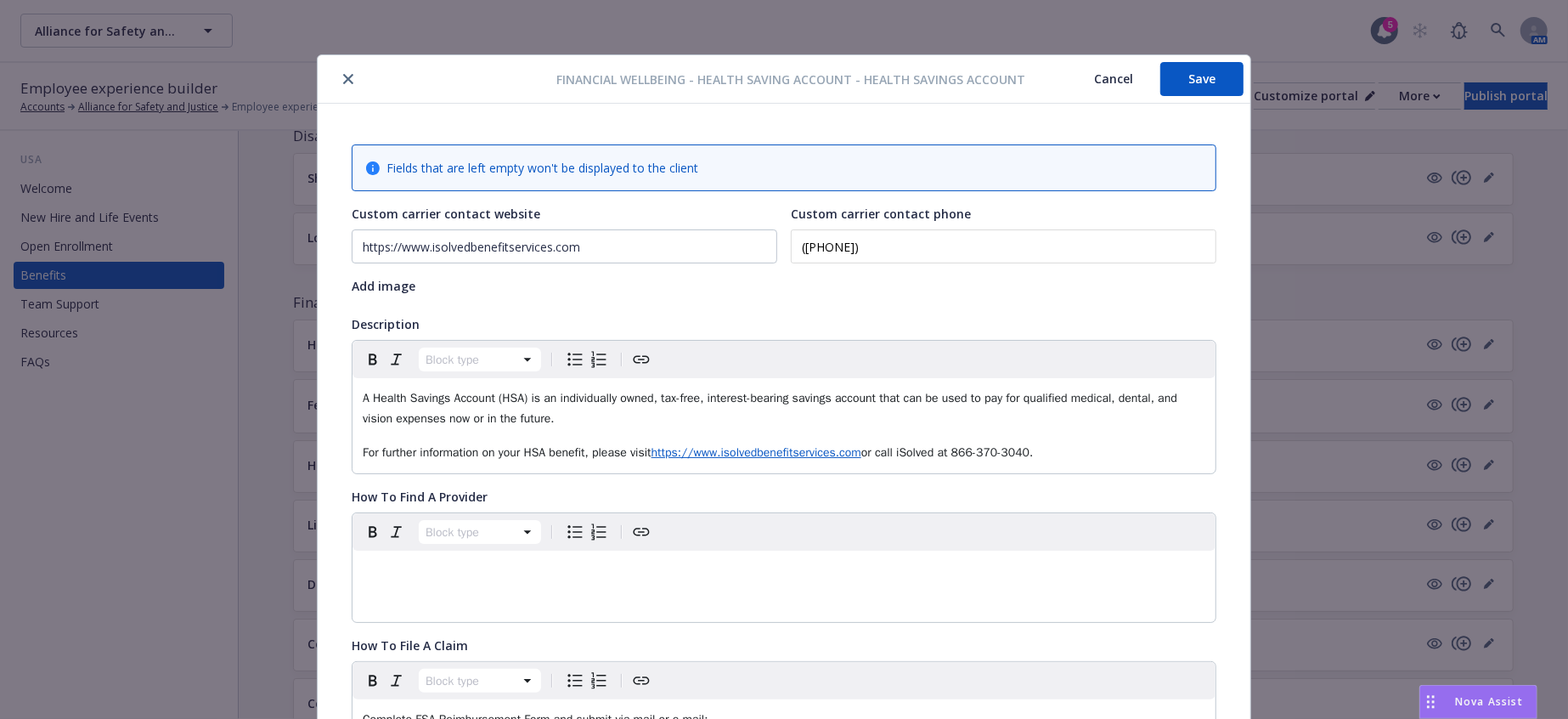 scroll, scrollTop: 51, scrollLeft: 0, axis: vertical 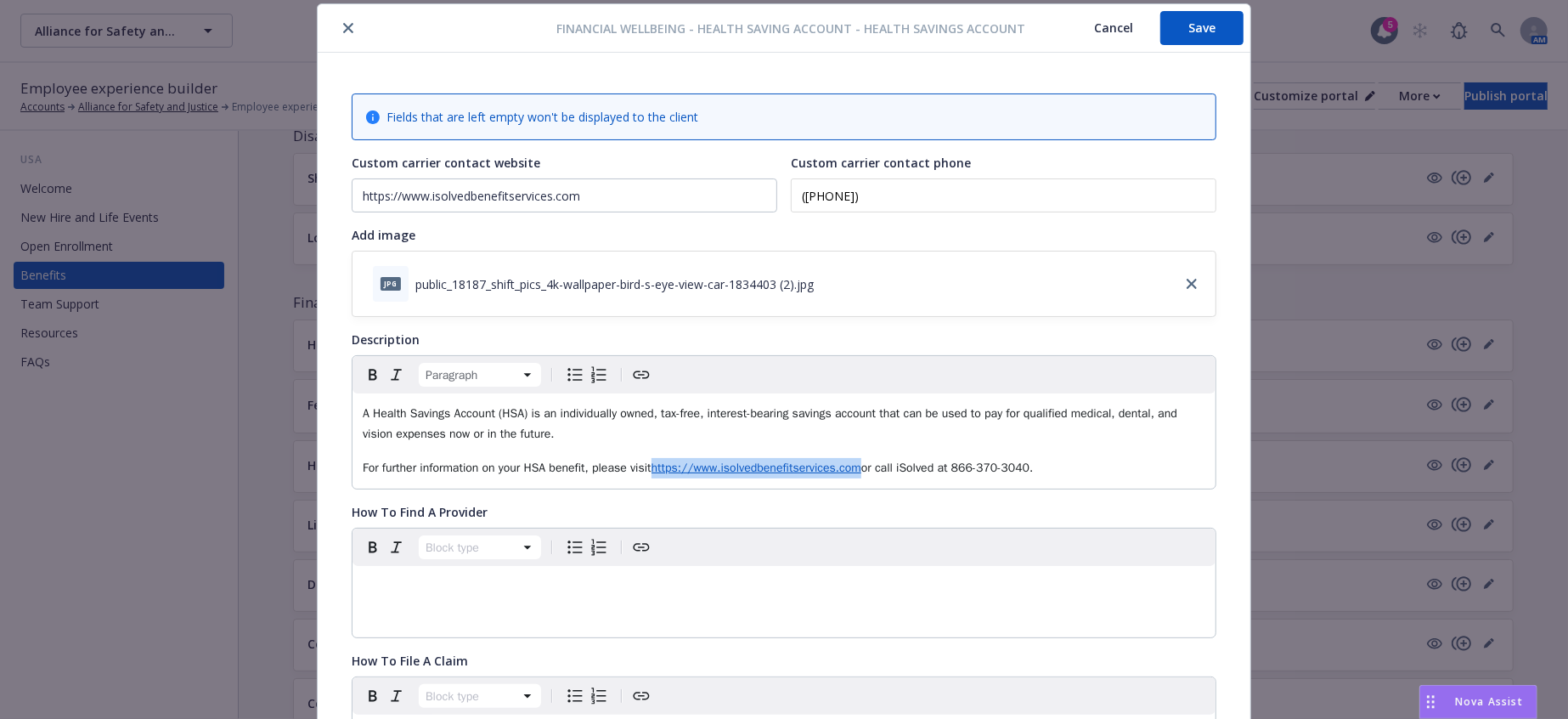 drag, startPoint x: 802, startPoint y: 433, endPoint x: 612, endPoint y: 424, distance: 190.21304 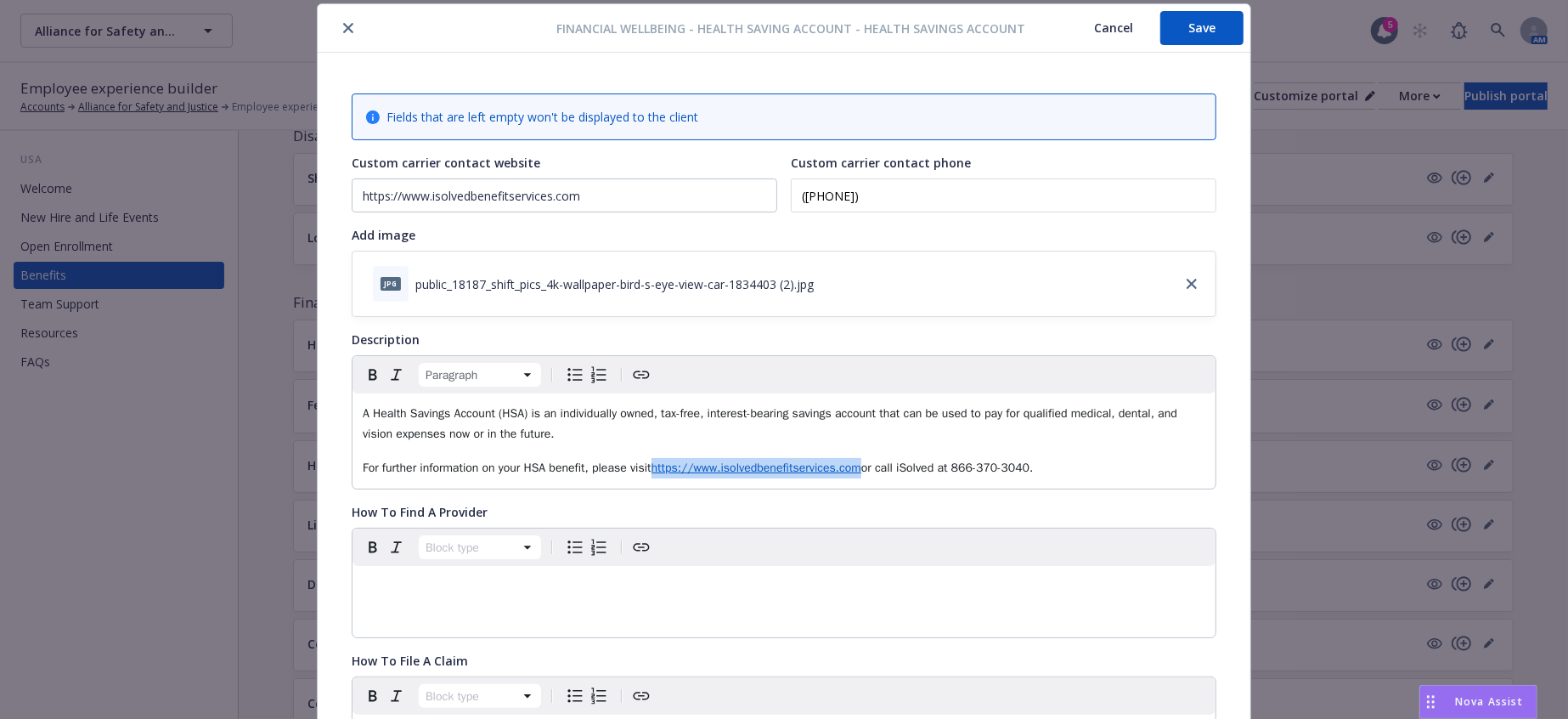 click on "For further information on your HSA benefit, please visit  https://www.isolvedbenefitservices.com  or call iSolved at [PHONE]." at bounding box center [784, 468] 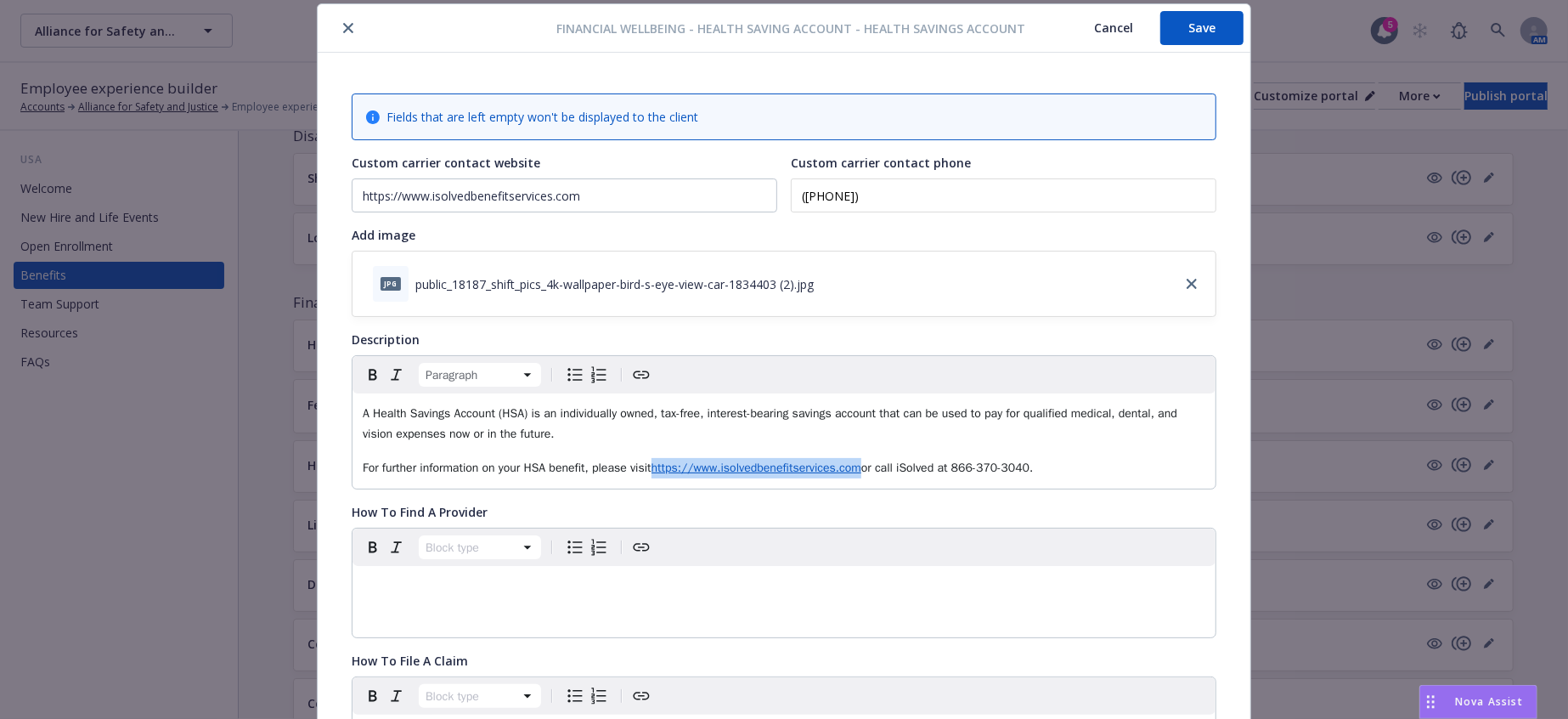 paste 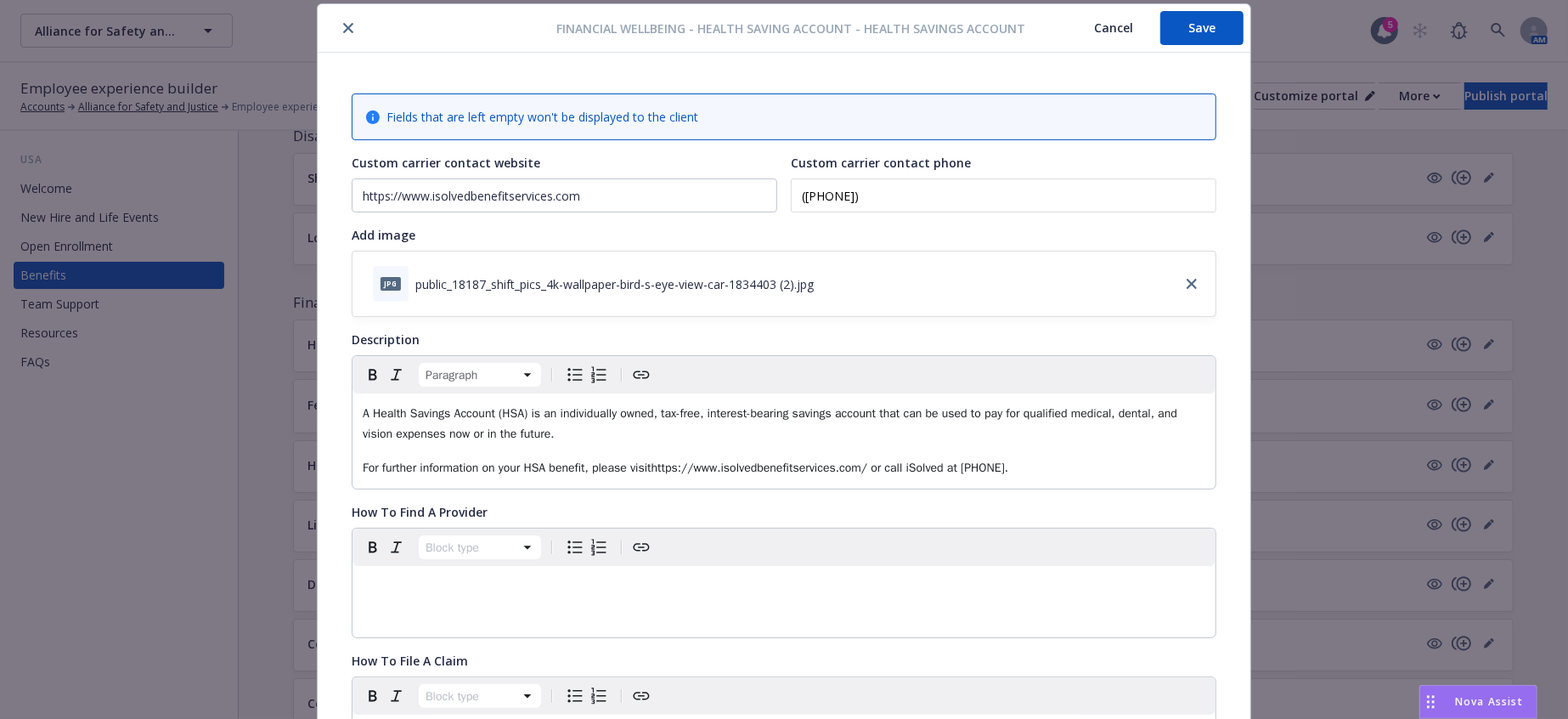 click on "For further information on your HSA benefit, please visithttps://www.isolvedbenefitservices.com/ or call iSolved at [PHONE]." at bounding box center (685, 467) 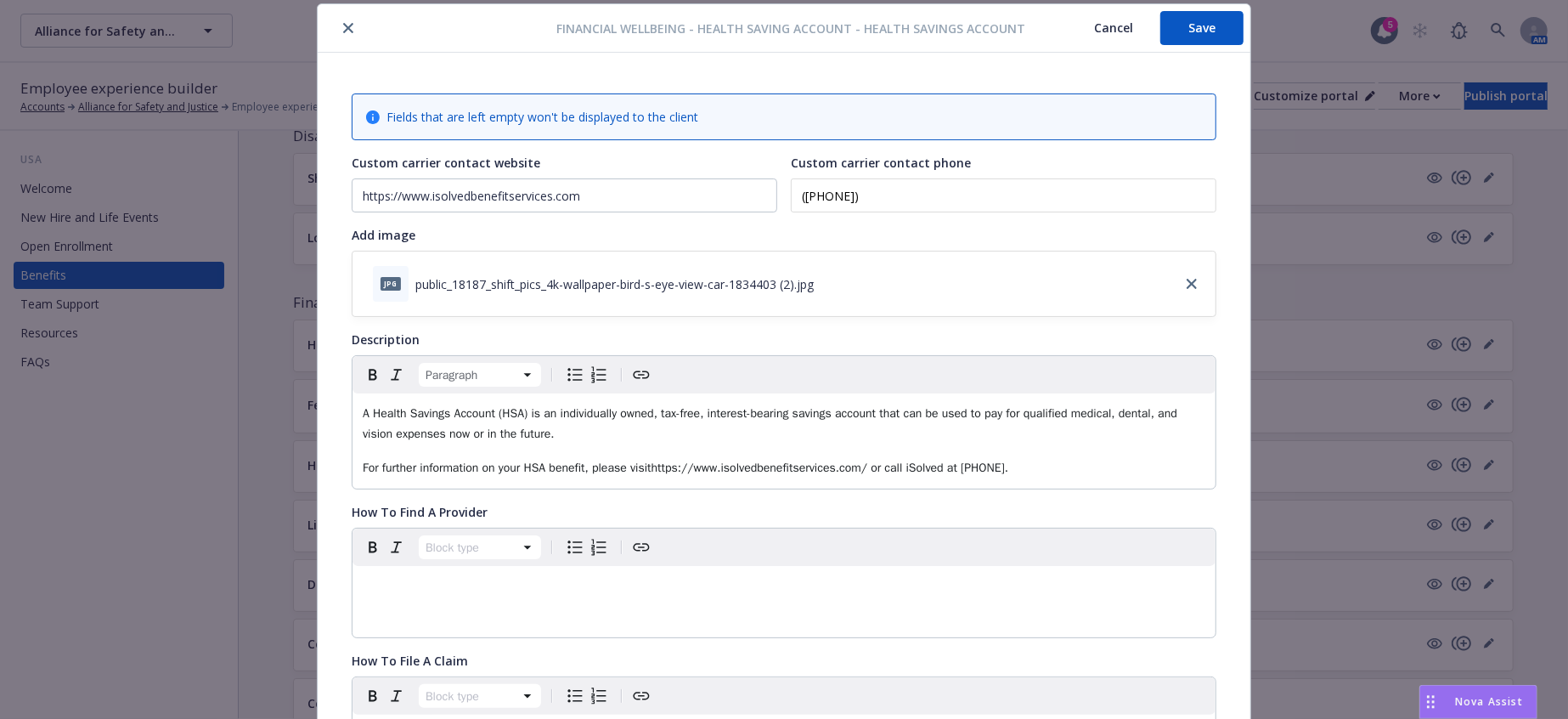 type 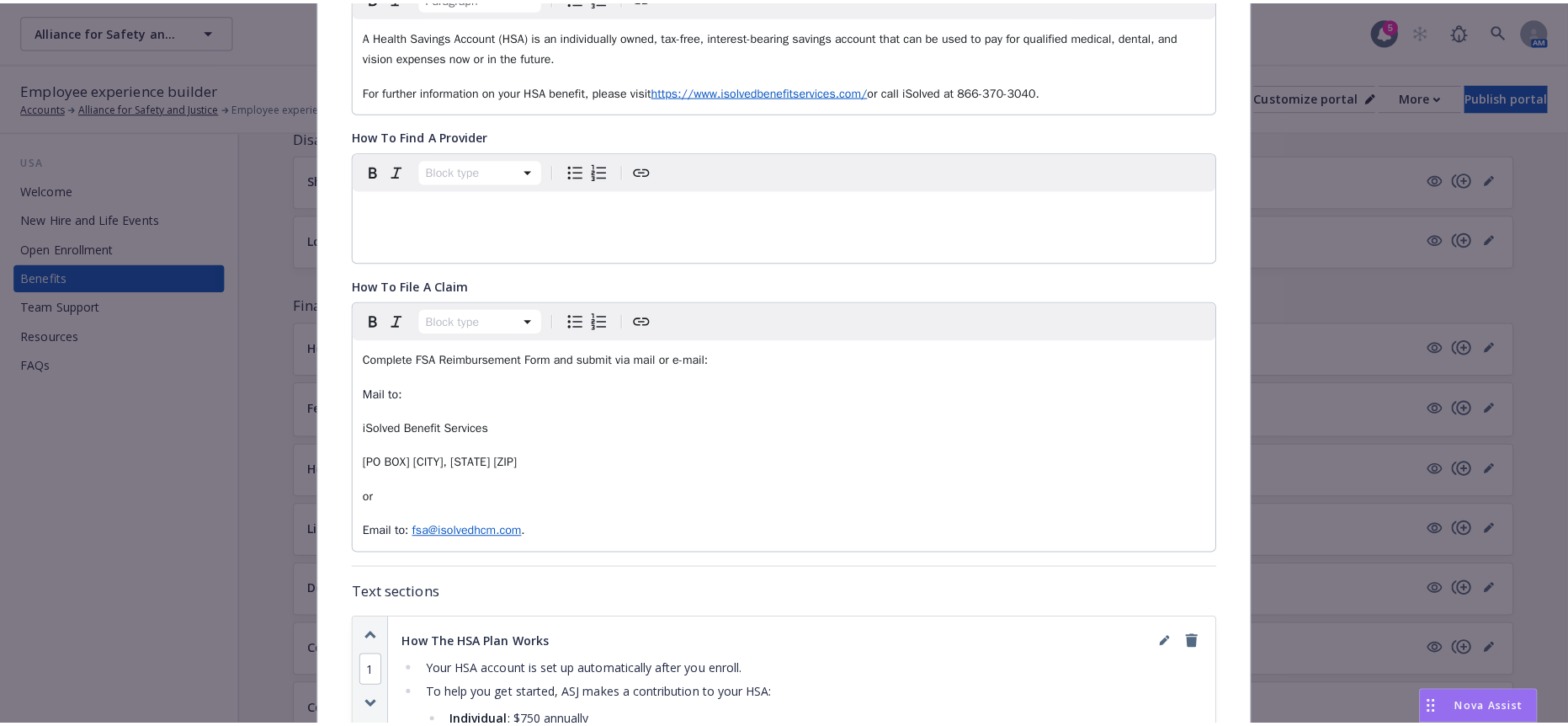 scroll, scrollTop: 0, scrollLeft: 0, axis: both 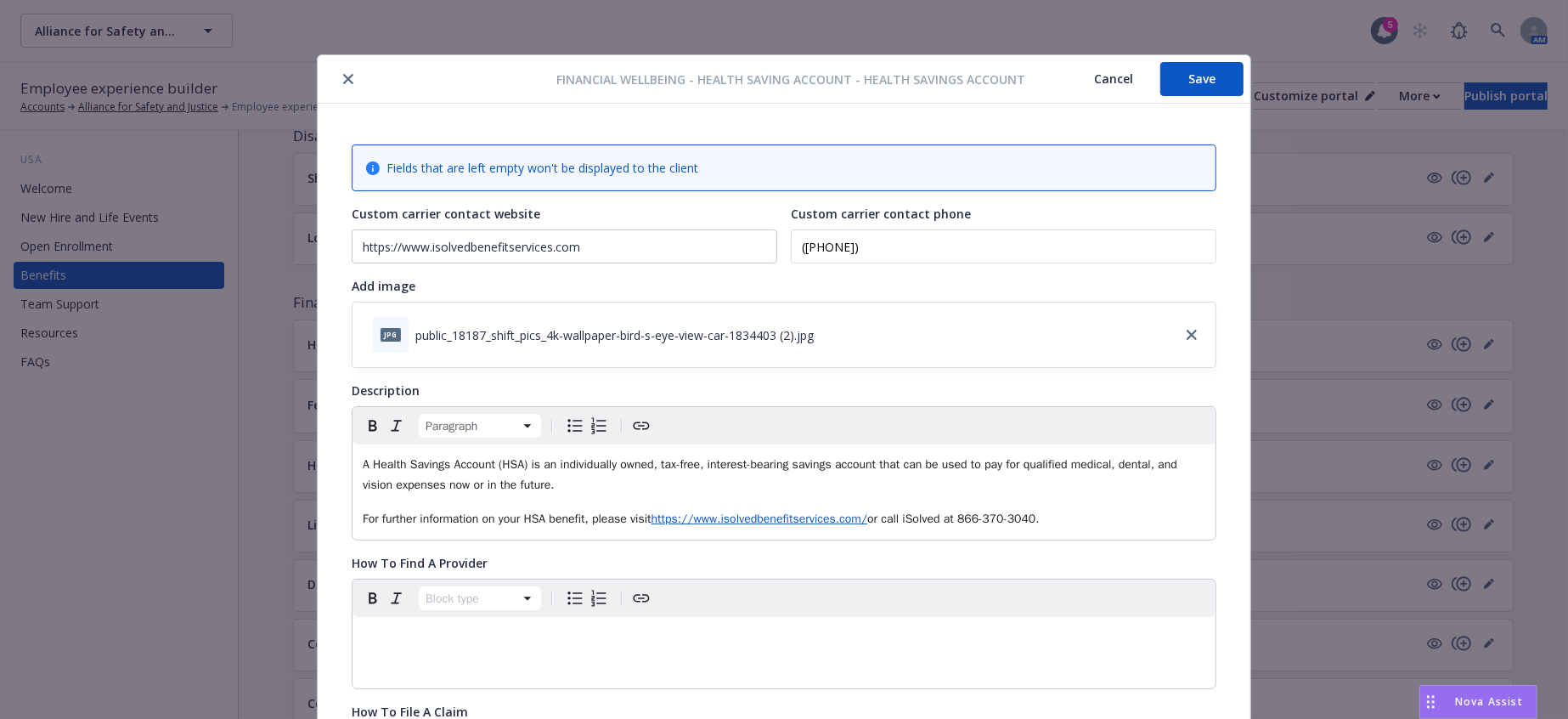 click on "Save" at bounding box center (1202, 79) 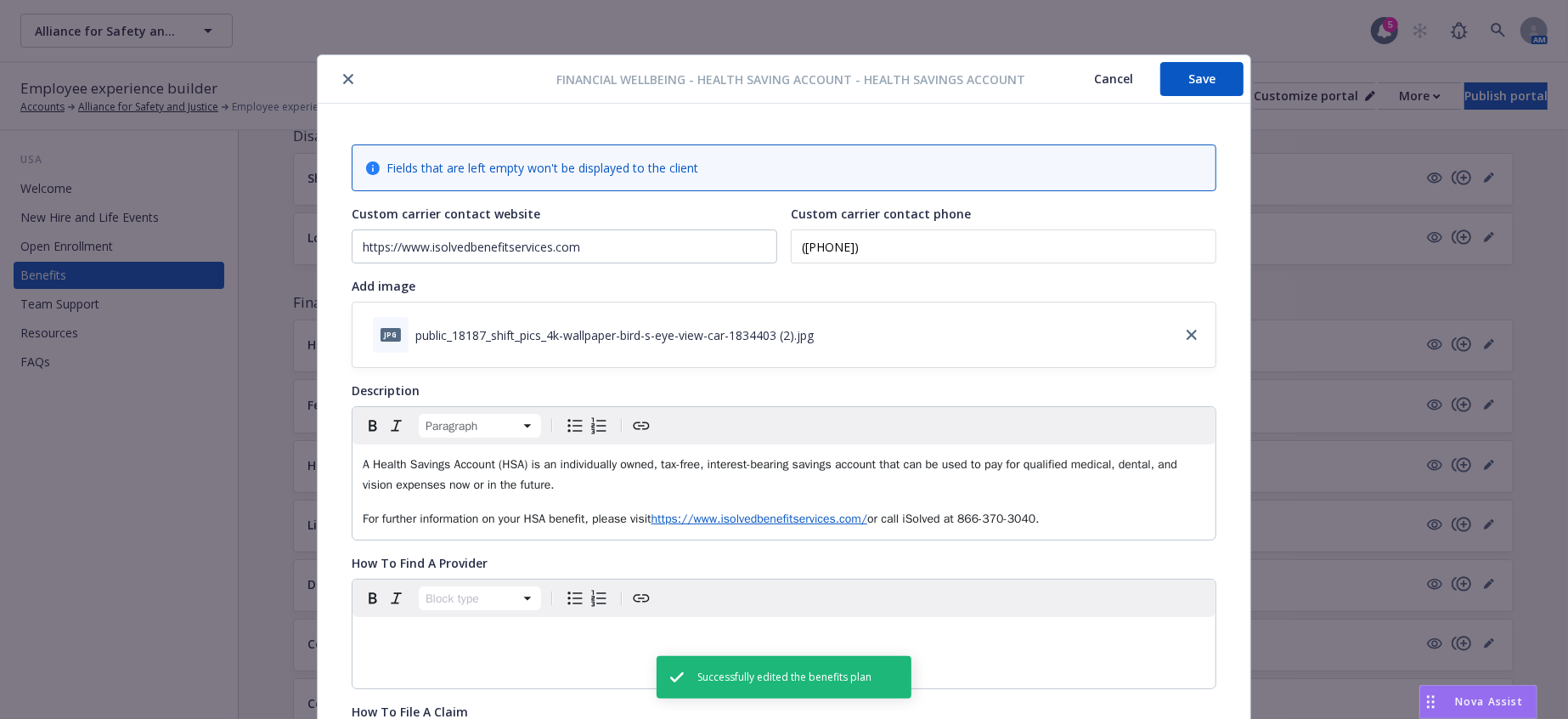 click at bounding box center (348, 79) 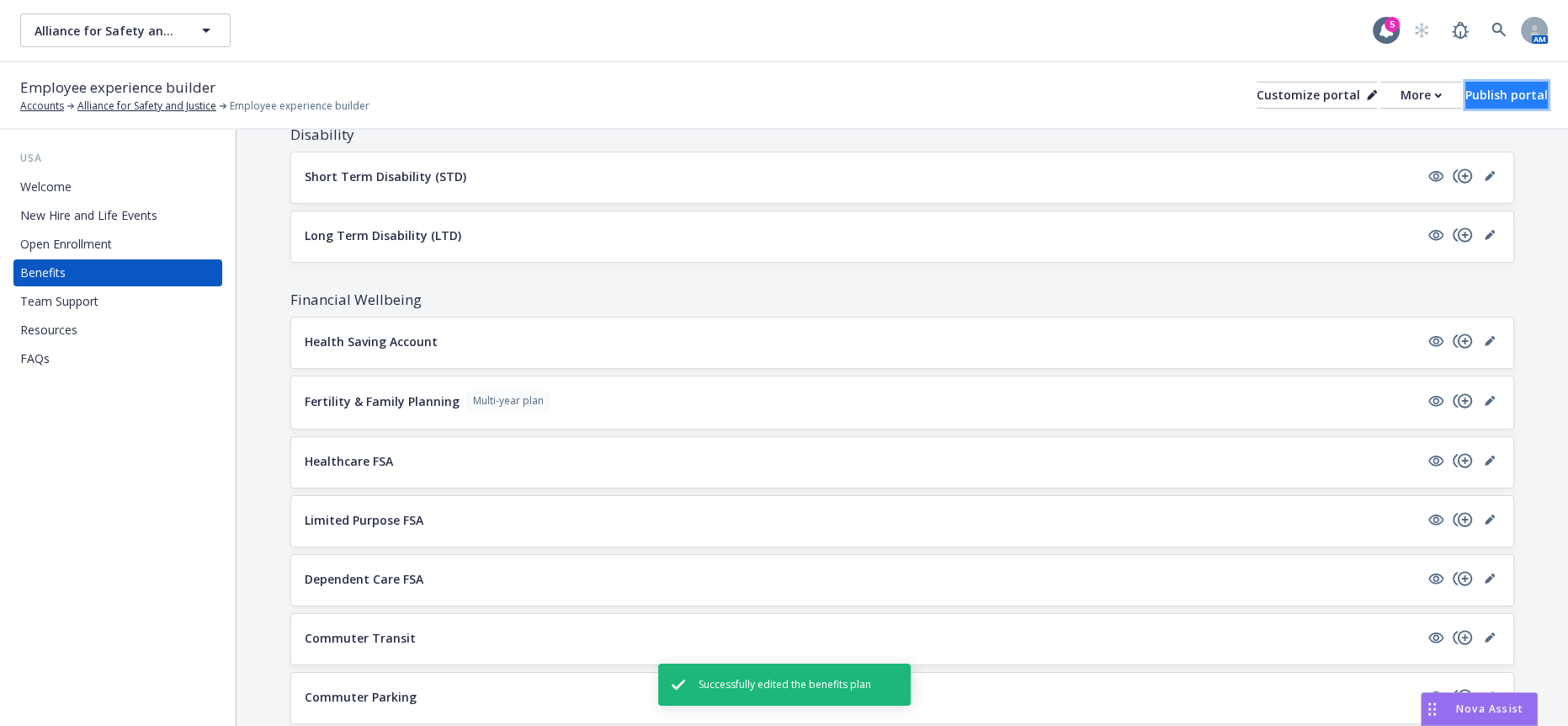 click on "Publish portal" at bounding box center (1507, 95) 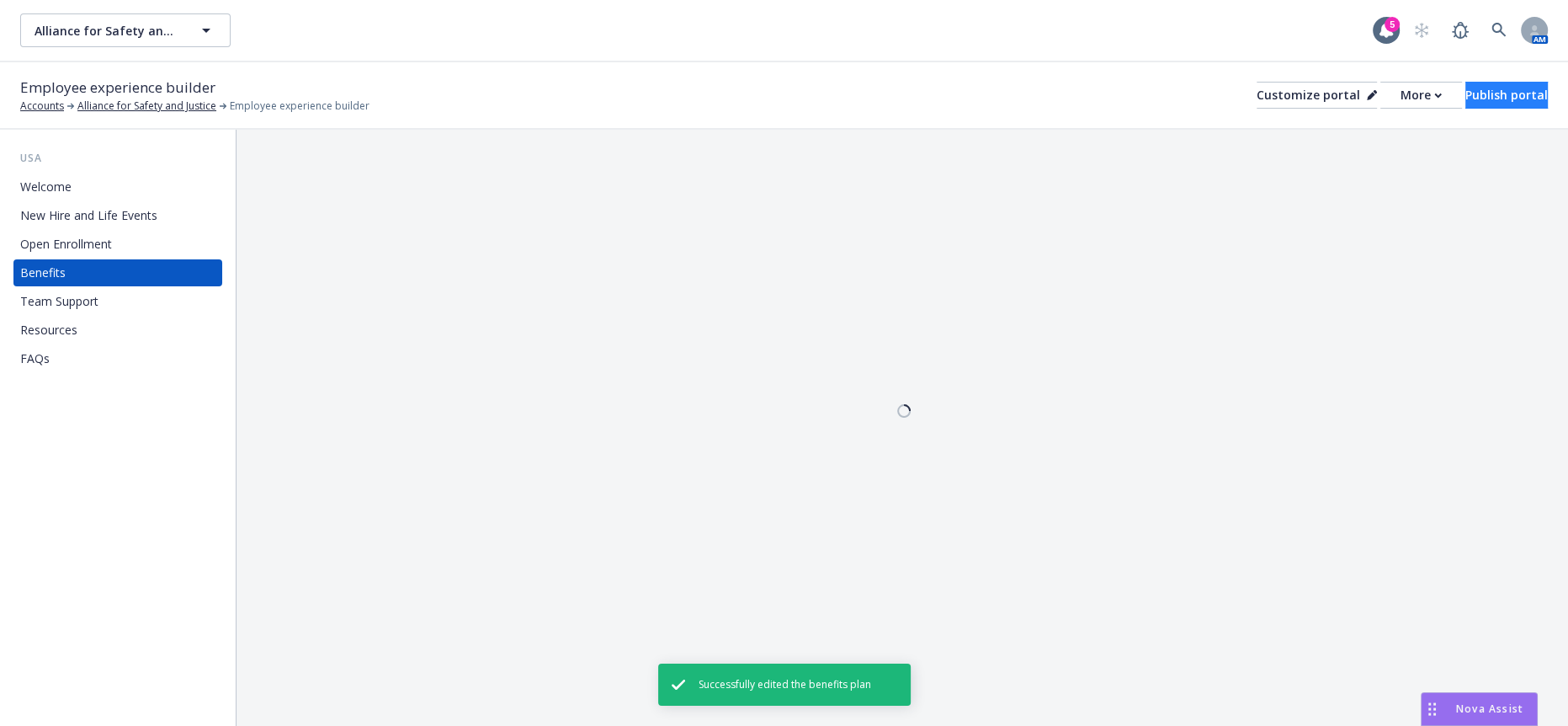 scroll, scrollTop: 0, scrollLeft: 0, axis: both 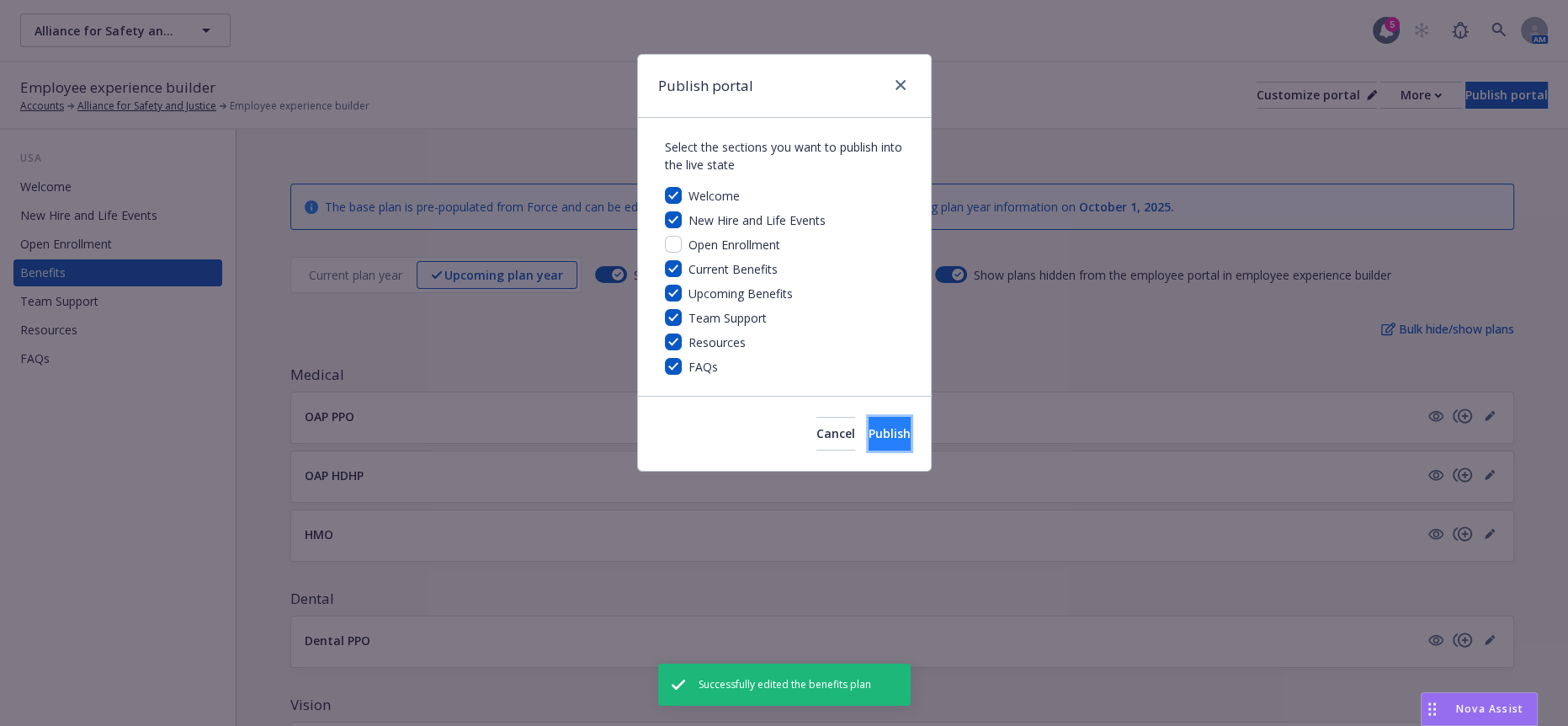 click on "Publish" at bounding box center (890, 433) 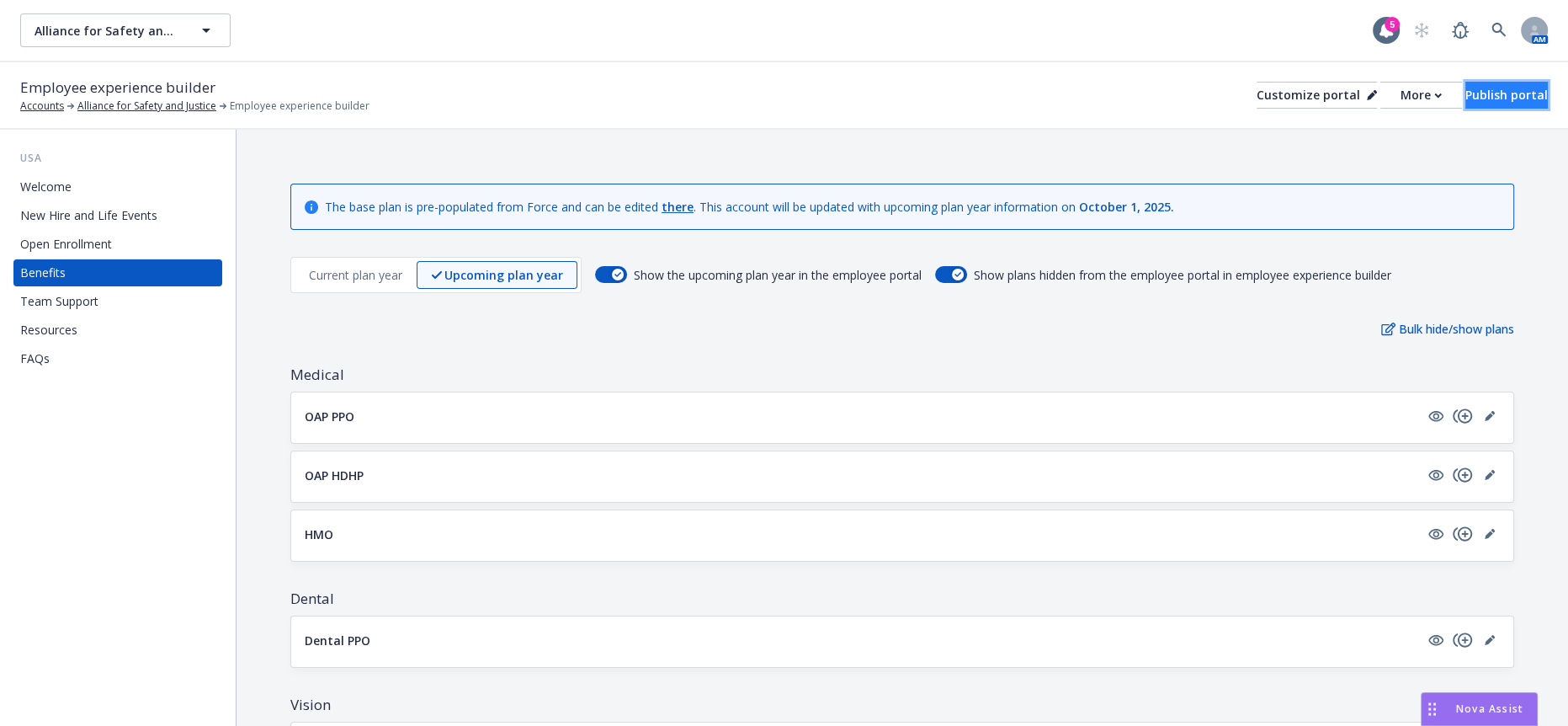 click on "Publish portal" at bounding box center (1507, 95) 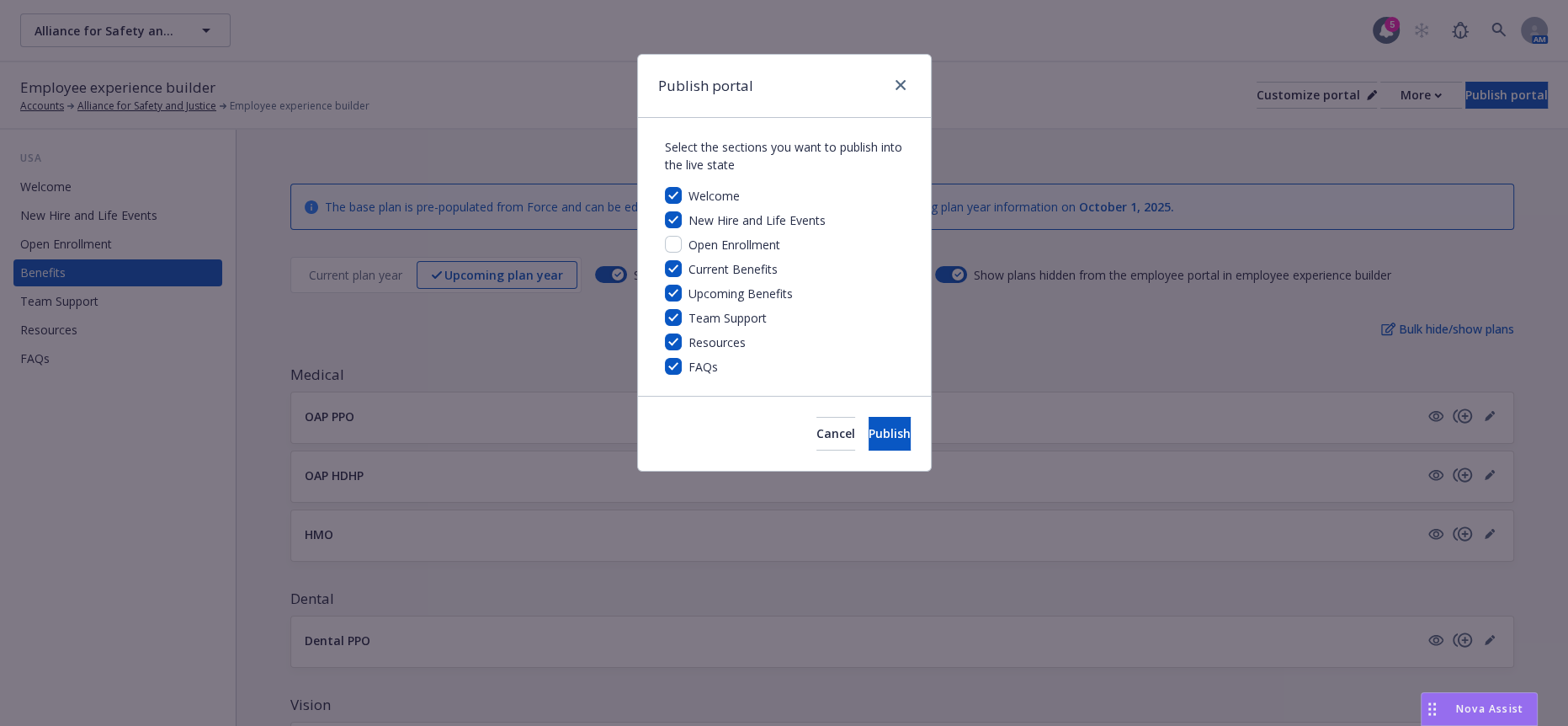 click on "Upcoming Benefits" at bounding box center (741, 293) 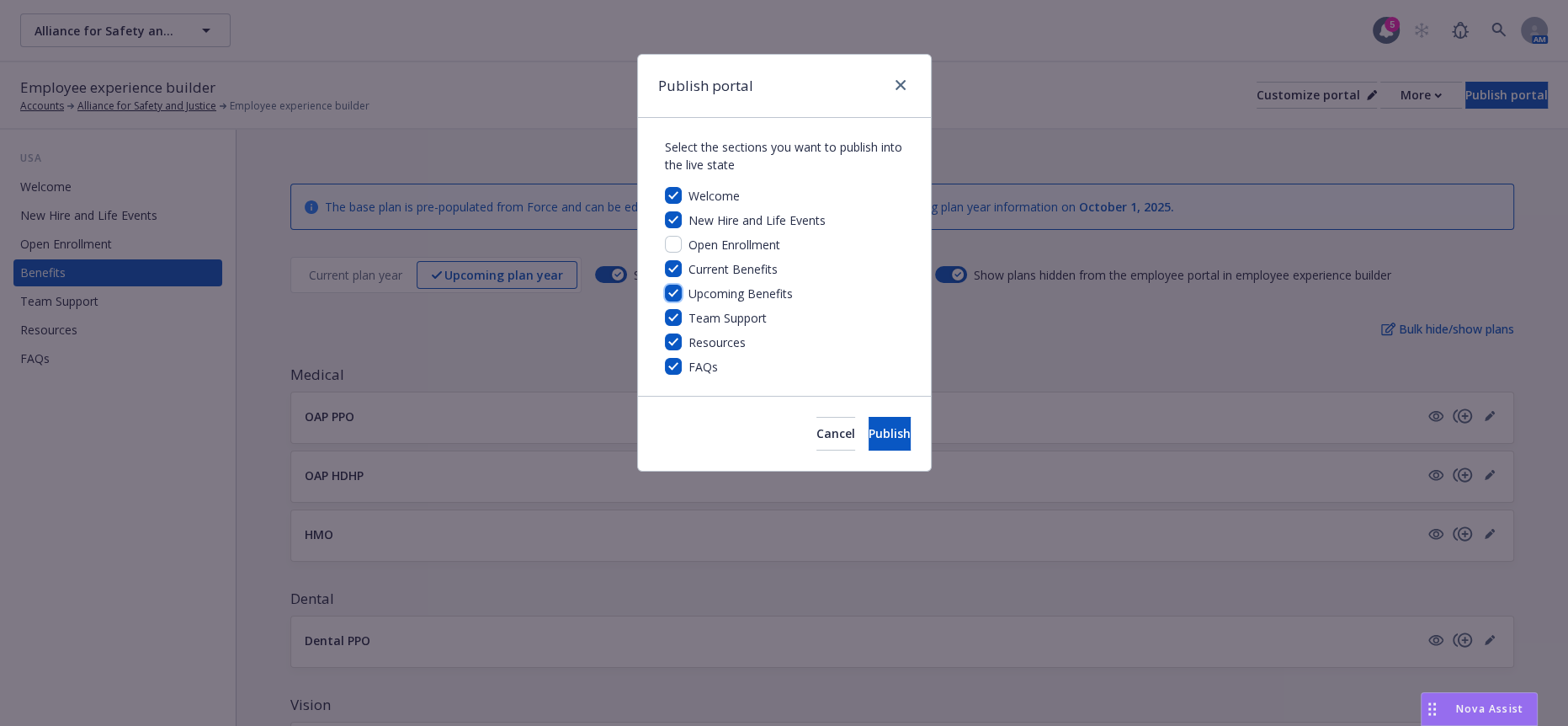 click at bounding box center [673, 293] 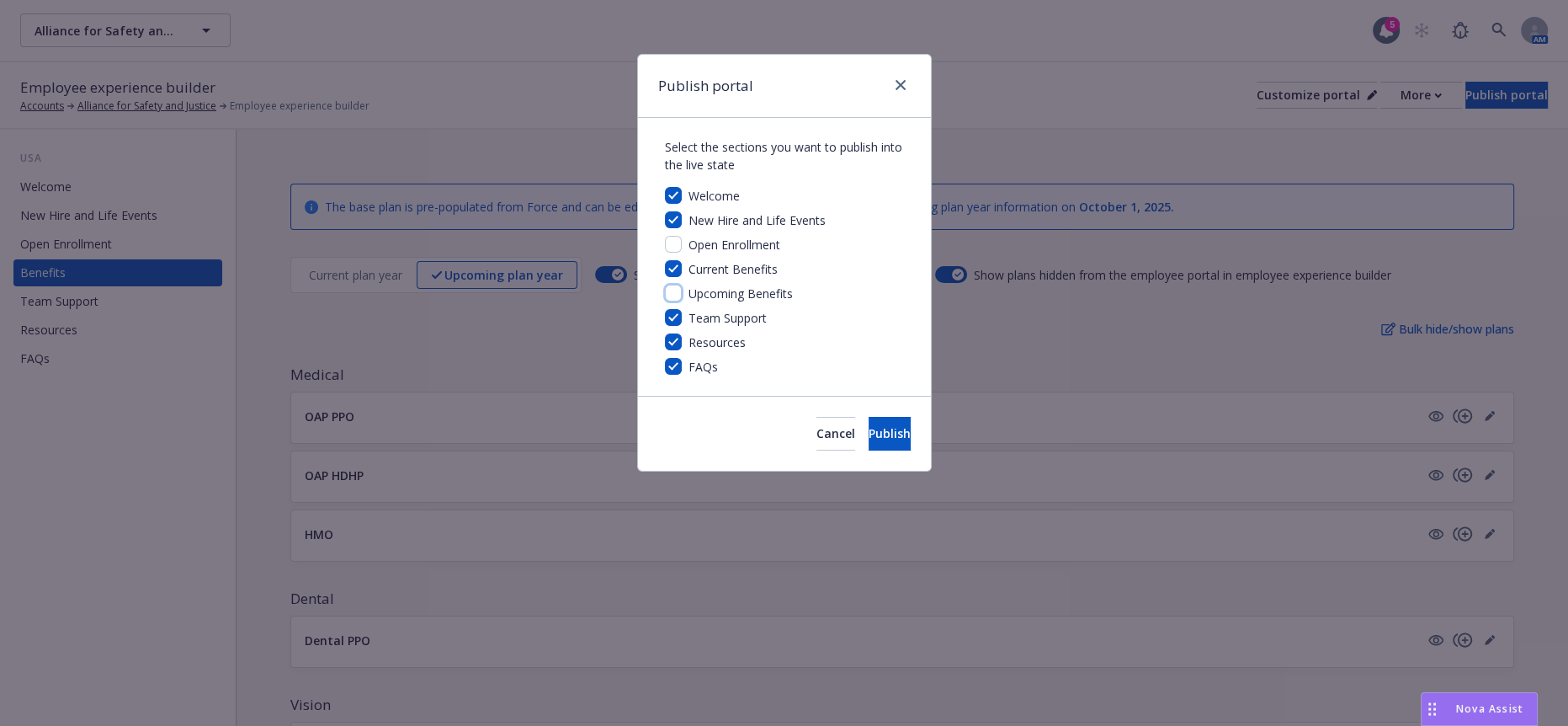 checkbox on "false" 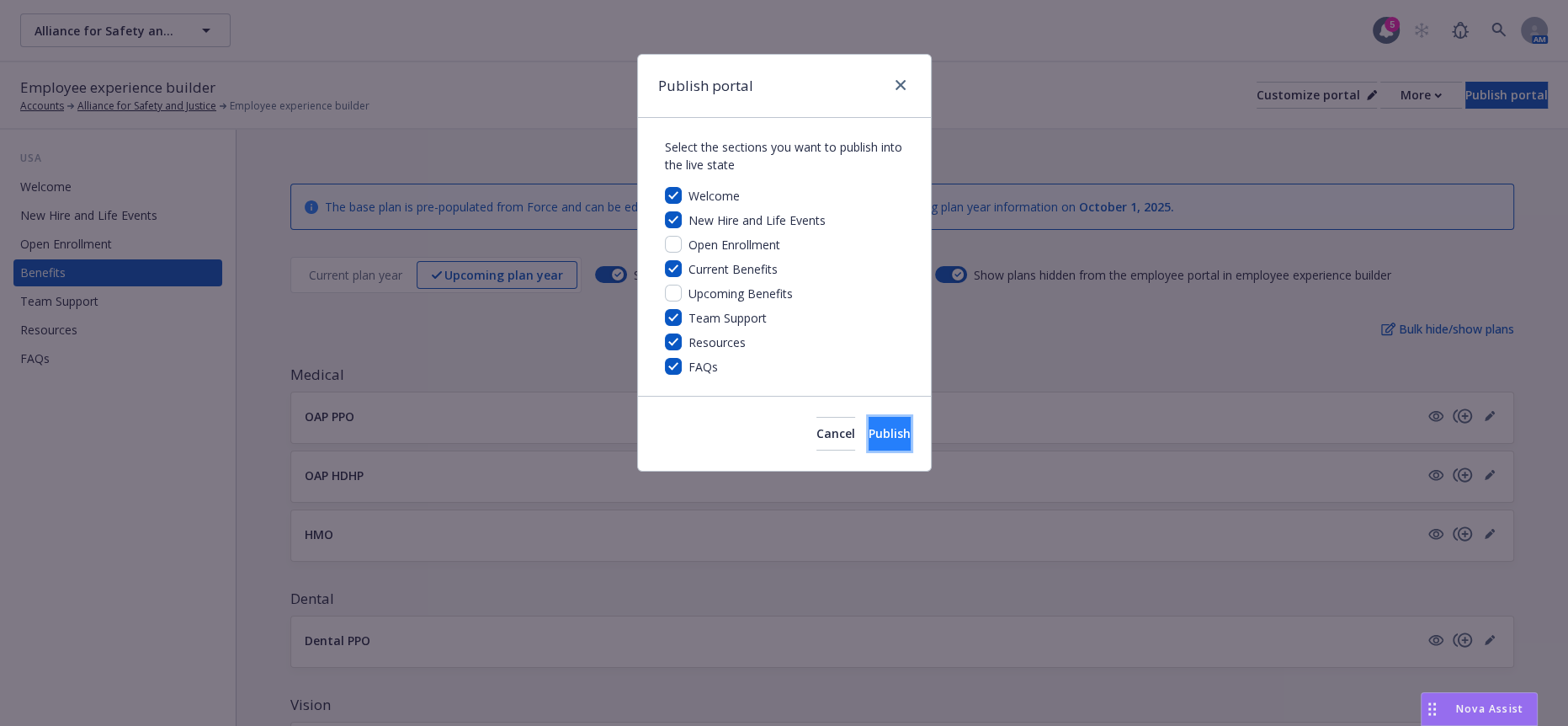 click on "Publish" at bounding box center (890, 433) 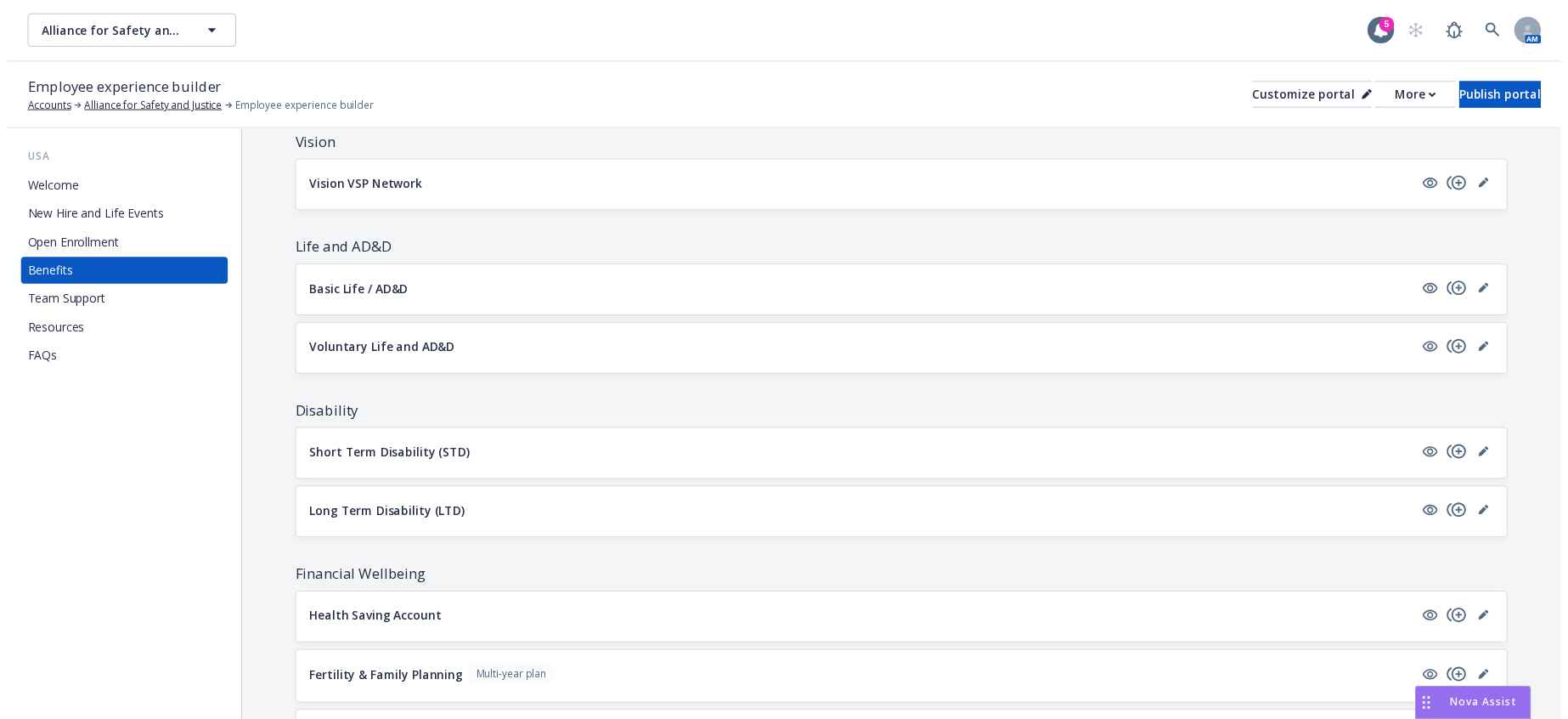scroll, scrollTop: 566, scrollLeft: 0, axis: vertical 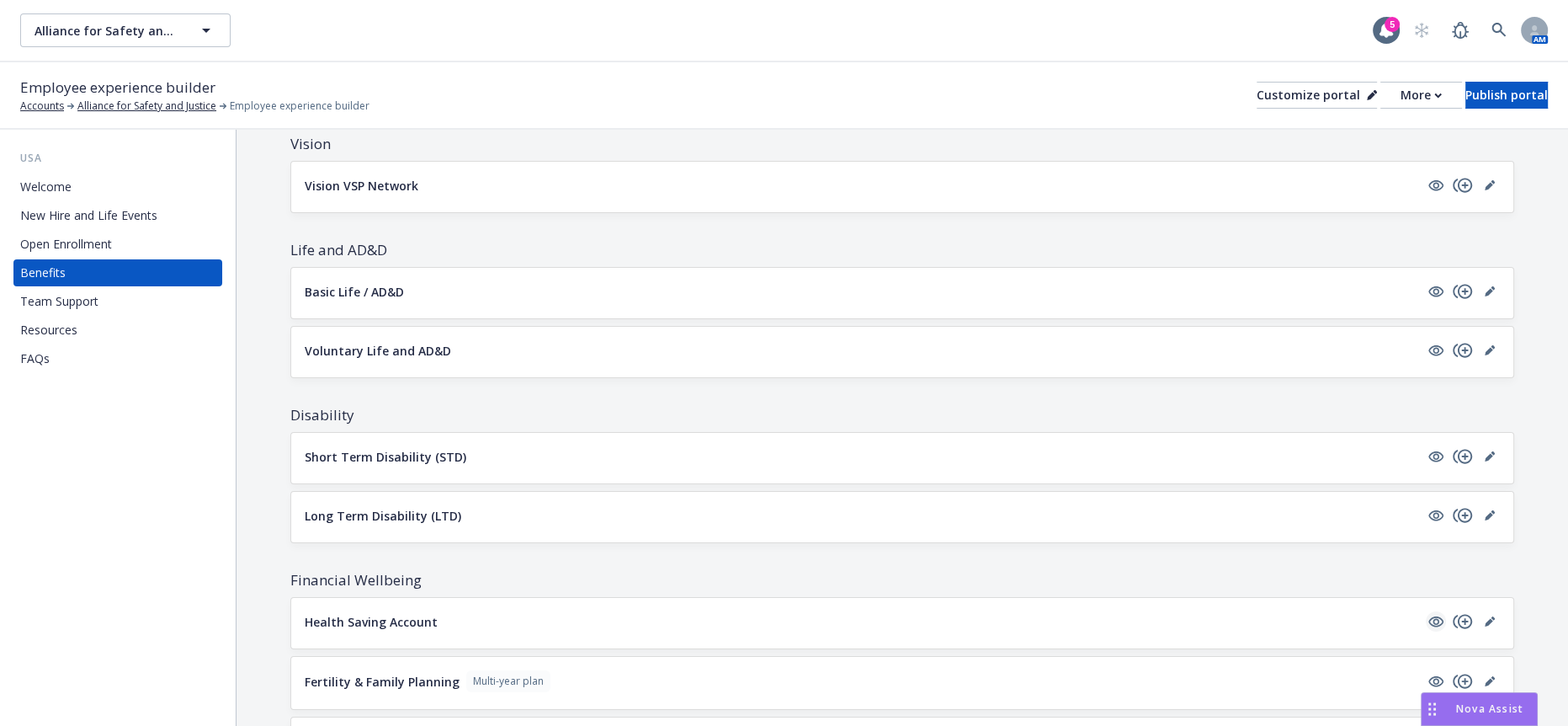 click 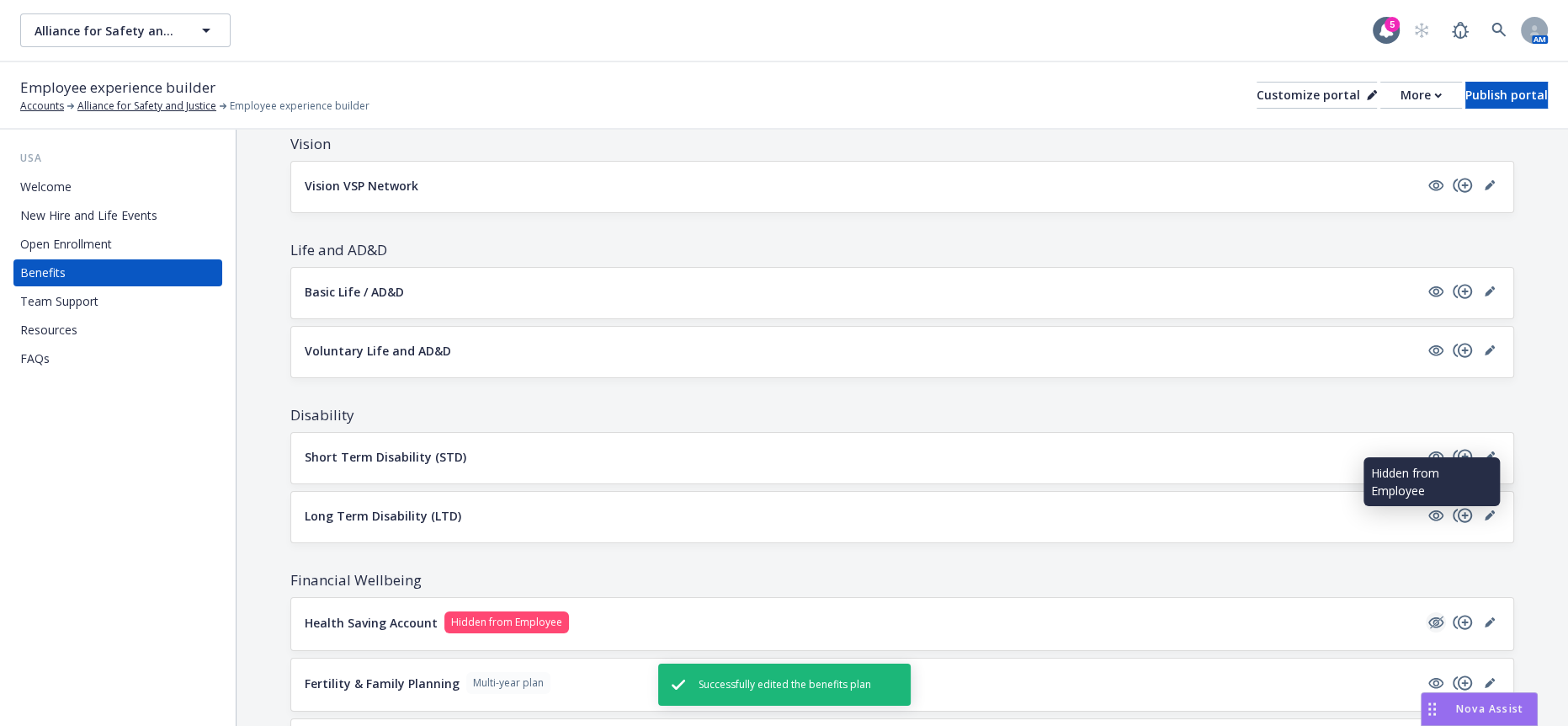 click 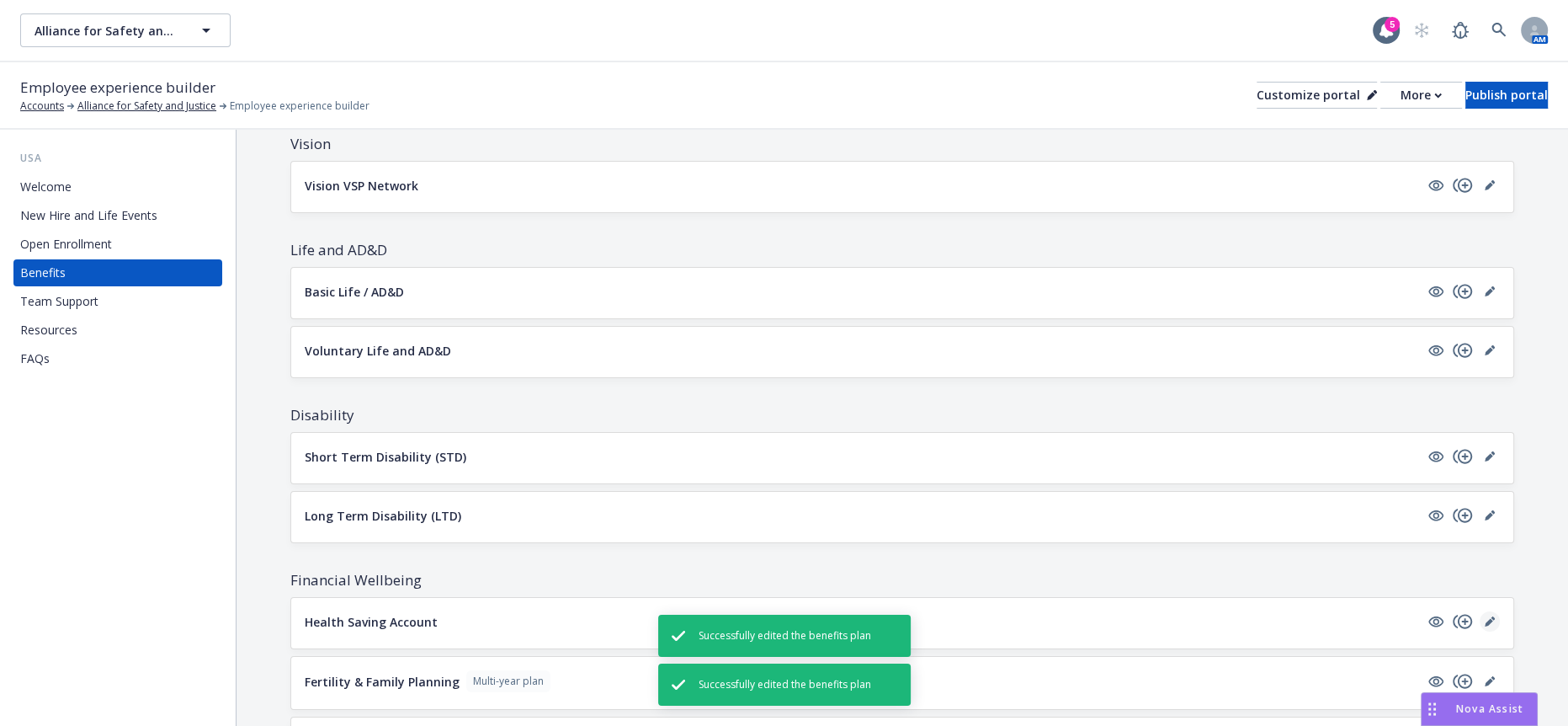 click at bounding box center (1490, 622) 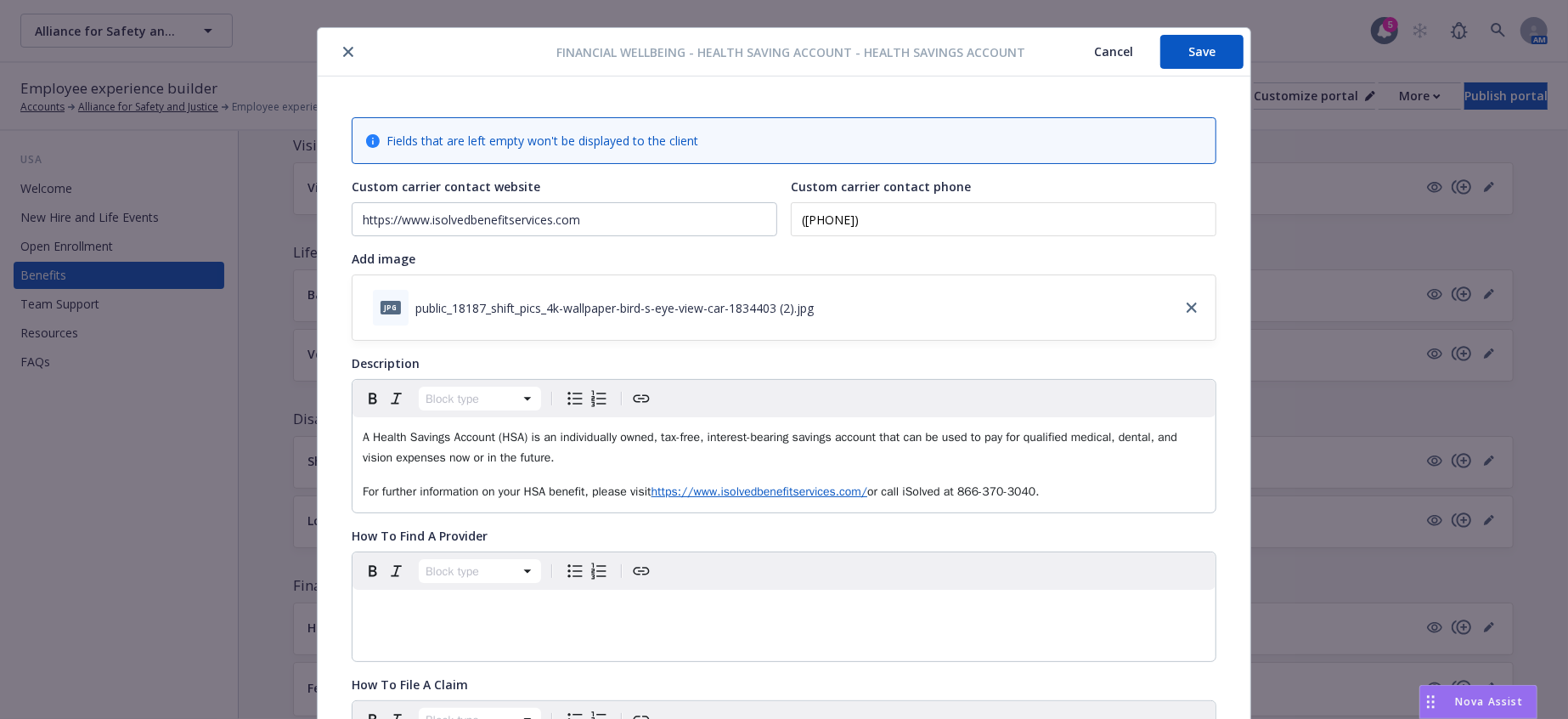 scroll, scrollTop: 0, scrollLeft: 0, axis: both 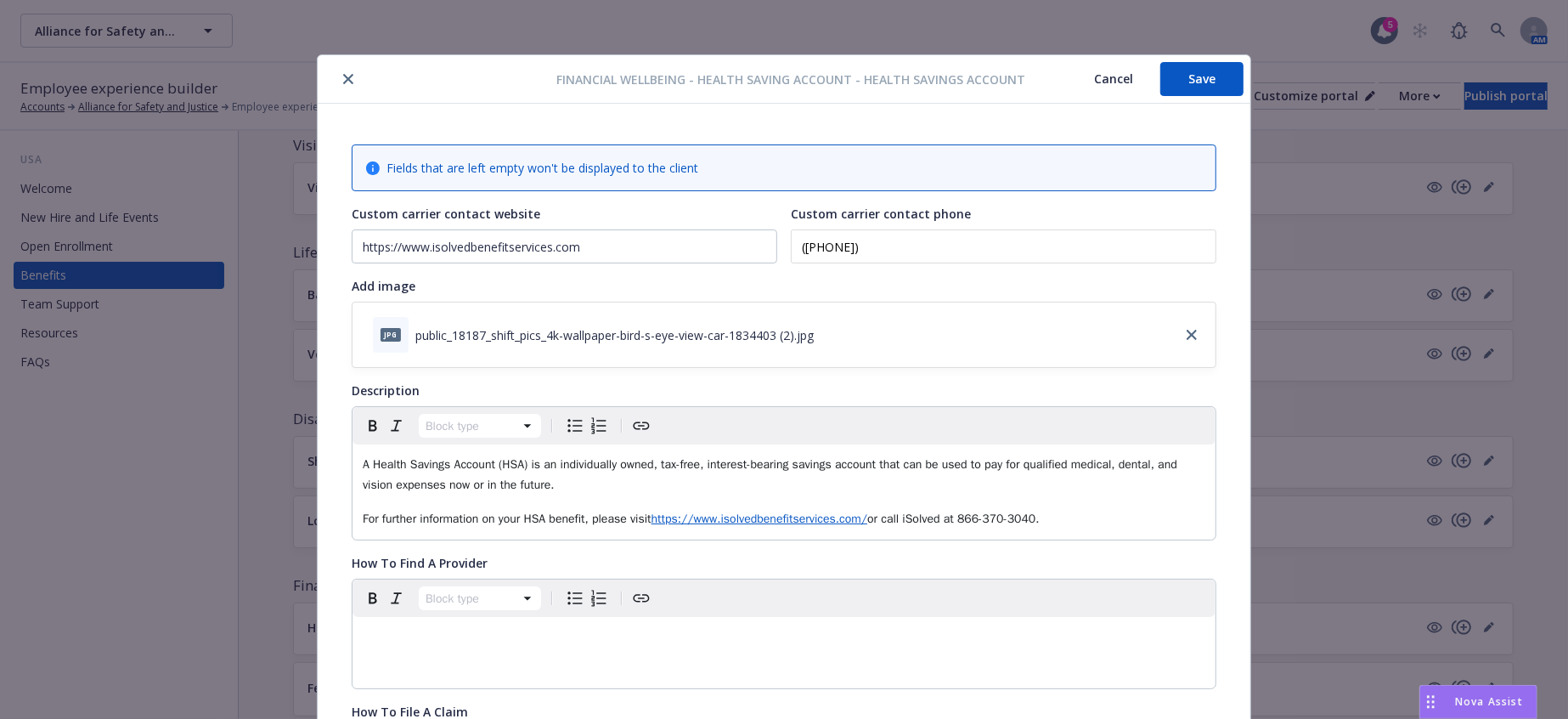 click 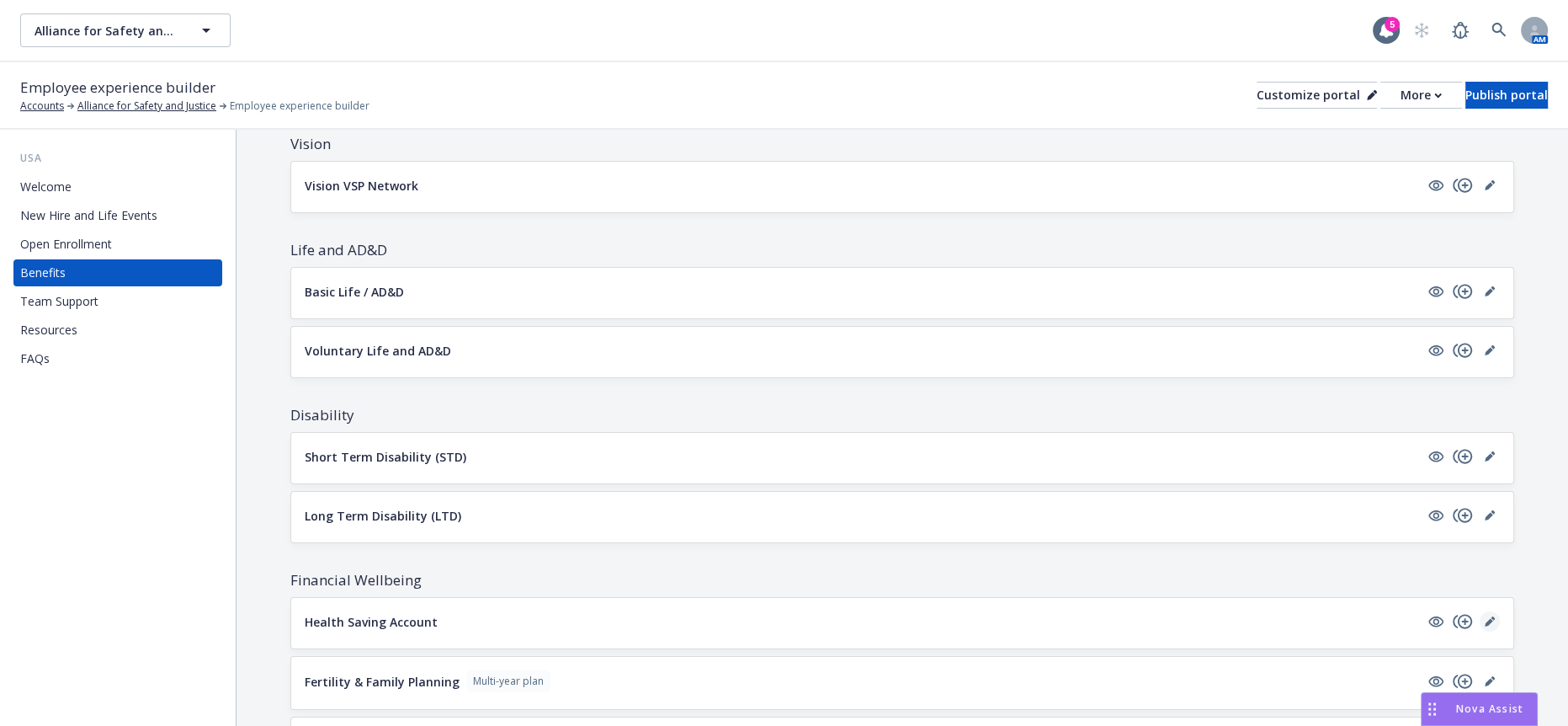click at bounding box center (1490, 622) 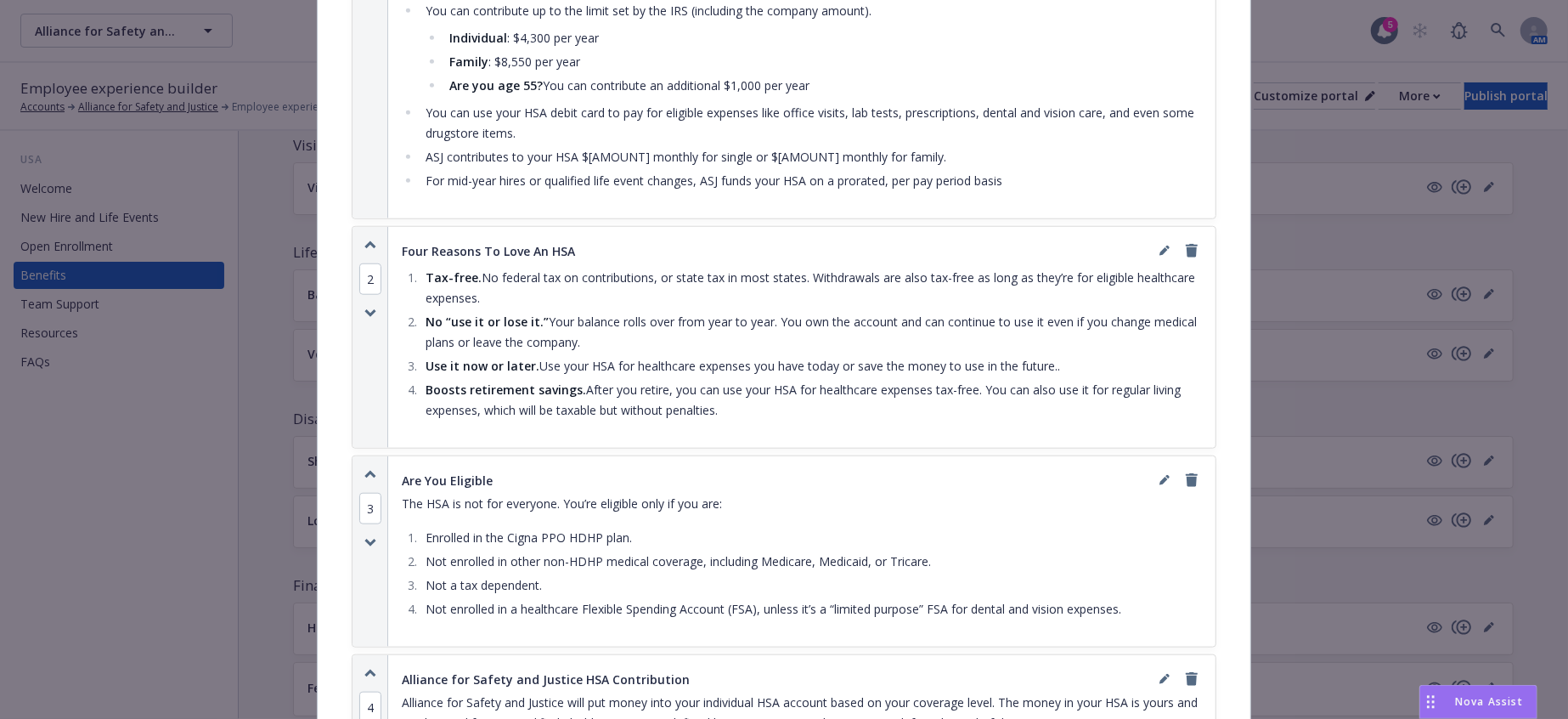 scroll, scrollTop: 1839, scrollLeft: 0, axis: vertical 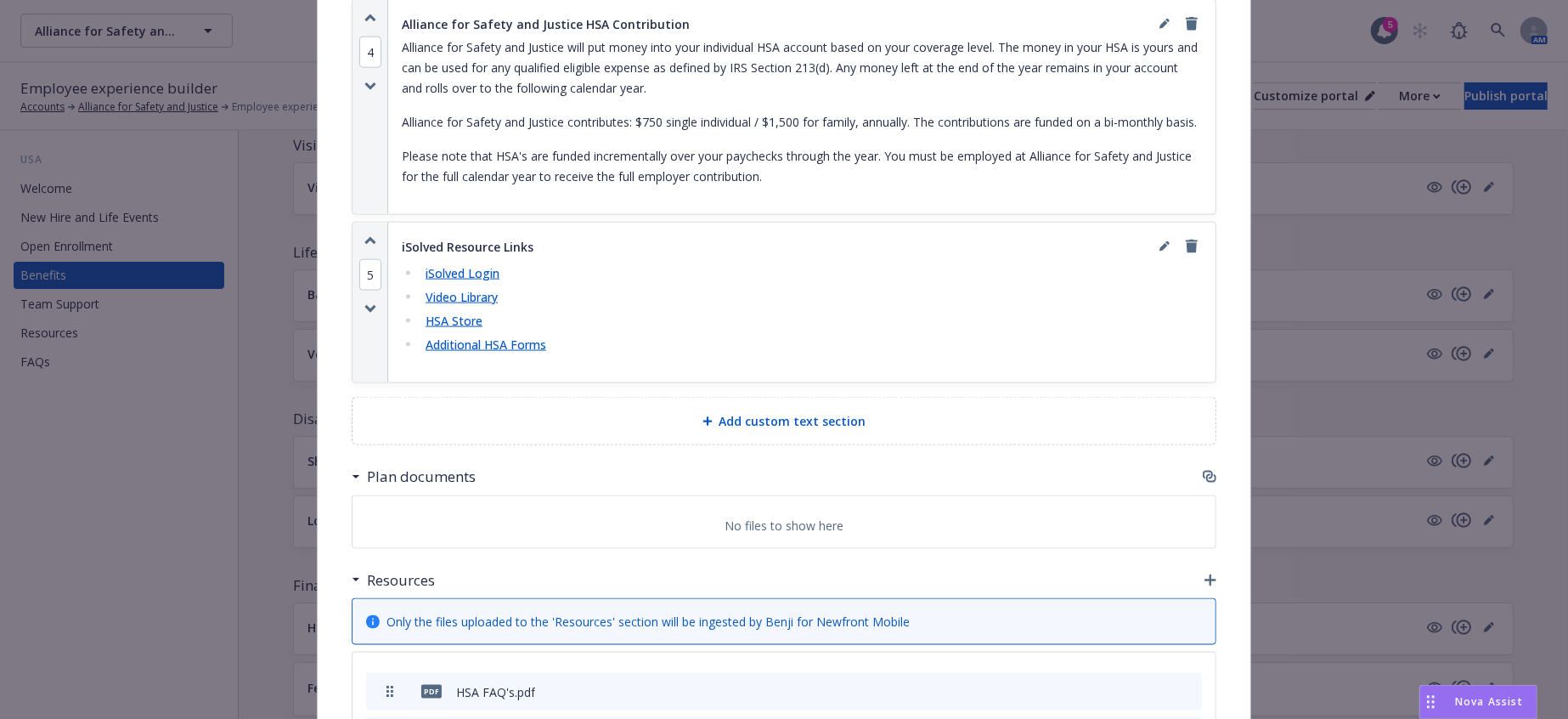 click 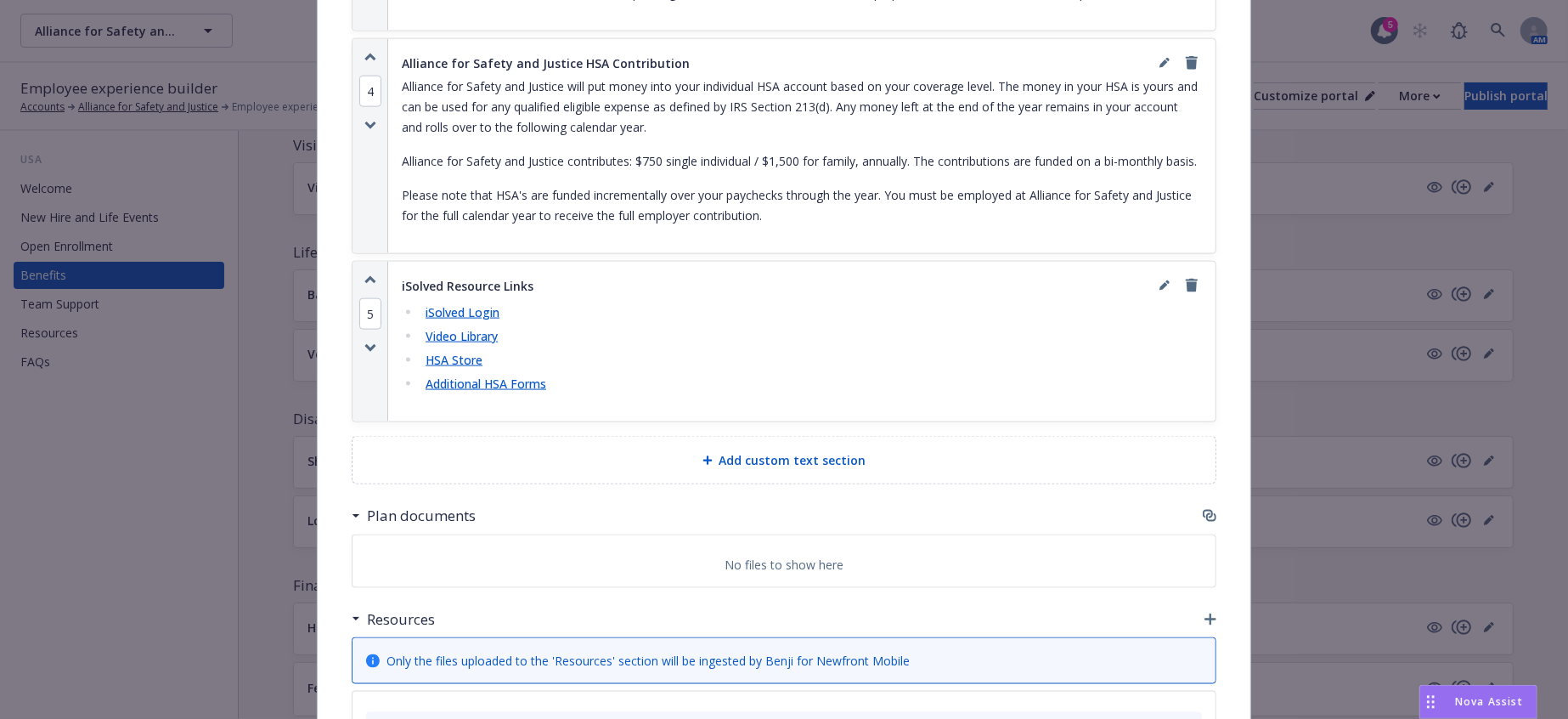 click at bounding box center [1187, 730] 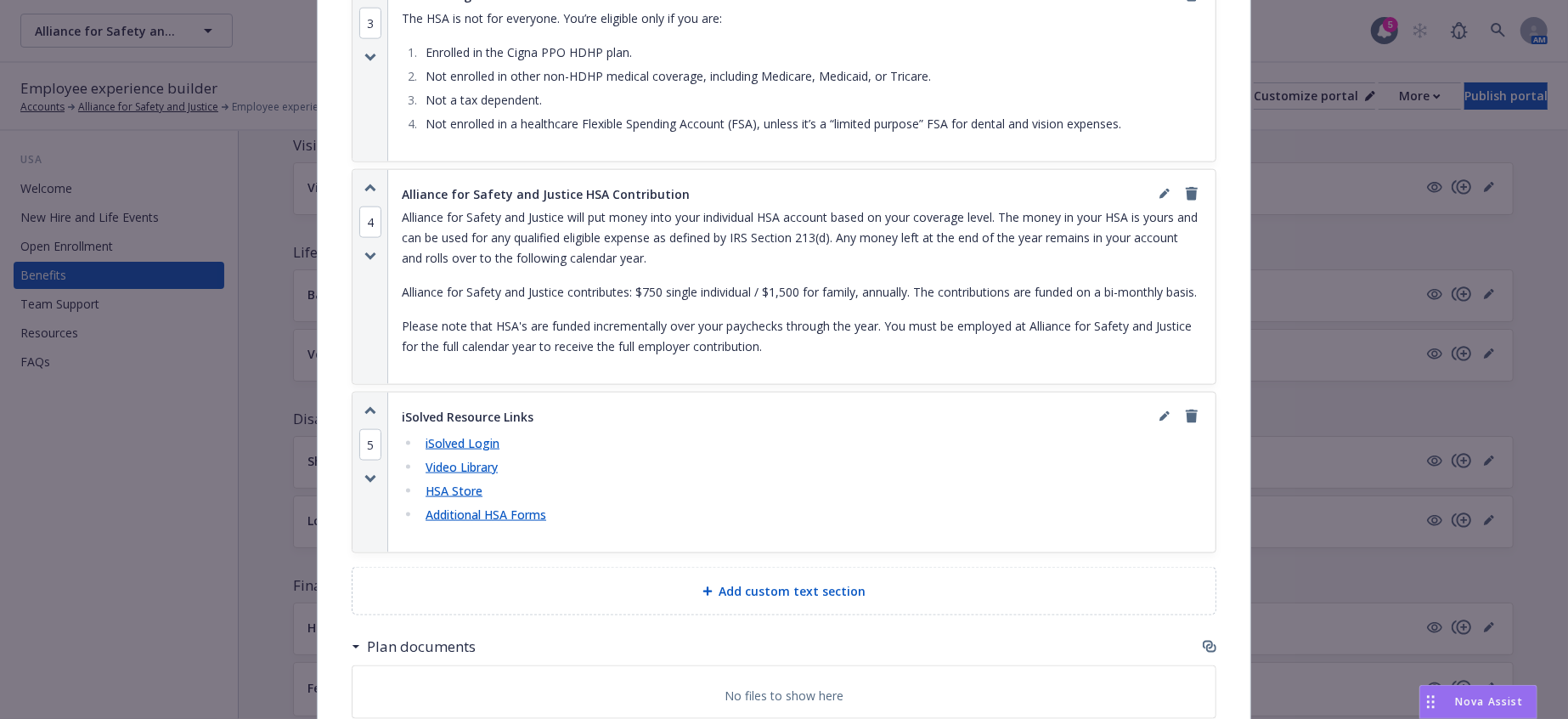 scroll, scrollTop: 1762, scrollLeft: 0, axis: vertical 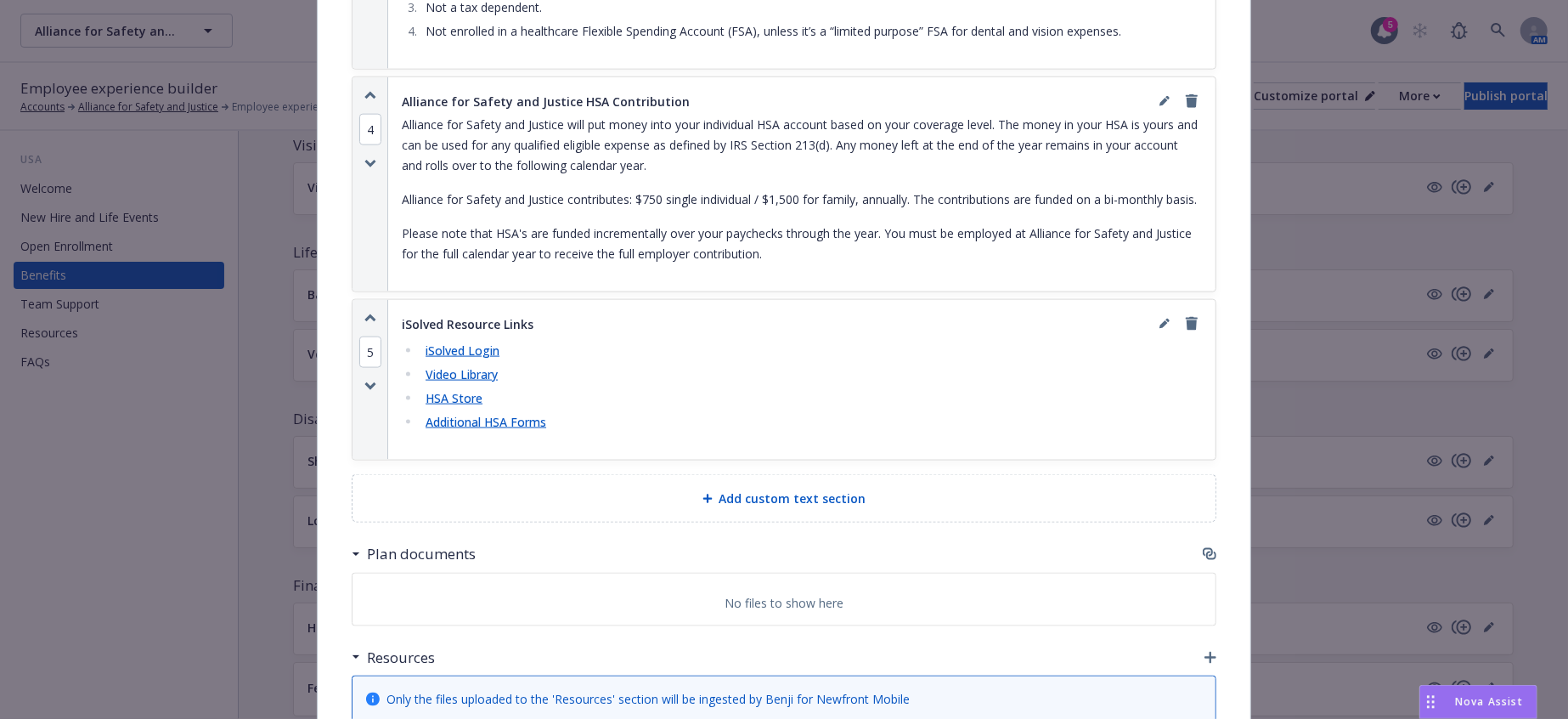 click 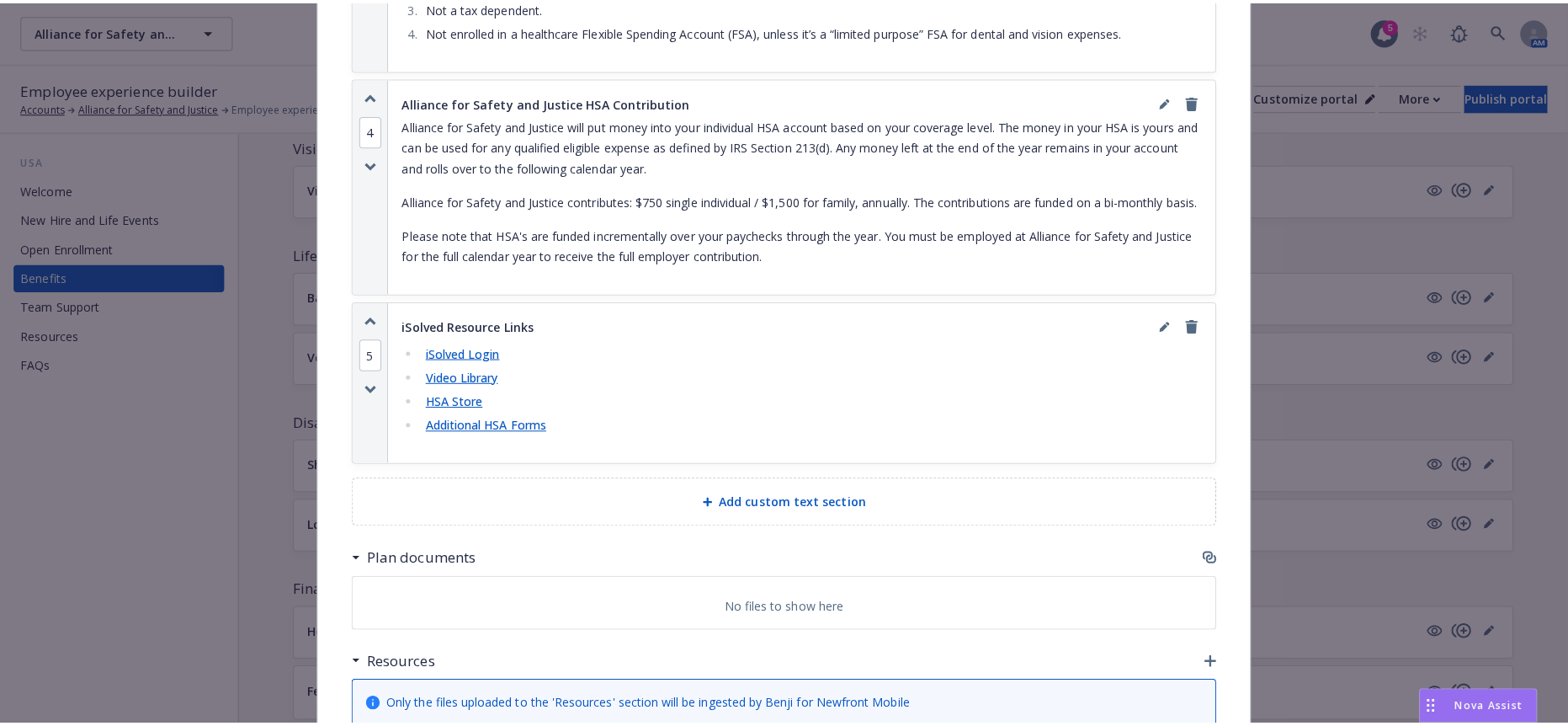 scroll, scrollTop: 1707, scrollLeft: 0, axis: vertical 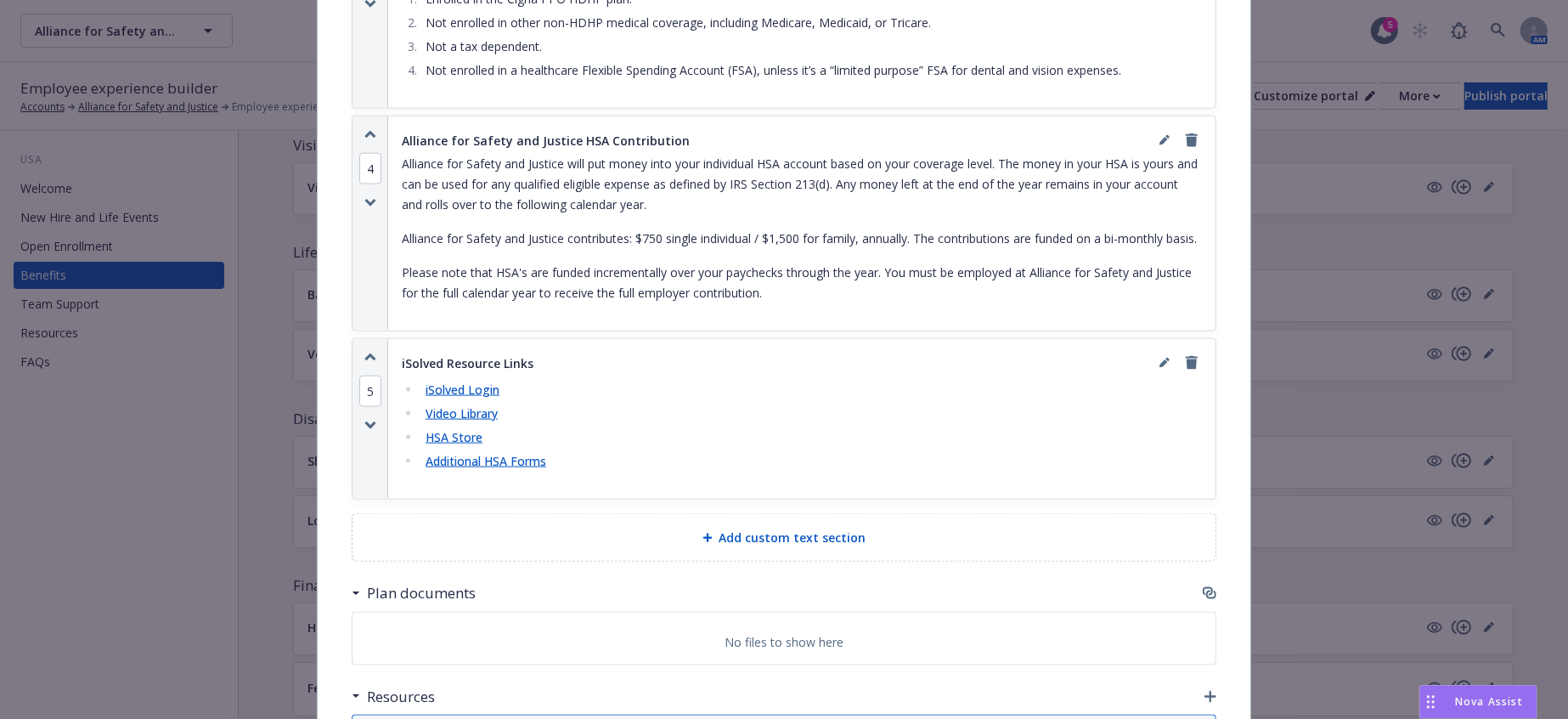 click 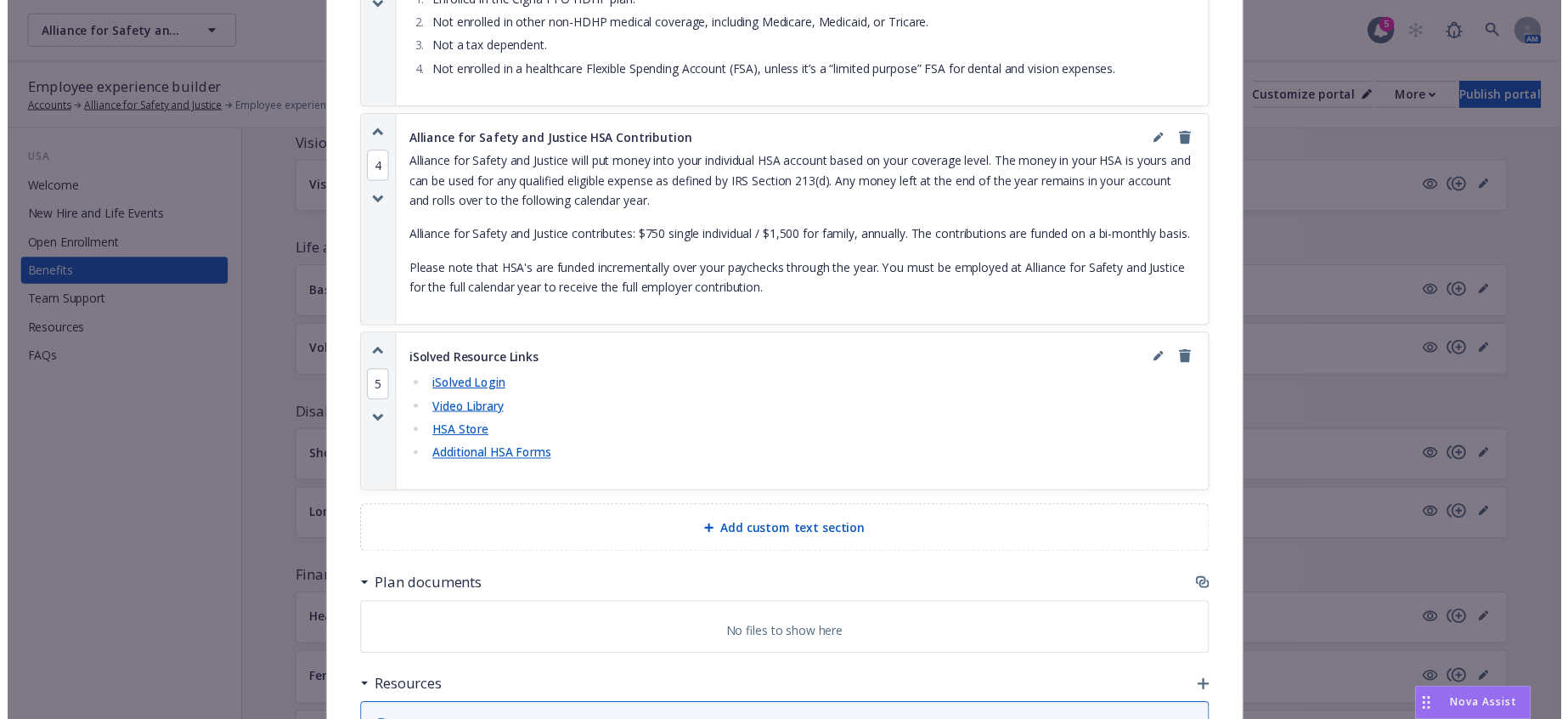 scroll, scrollTop: 1709, scrollLeft: 0, axis: vertical 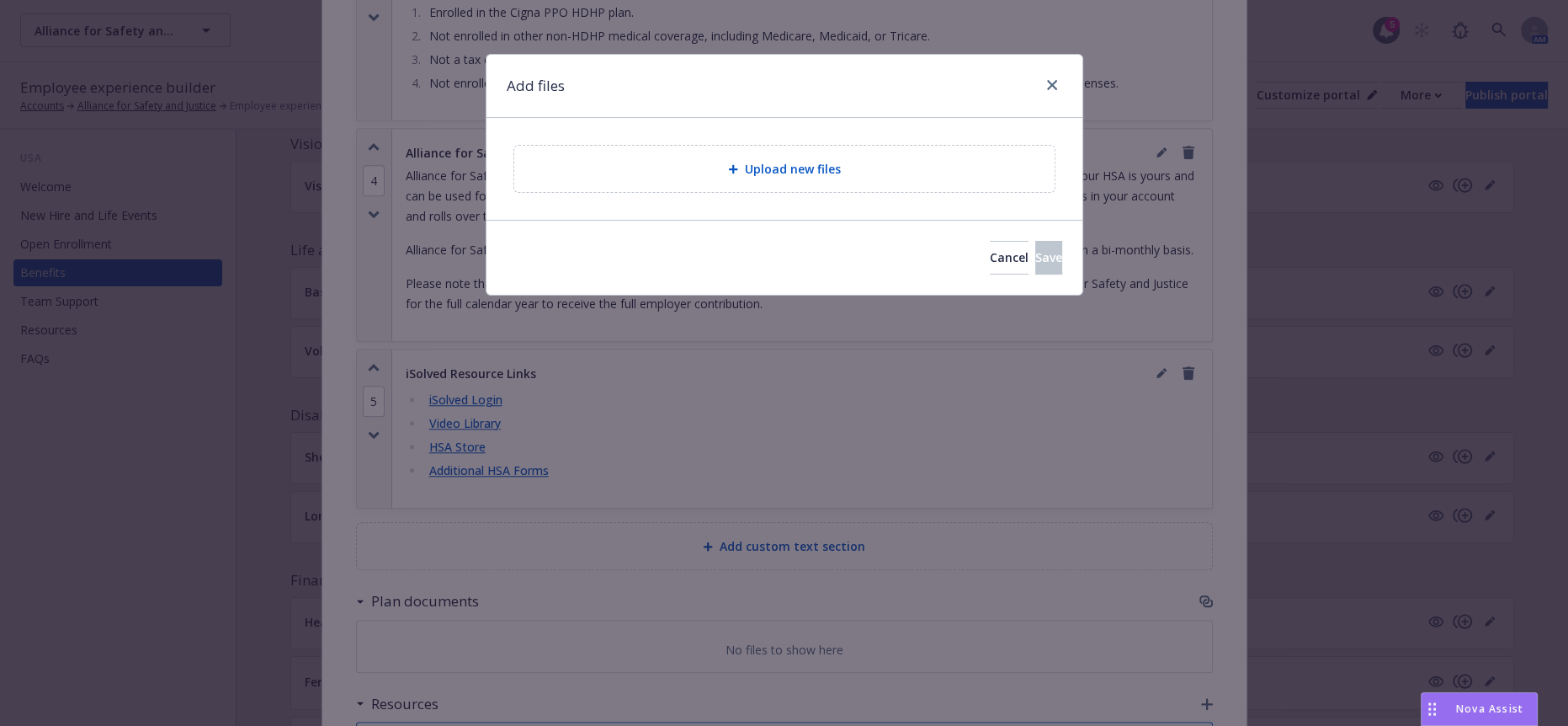 click on "Upload new files" at bounding box center [784, 168] 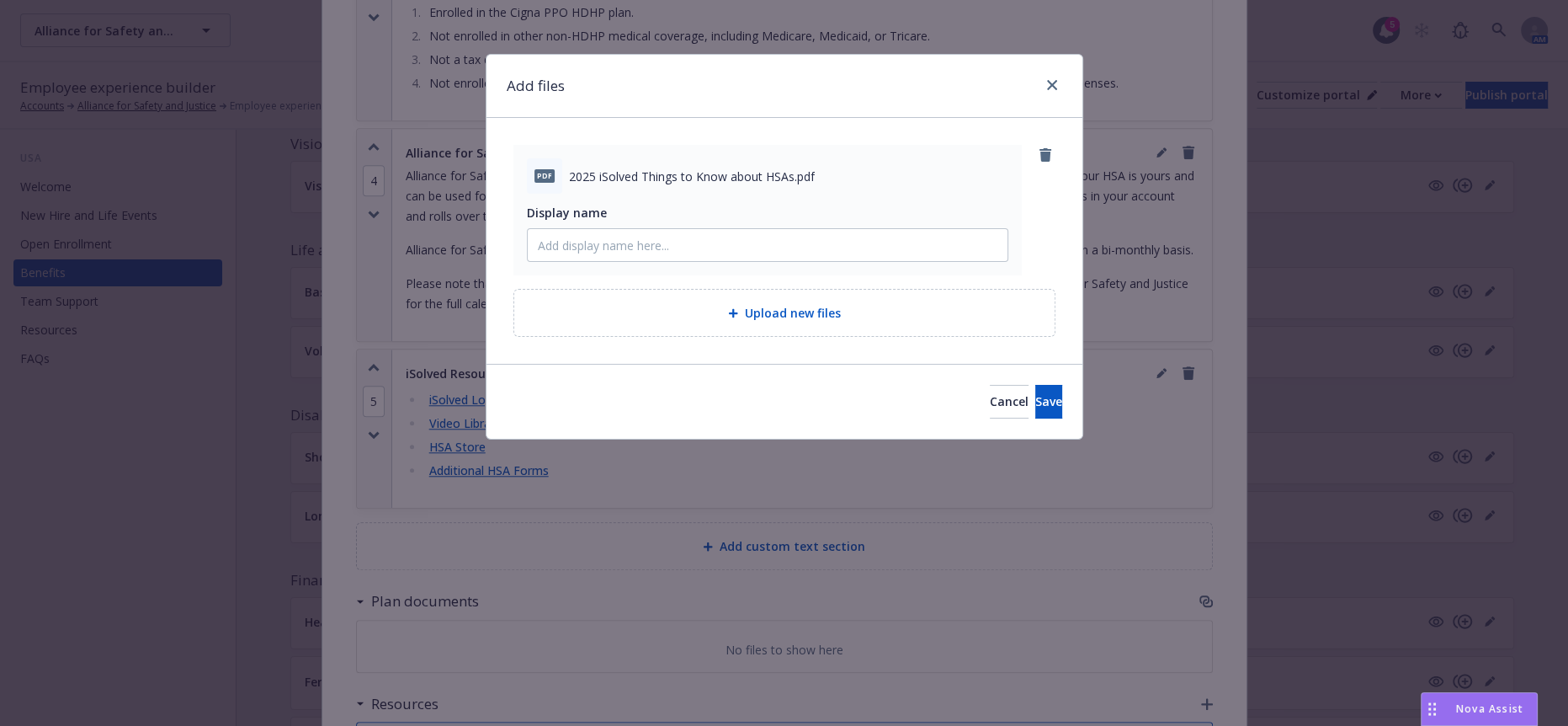 click on "2025 iSolved Things to Know about HSAs.pdf" at bounding box center [692, 176] 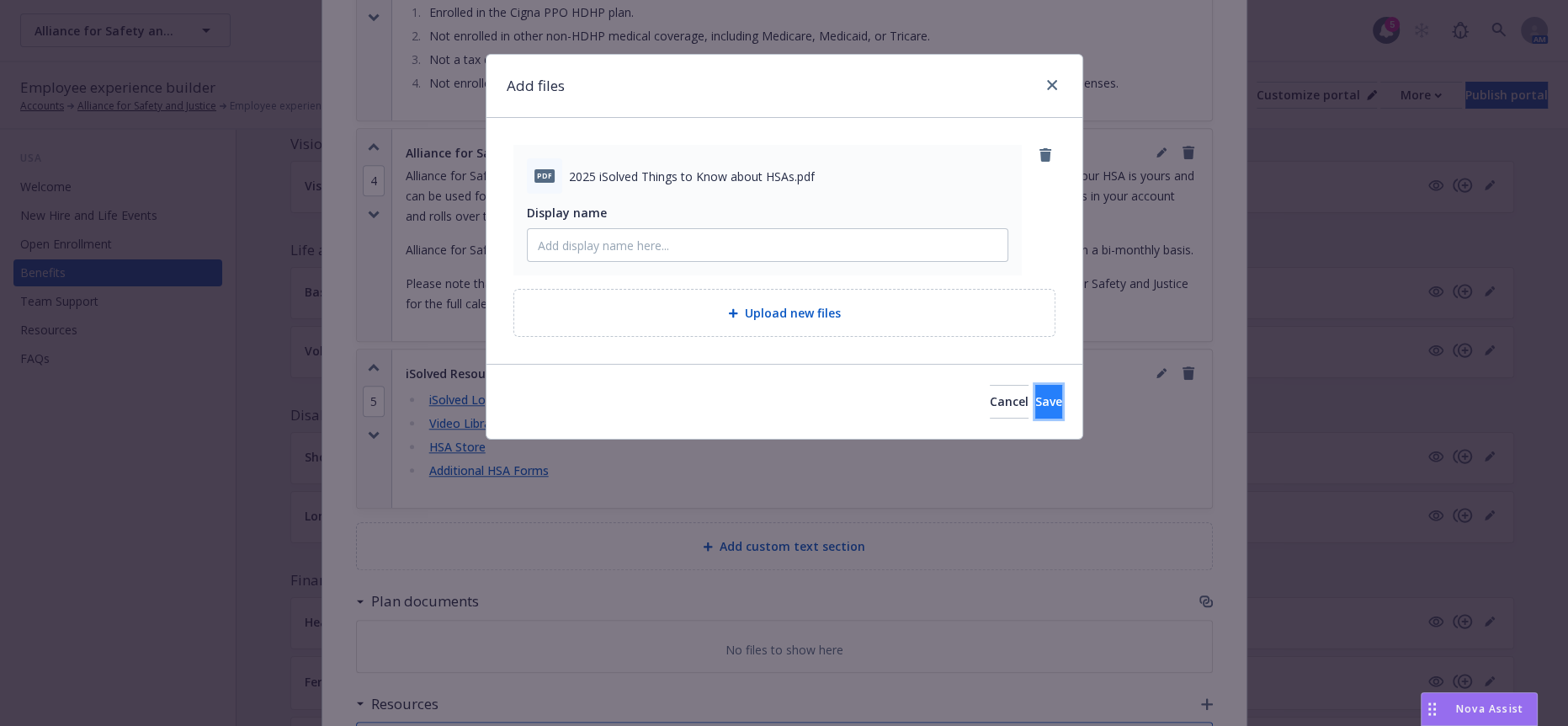 click on "Save" at bounding box center (1049, 402) 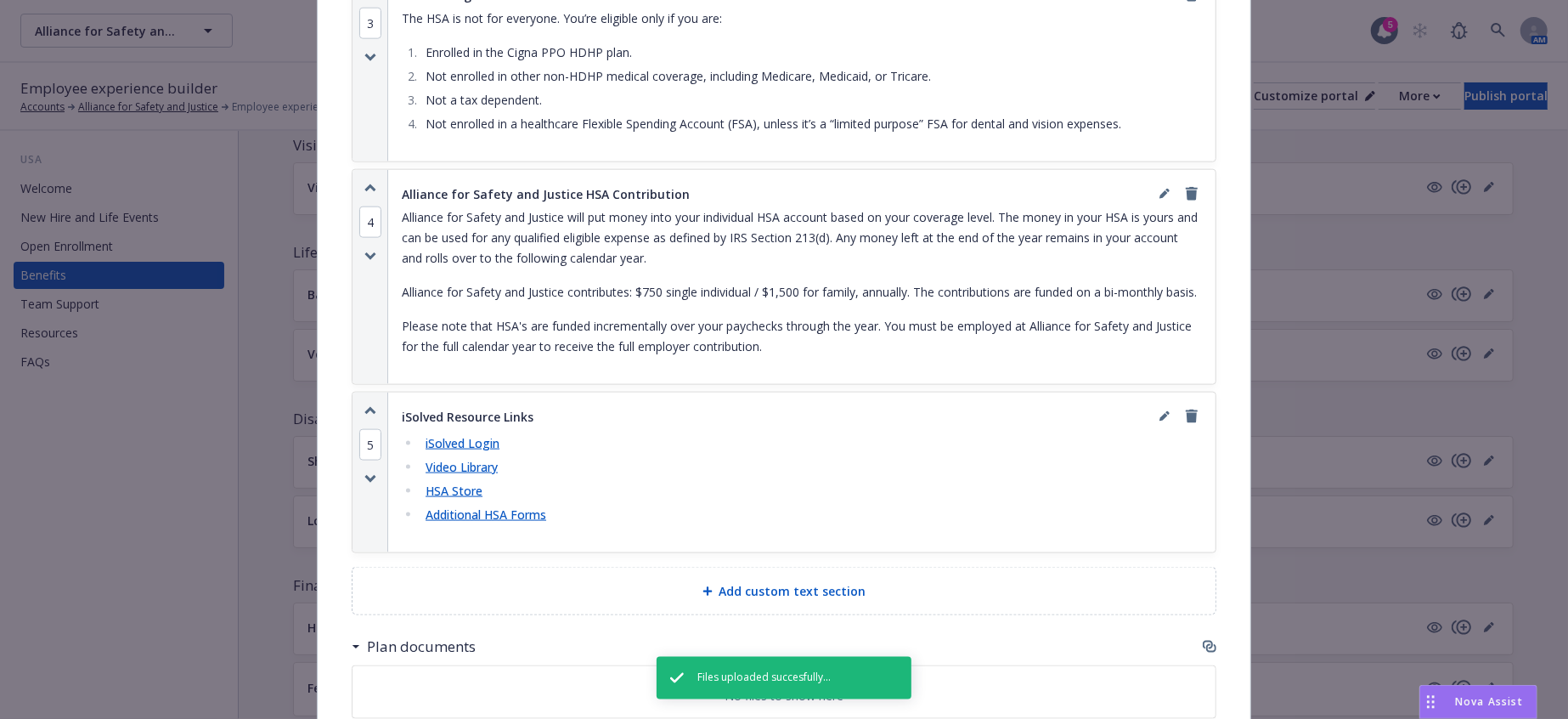 scroll, scrollTop: 1709, scrollLeft: 0, axis: vertical 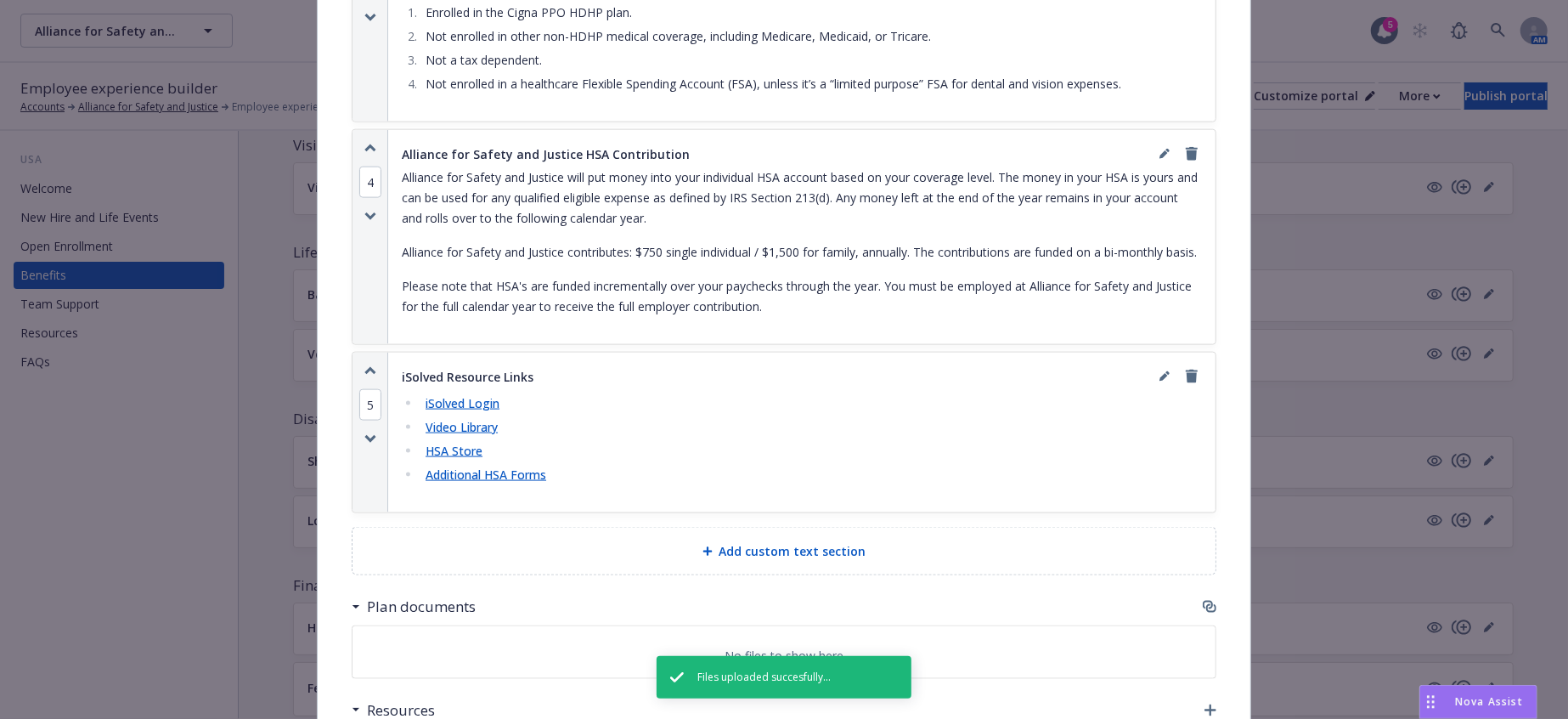 drag, startPoint x: 376, startPoint y: 586, endPoint x: 367, endPoint y: 514, distance: 72.56032 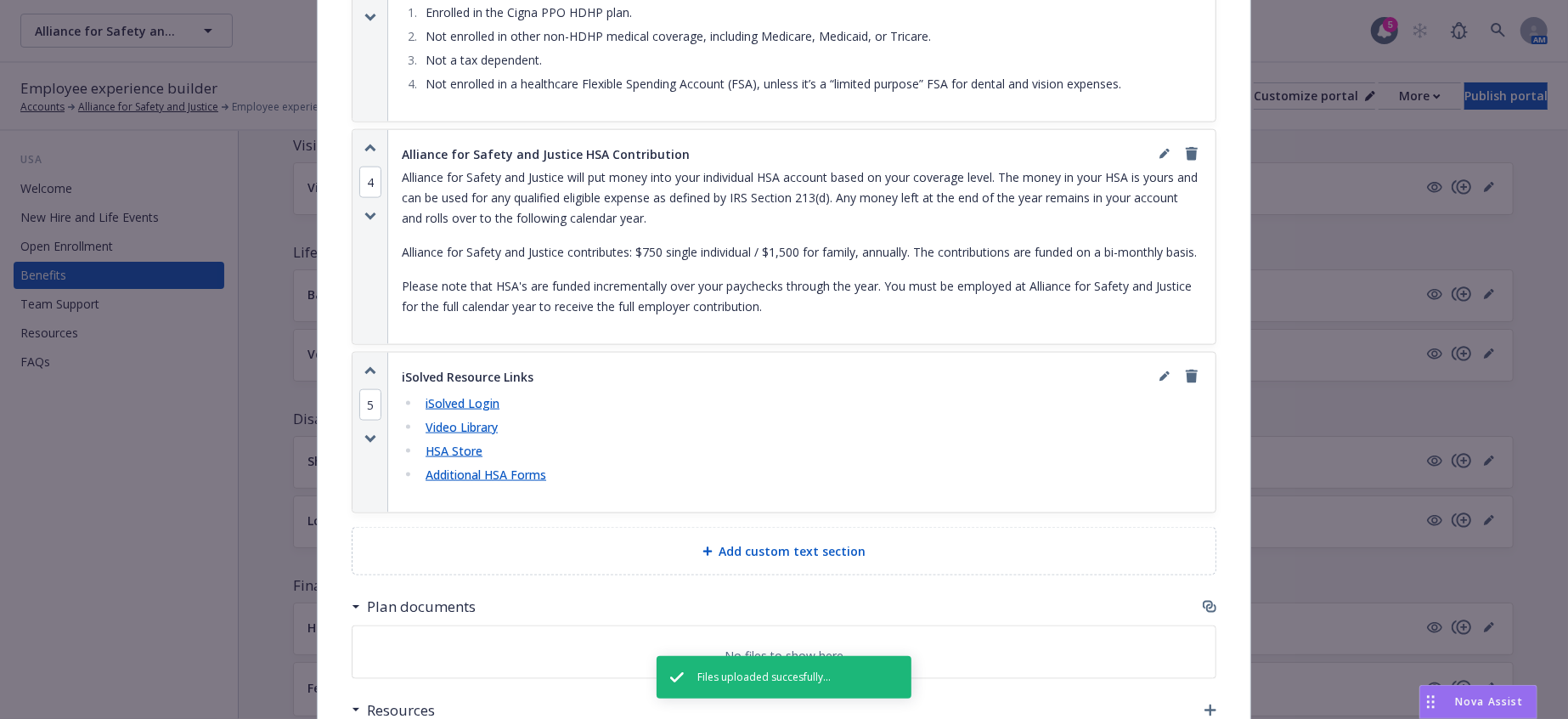 scroll, scrollTop: 1709, scrollLeft: 0, axis: vertical 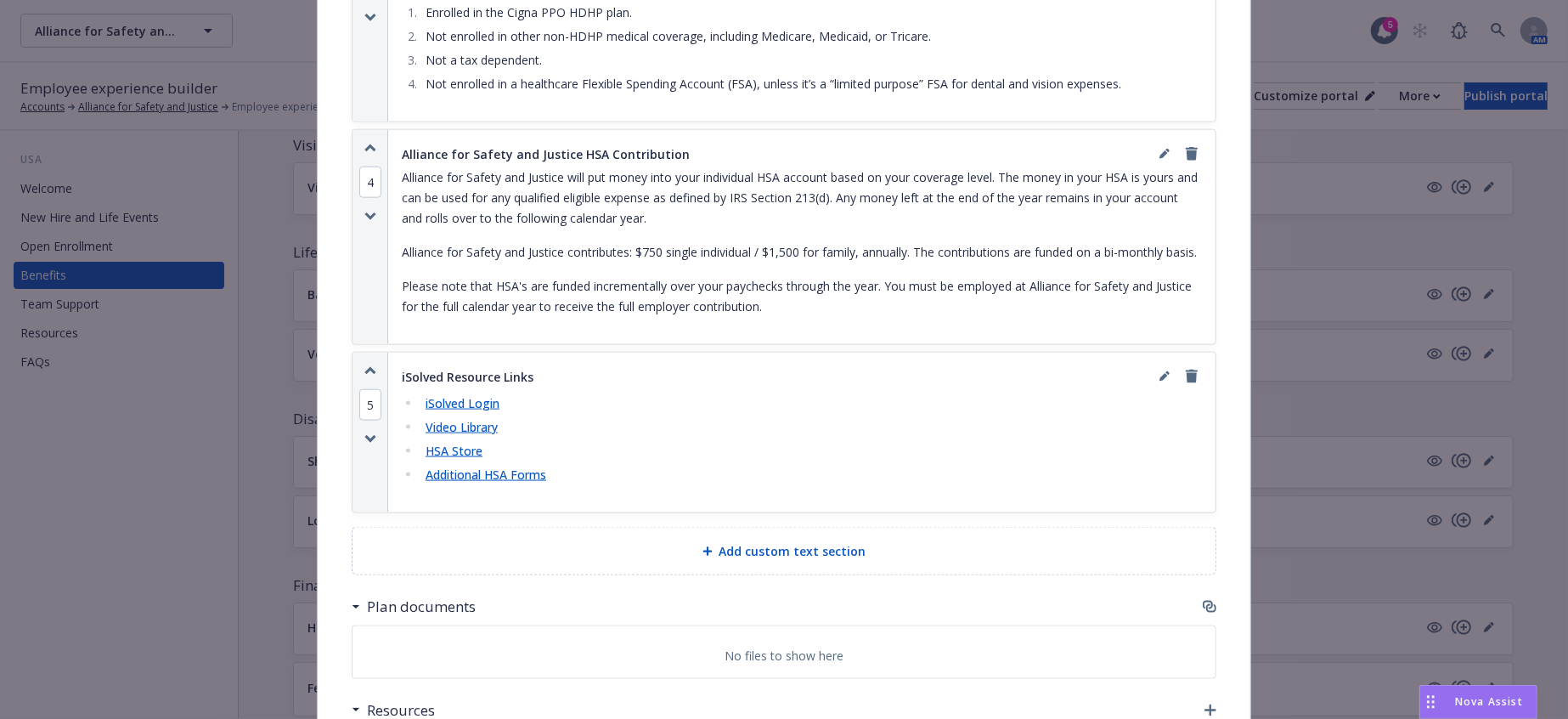 click 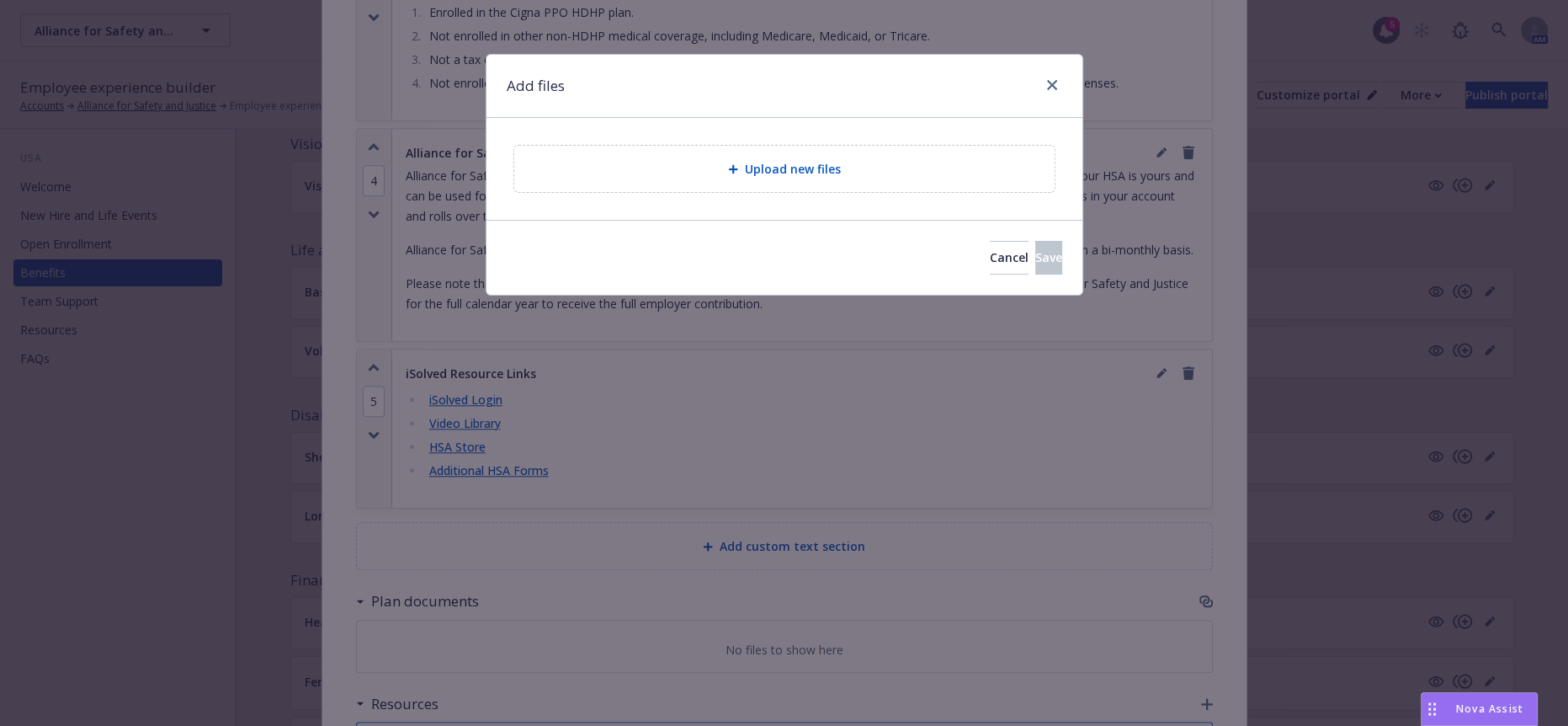 click on "Upload new files" at bounding box center (784, 168) 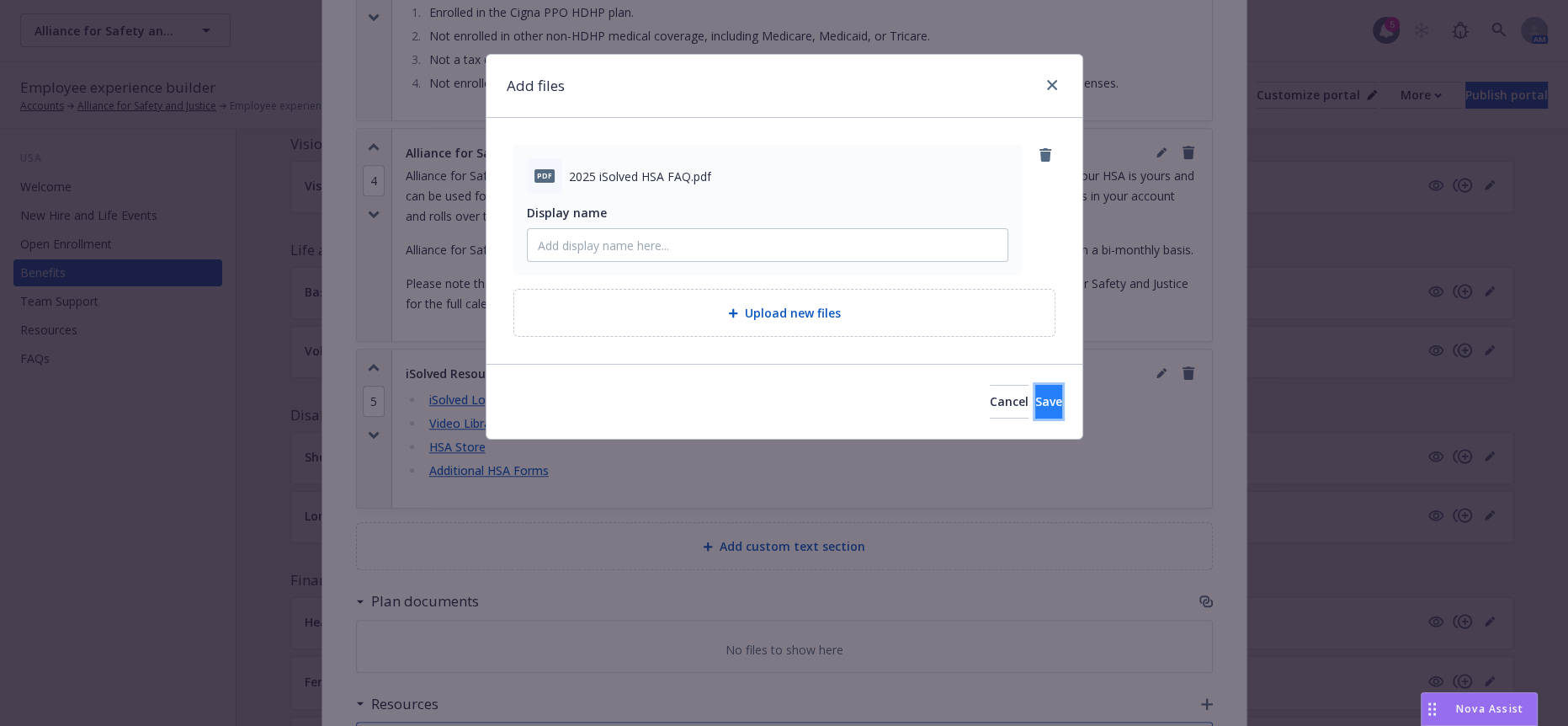 click on "Save" at bounding box center [1049, 402] 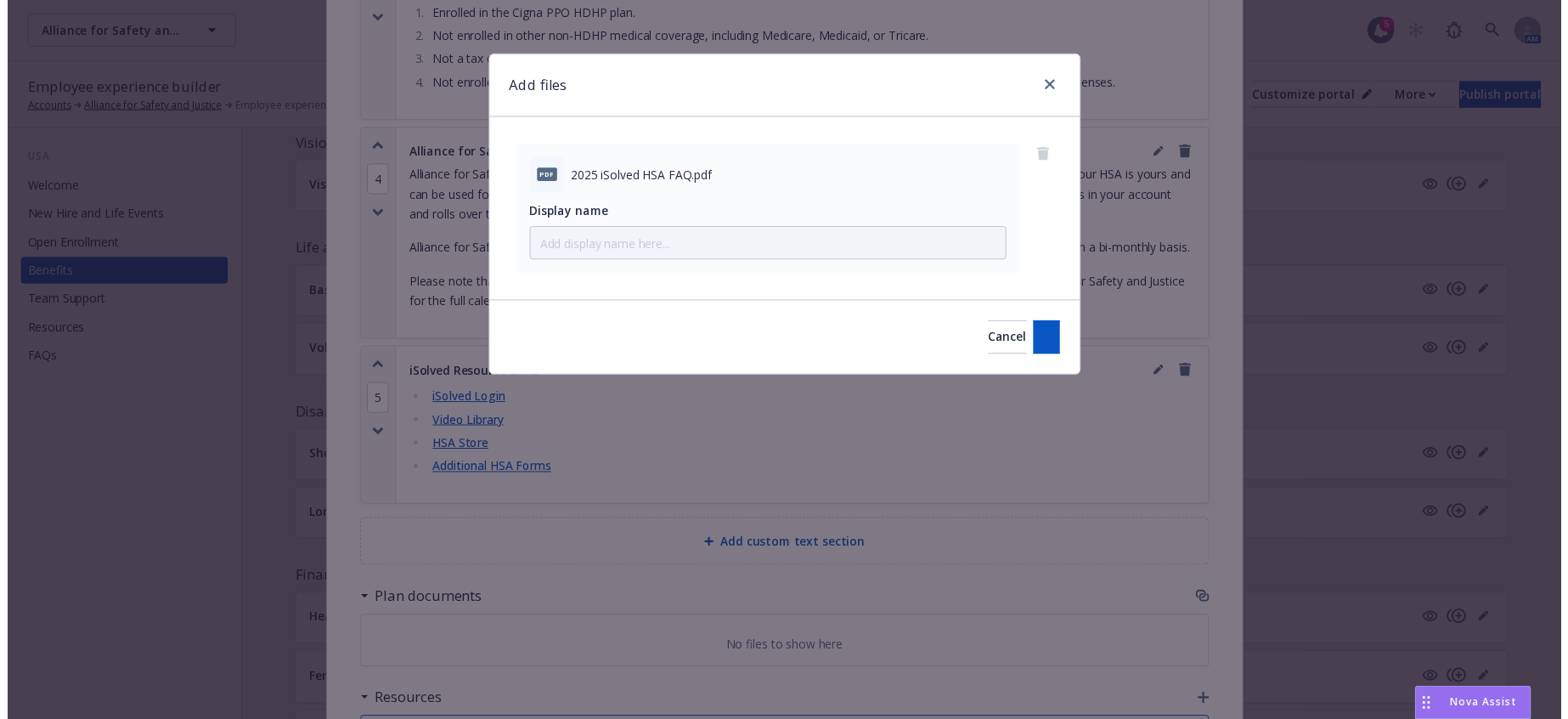 scroll, scrollTop: 1709, scrollLeft: 0, axis: vertical 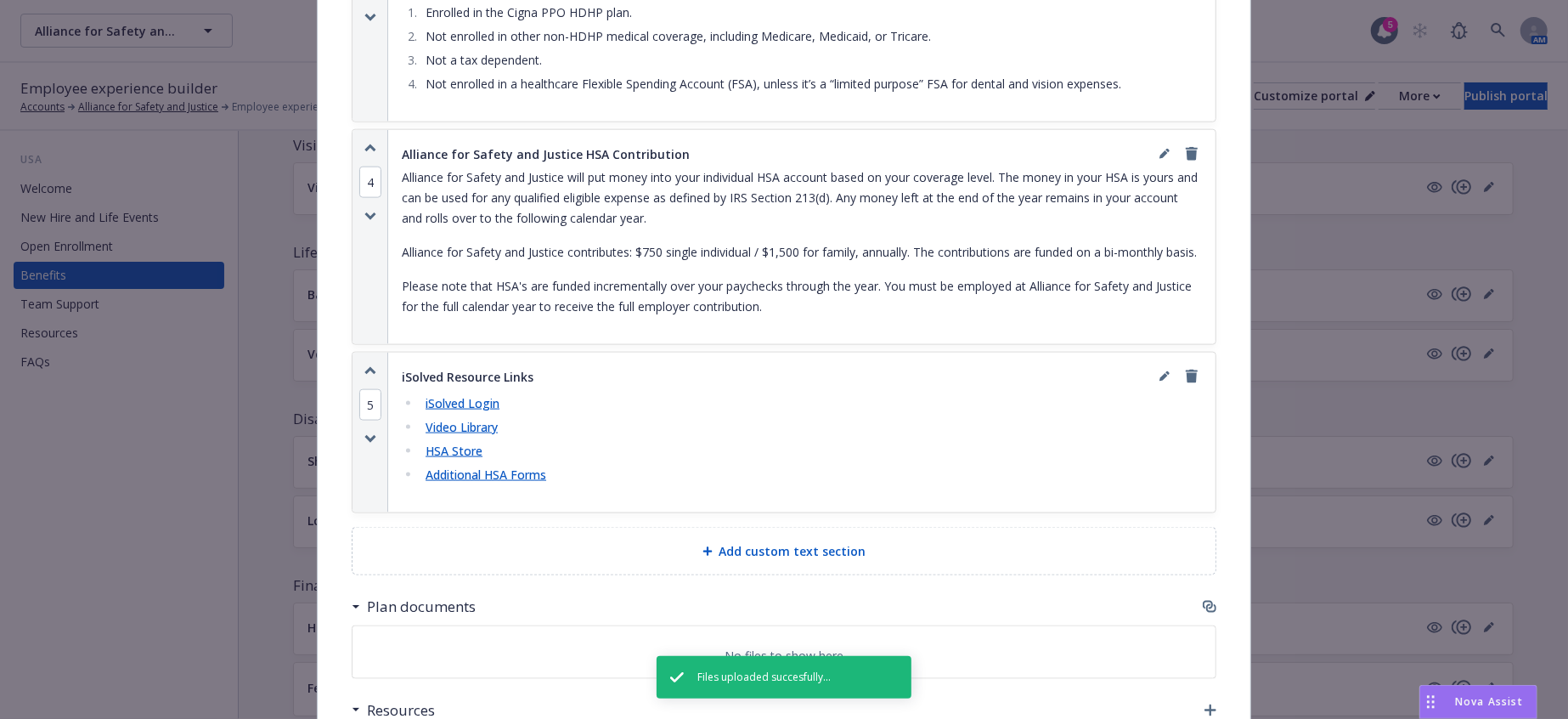 drag, startPoint x: 375, startPoint y: 635, endPoint x: 375, endPoint y: 539, distance: 96 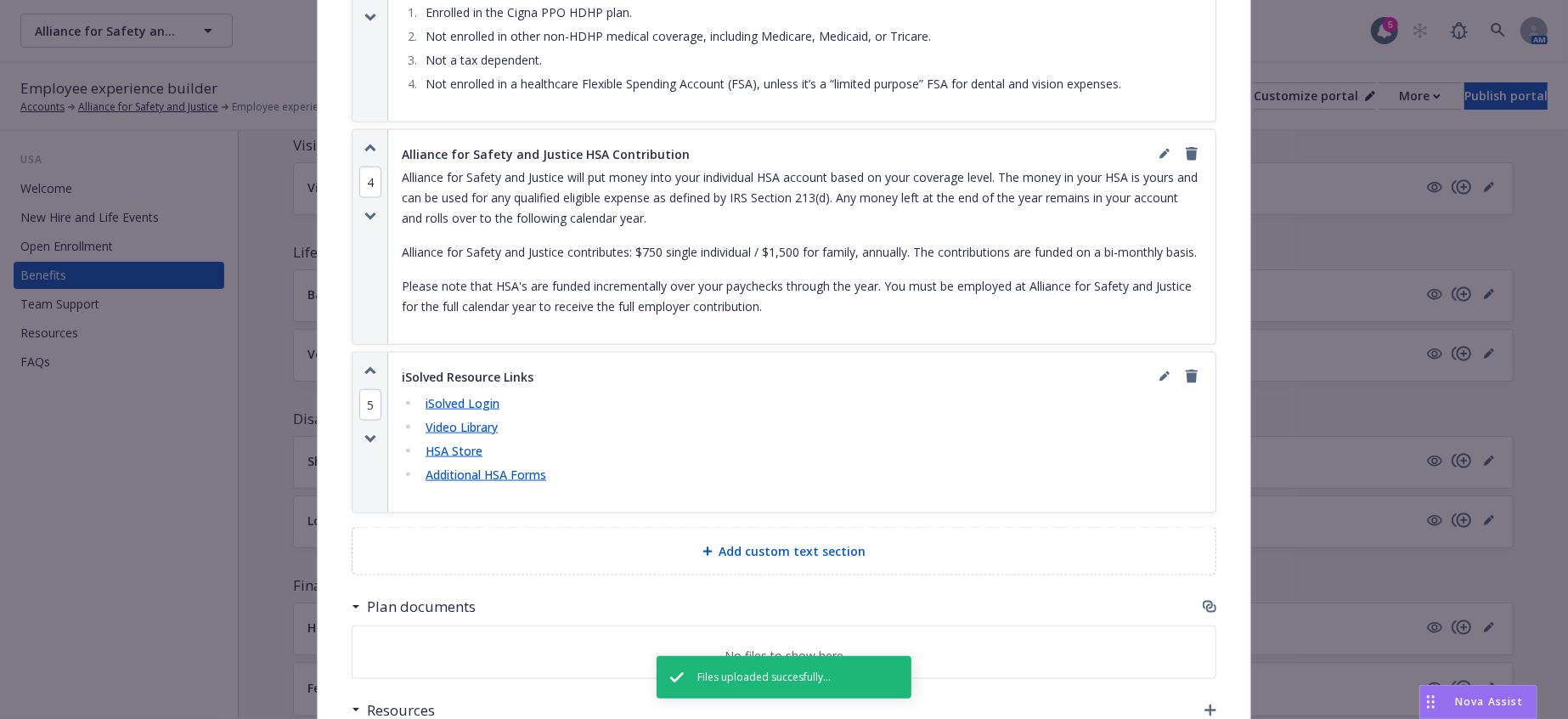 click on "pdf 2025 iSolved Things to Know about HSAs.pdf pdf HSA Transfer Form.pdf pdf How to Activate your Prepaid Benefit's Card.pdf pdf 2025 iSolved HSA FAQ.pdf
To pick up a draggable item, press the space bar.
While dragging, use the arrow keys to move the item.
Press space again to drop the item in its new position, or press escape to cancel." at bounding box center (784, 885) 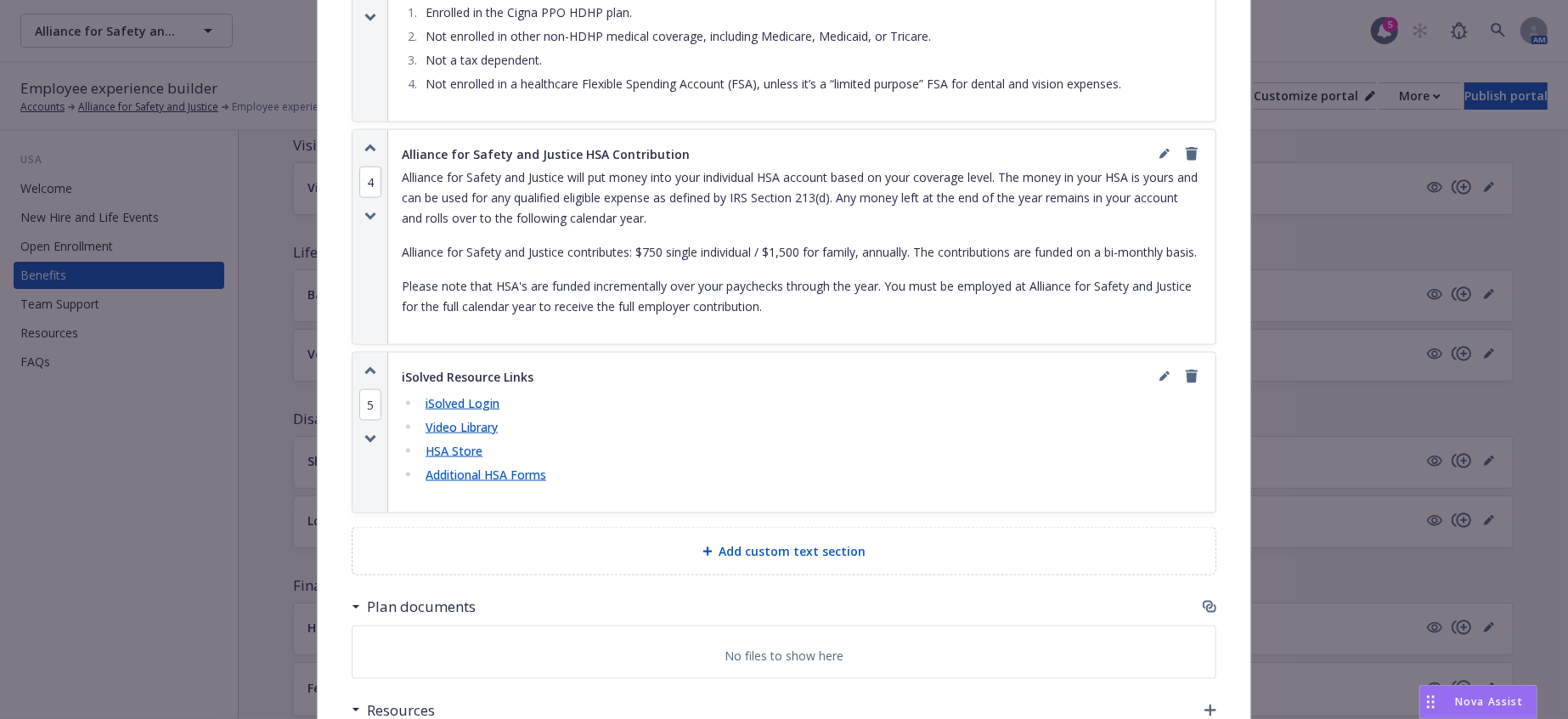 click on "Additional HSA Forms" at bounding box center [486, 474] 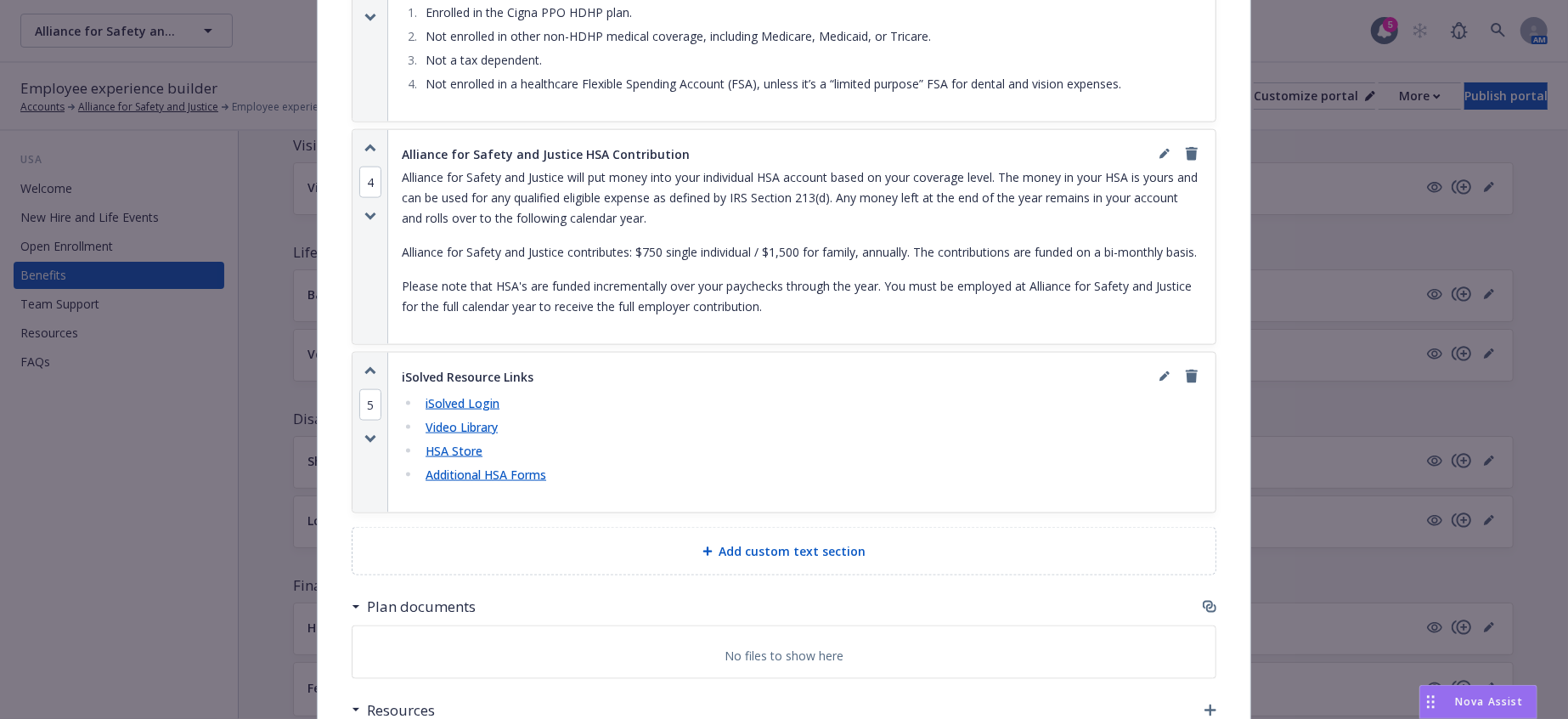 scroll, scrollTop: 1709, scrollLeft: 0, axis: vertical 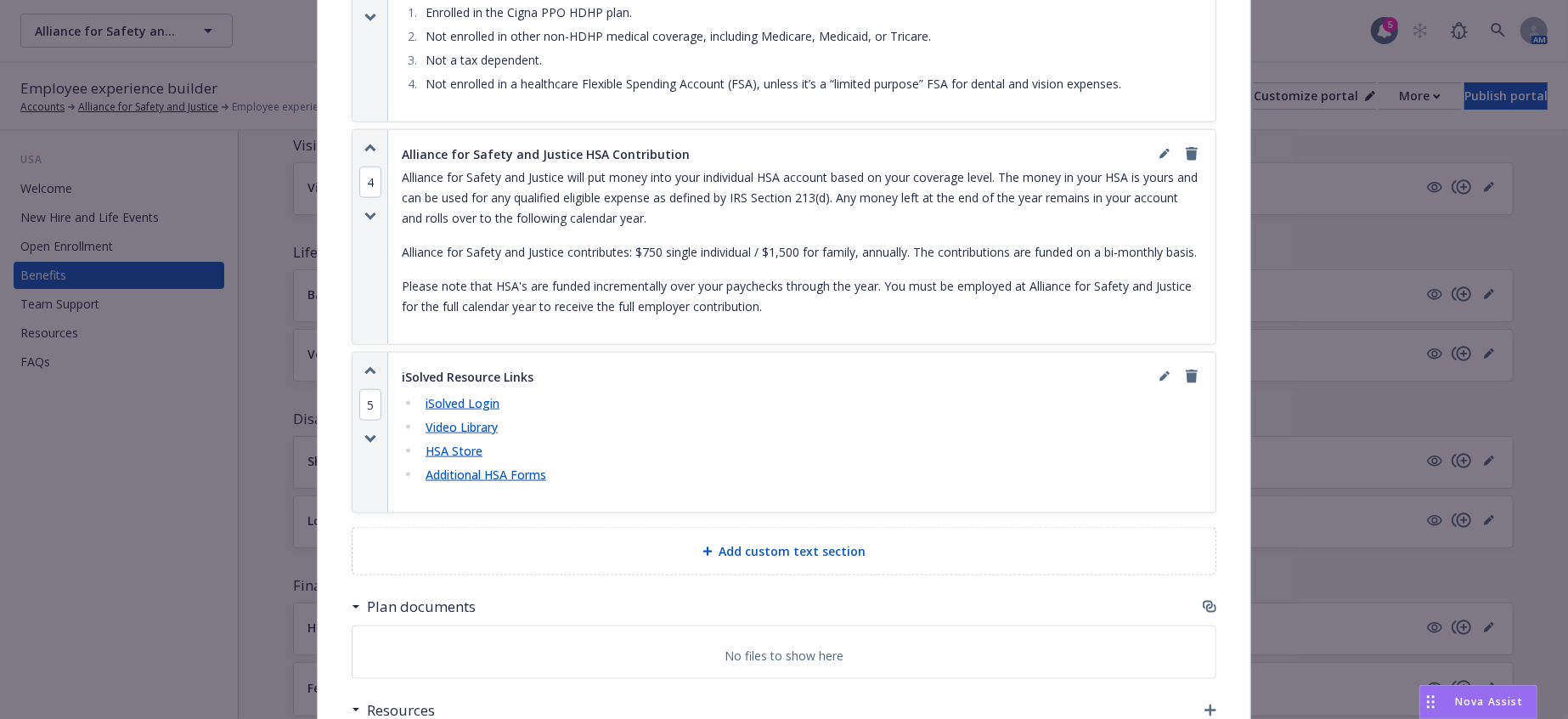 click on "Resources" at bounding box center (784, 711) 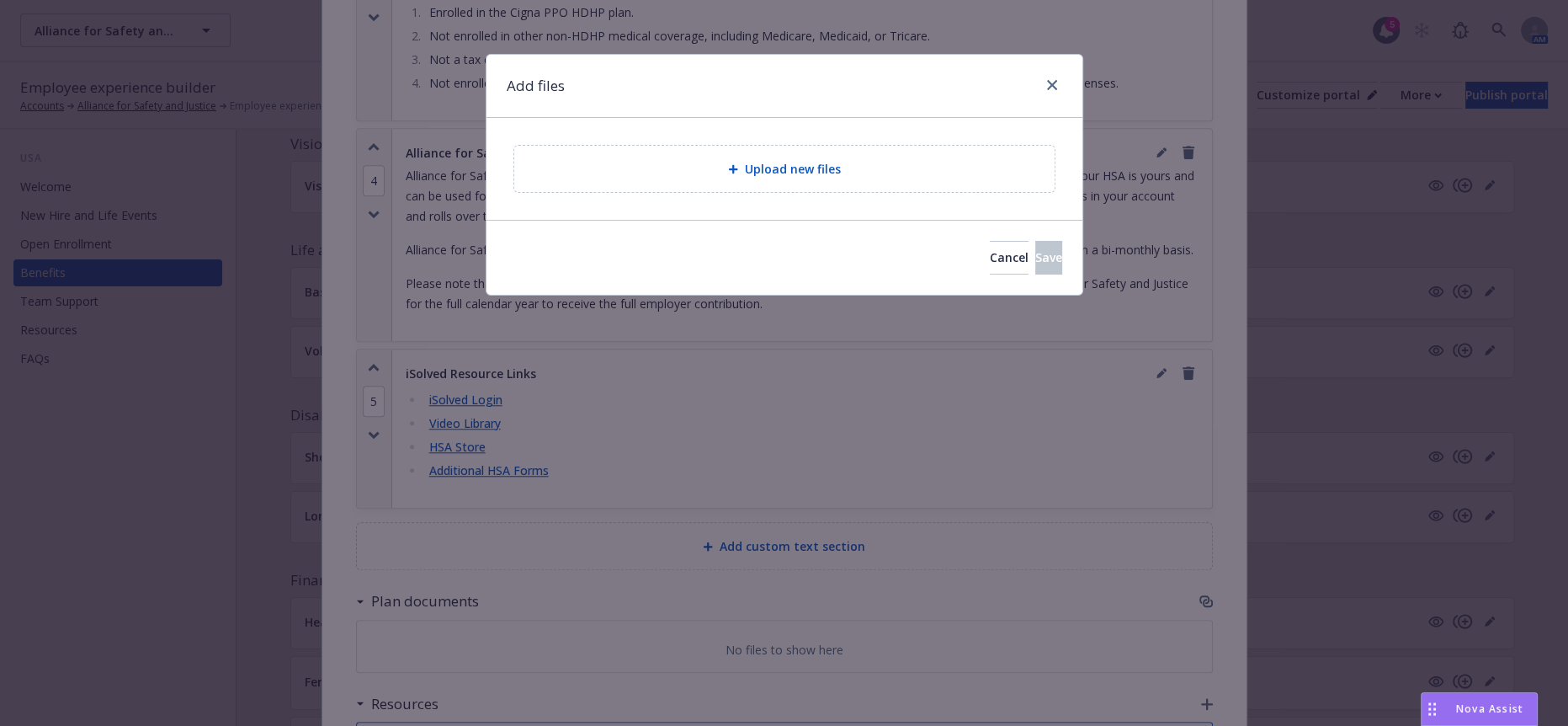 click on "Upload new files" at bounding box center (793, 168) 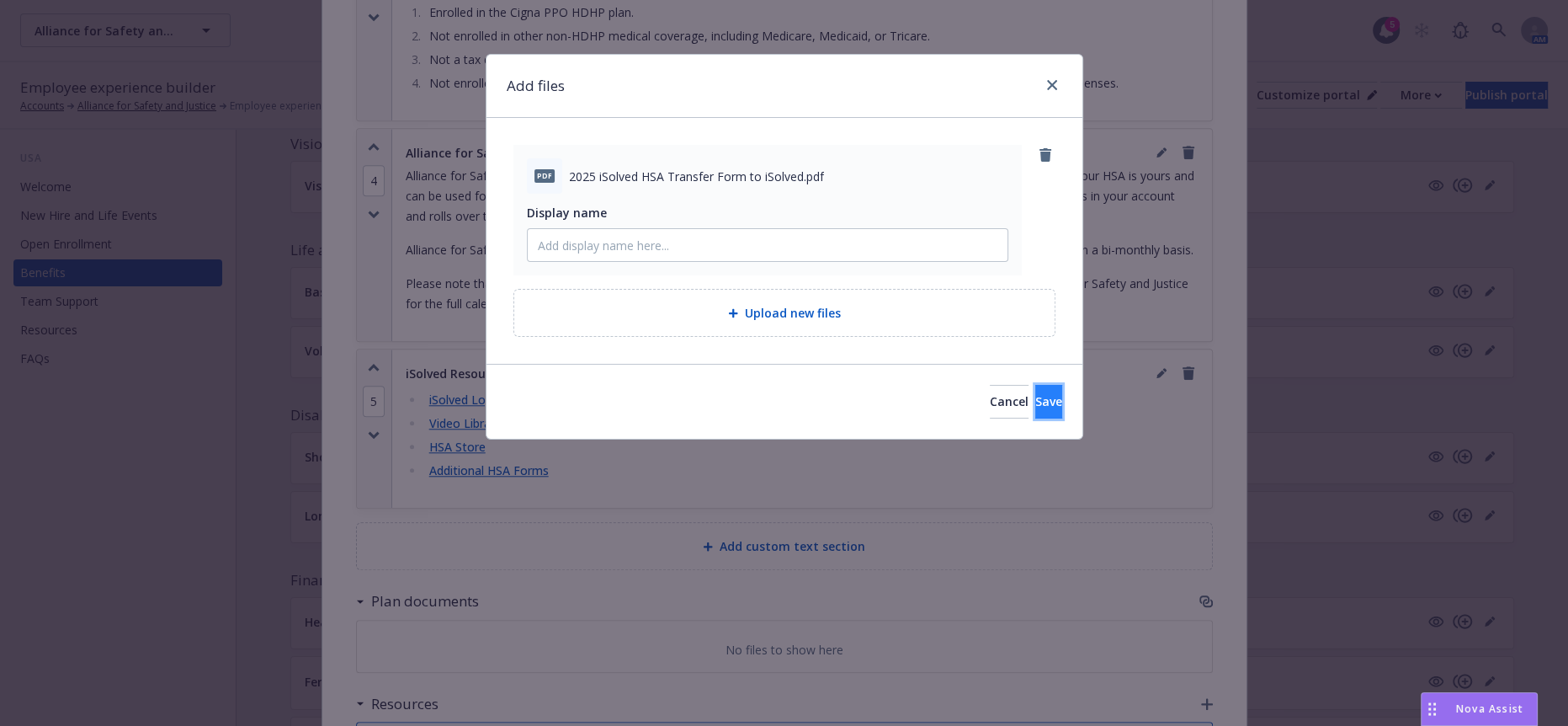 click on "Save" at bounding box center [1049, 402] 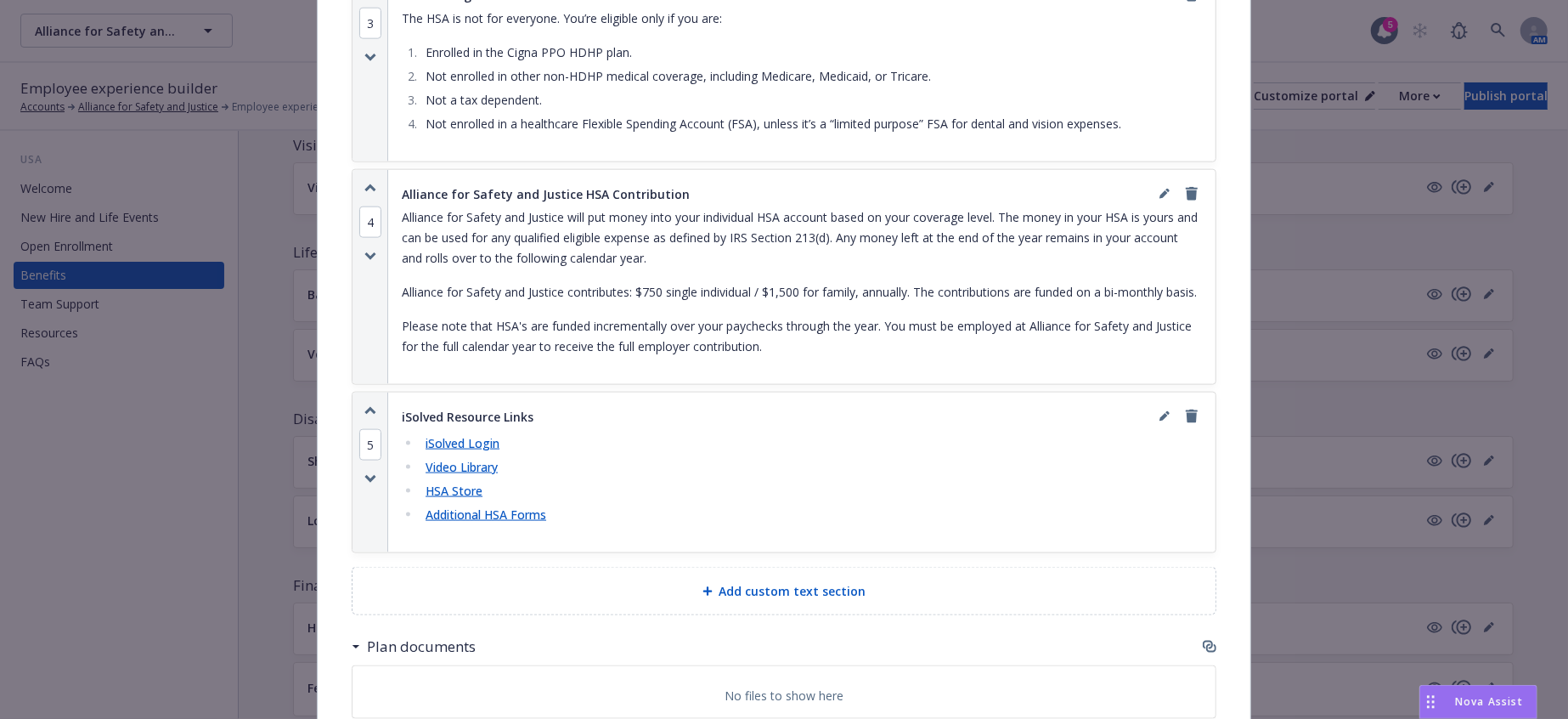 scroll, scrollTop: 1709, scrollLeft: 0, axis: vertical 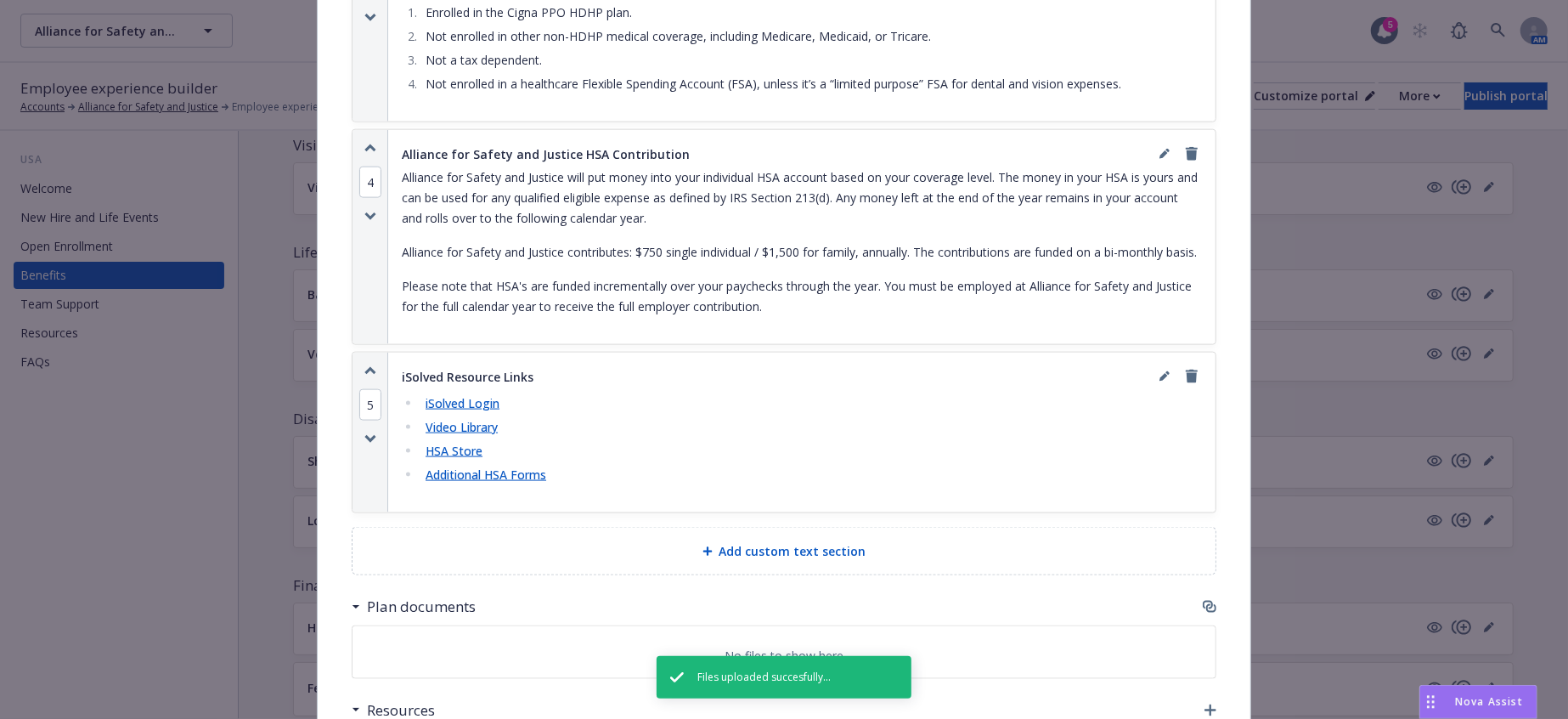 drag, startPoint x: 373, startPoint y: 624, endPoint x: 375, endPoint y: 589, distance: 35.0571 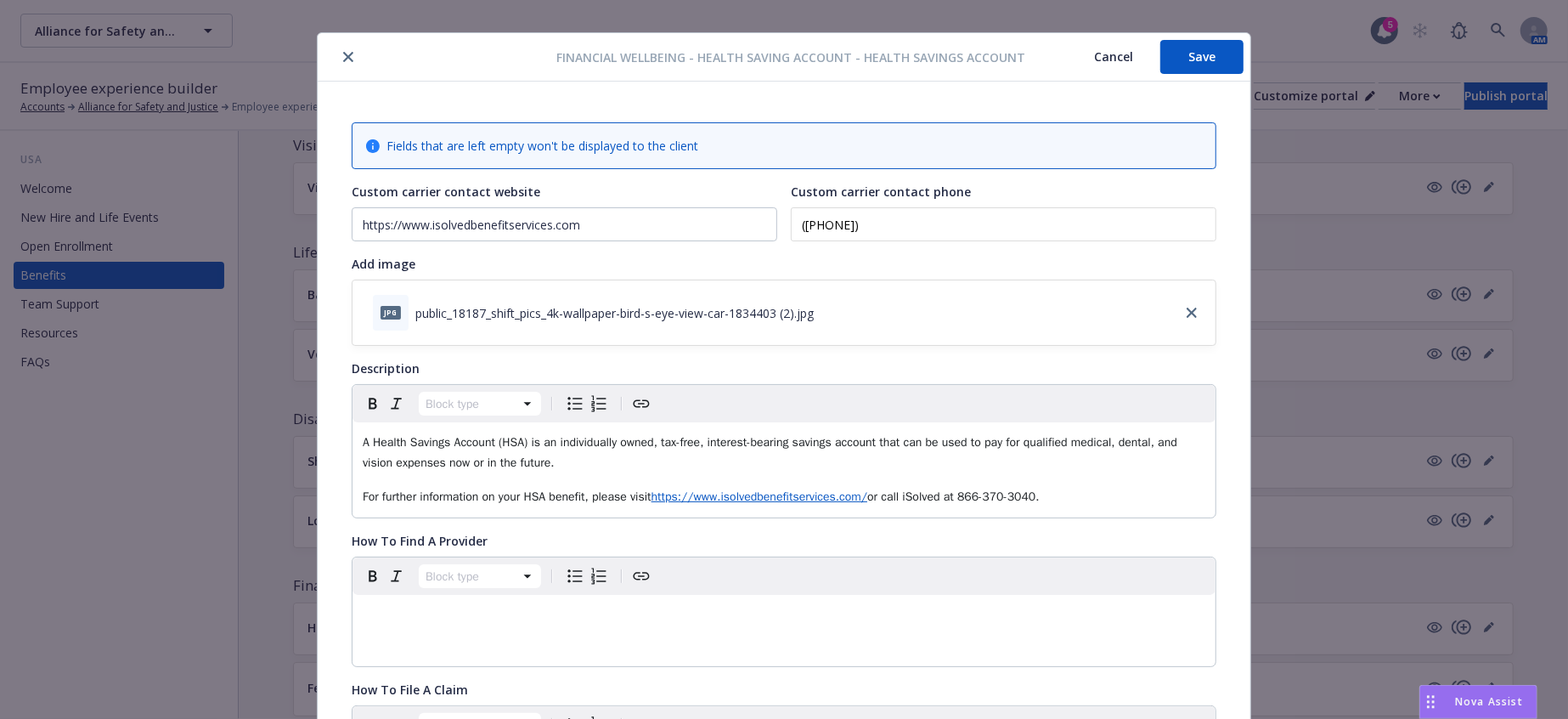 scroll, scrollTop: 8, scrollLeft: 0, axis: vertical 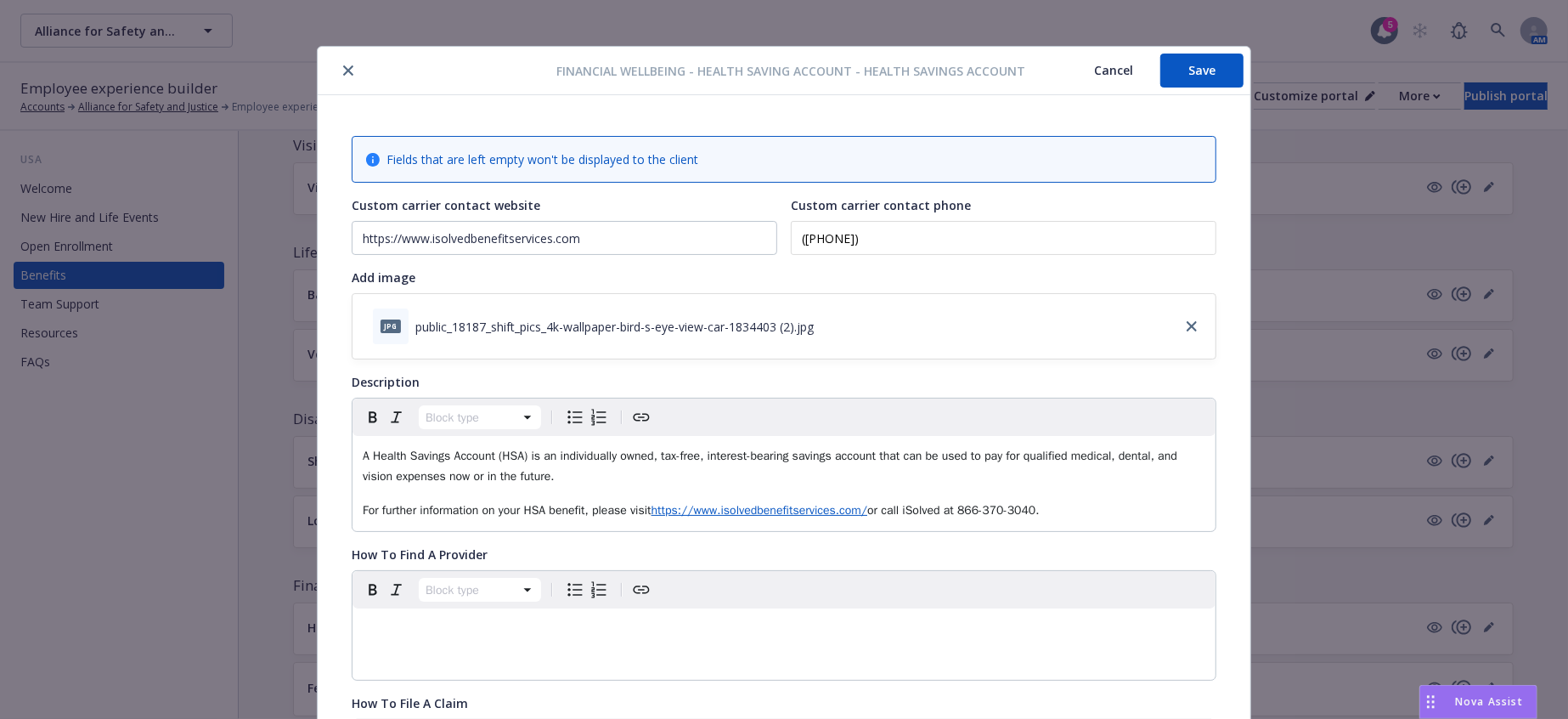 click on "Save" at bounding box center [1202, 71] 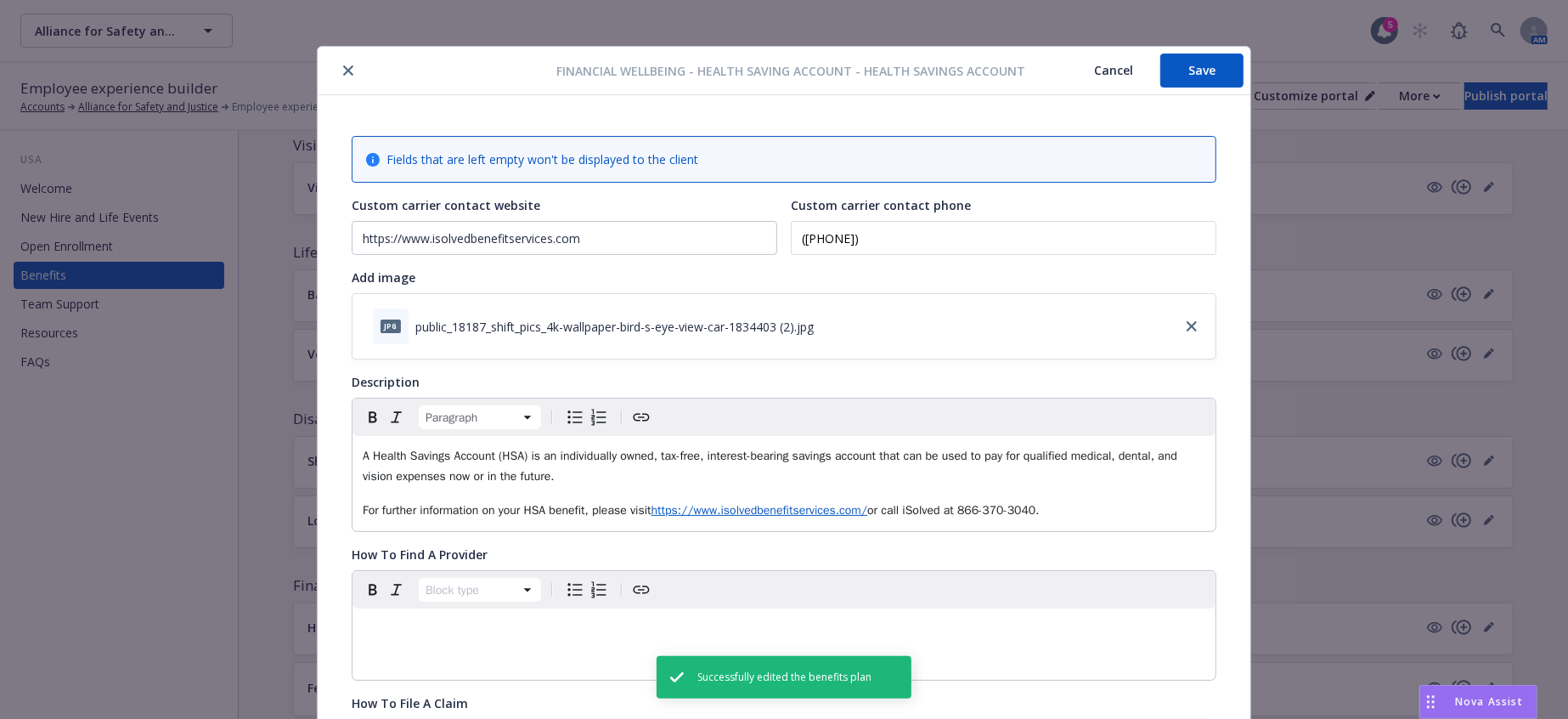 click on "A Health Savings Account (HSA) is an individually owned, tax-free, interest-bearing savings account that can be used to pay for qualified medical, dental, and vision expenses now or in the future." at bounding box center (784, 467) 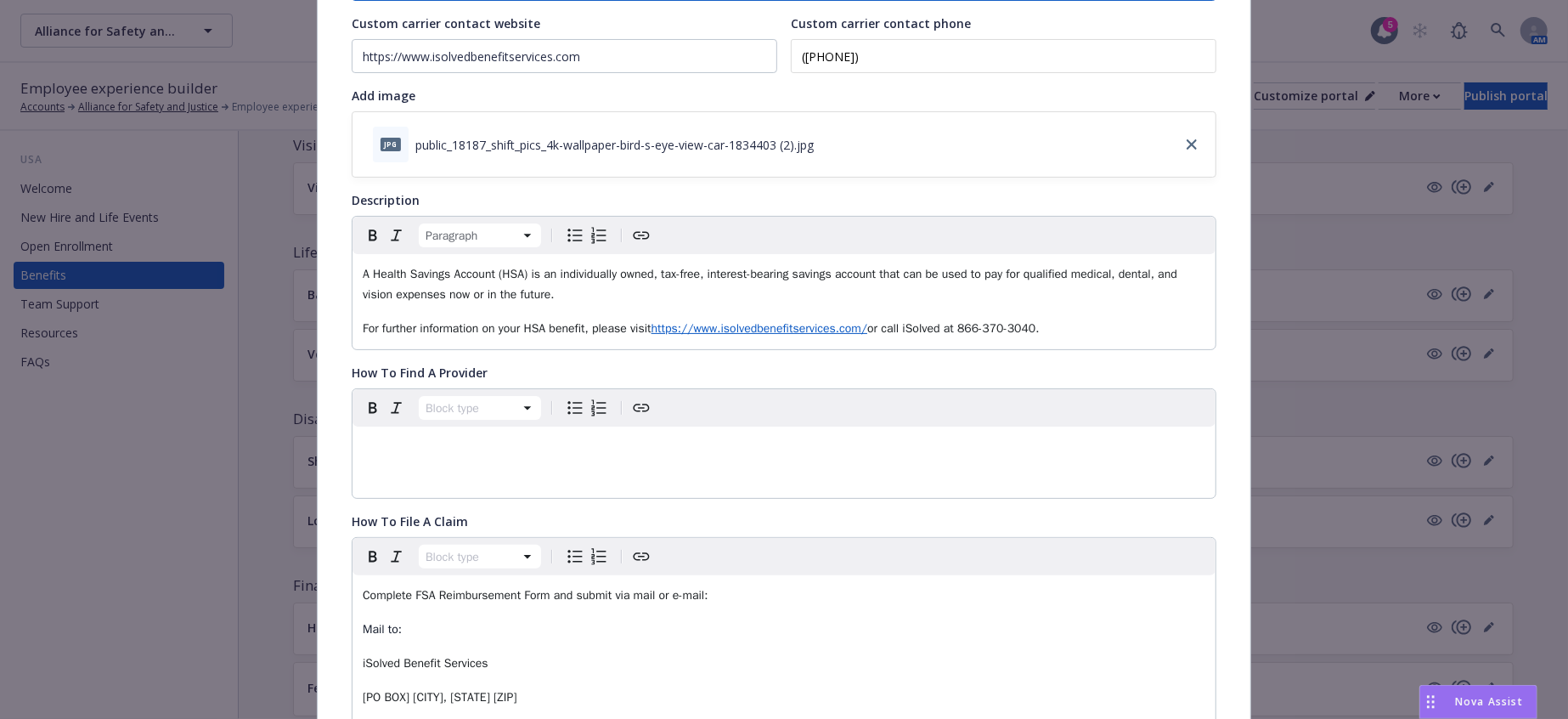 scroll, scrollTop: 104, scrollLeft: 0, axis: vertical 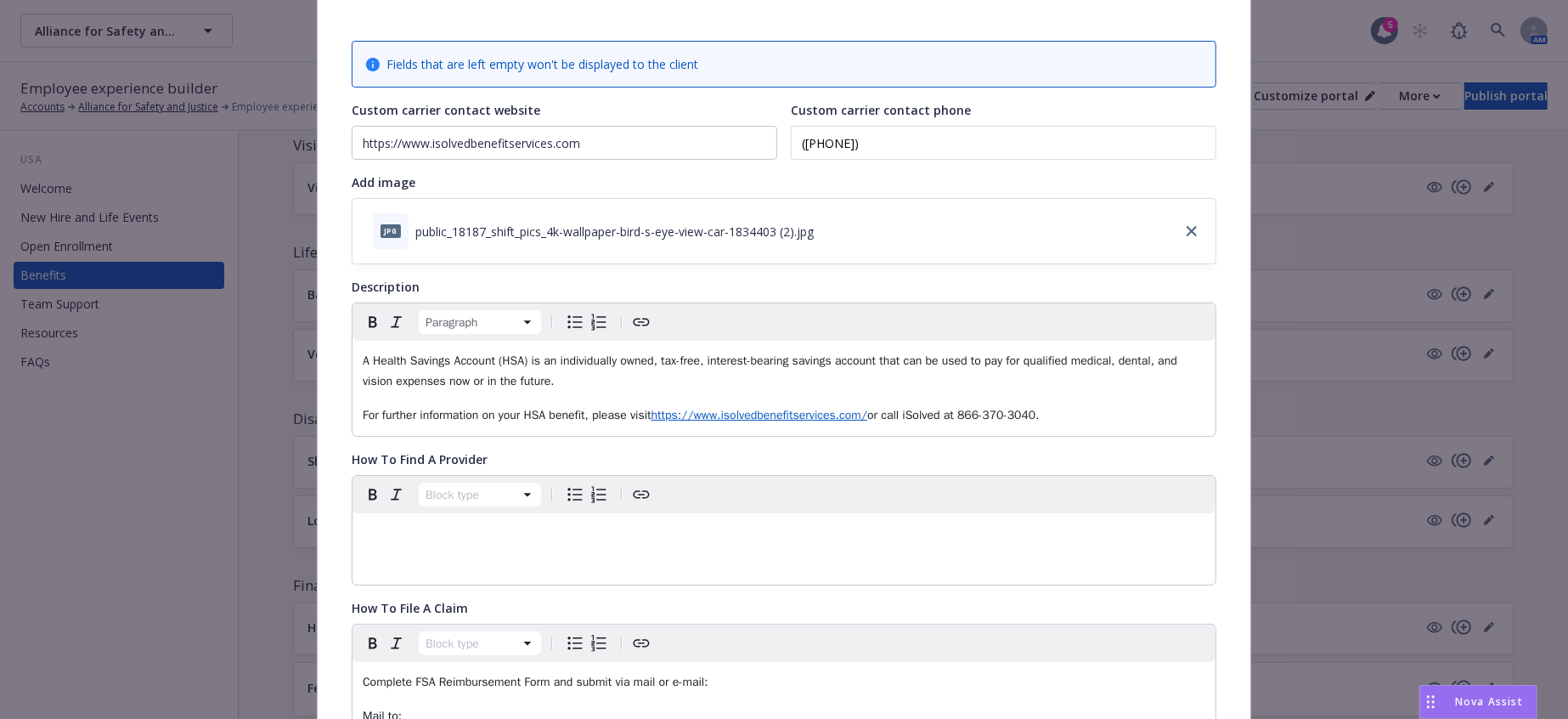 click on "A Health Savings Account (HSA) is an individually owned, tax-free, interest-bearing savings account that can be used to pay for qualified medical, dental, and vision expenses now or in the future." at bounding box center (784, 371) 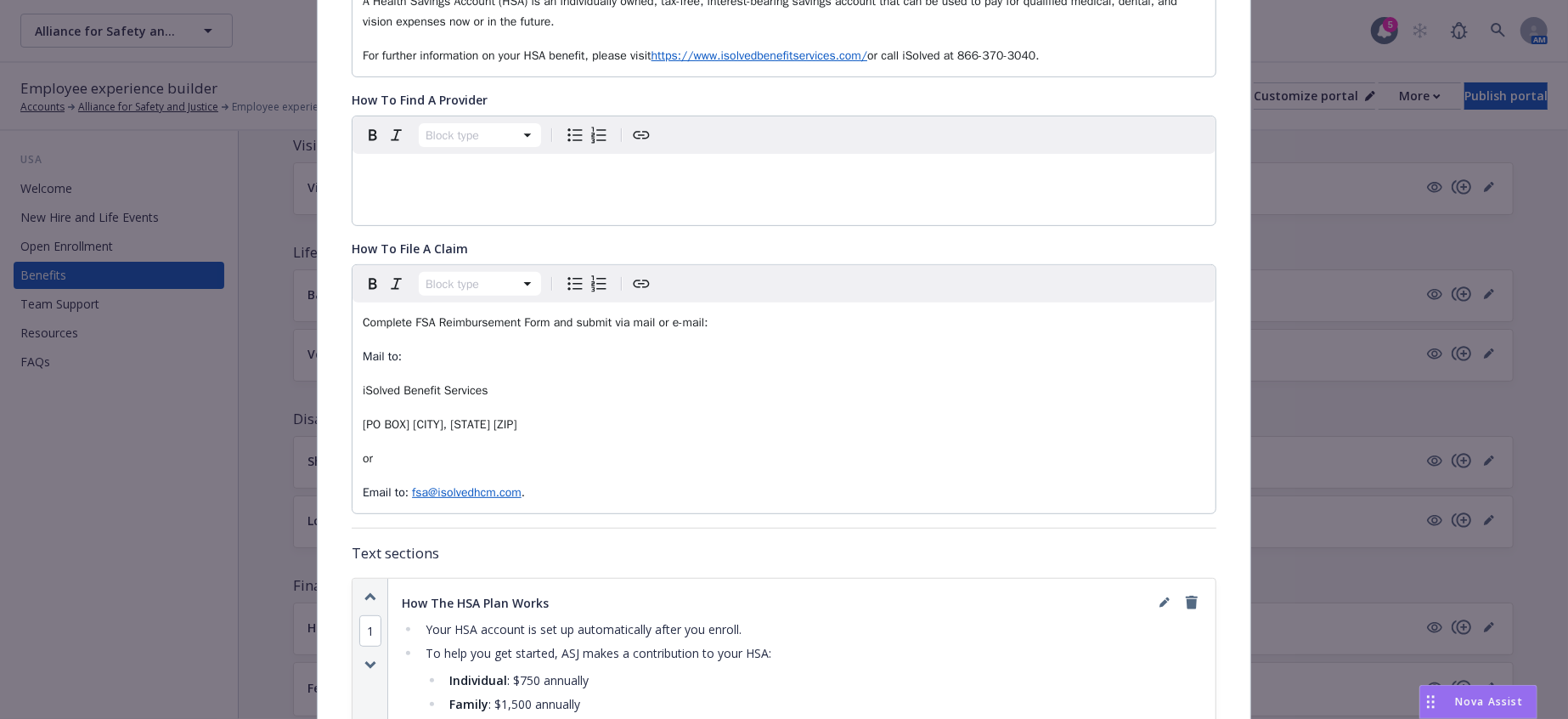 scroll, scrollTop: 377, scrollLeft: 0, axis: vertical 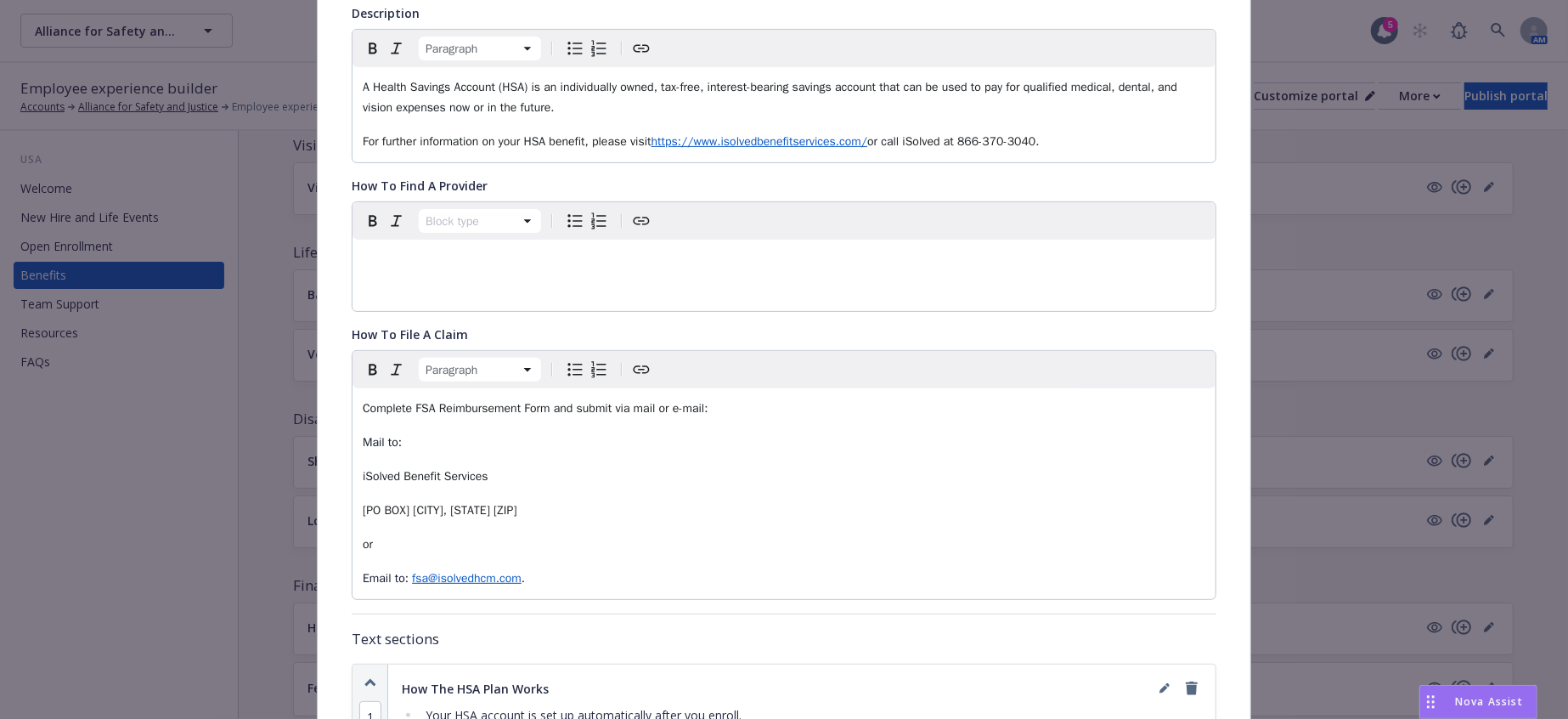 click on "Complete FSA Reimbursement Form and submit via mail or e-mail:" at bounding box center [784, 409] 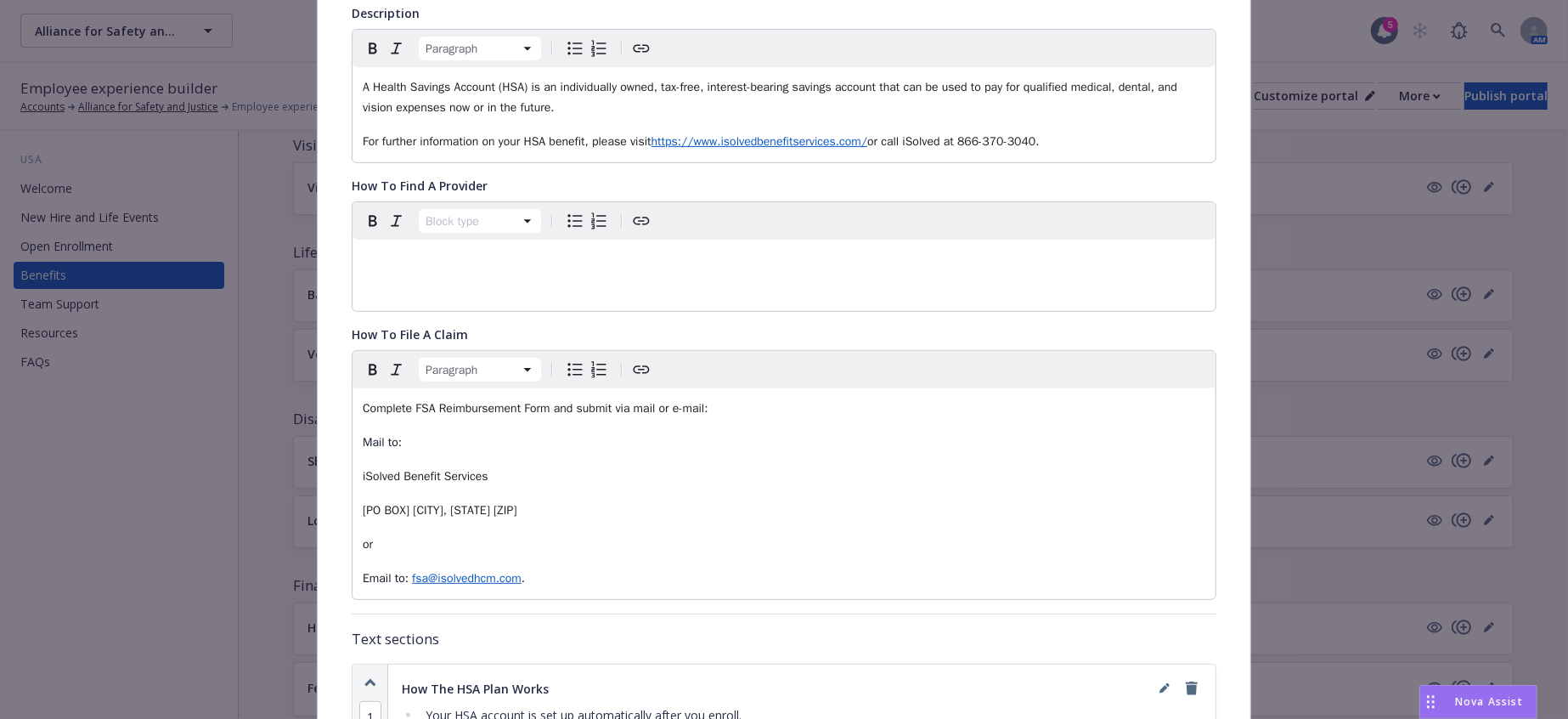 click on "Complete FSA Reimbursement Form and submit via mail or e-mail: Mail to: iSolved Benefit Services  [PO BOX], [CITY], [STATE] [ZIP]  or  Email to:   fsa@isolvedhcm.com ." at bounding box center [784, 494] 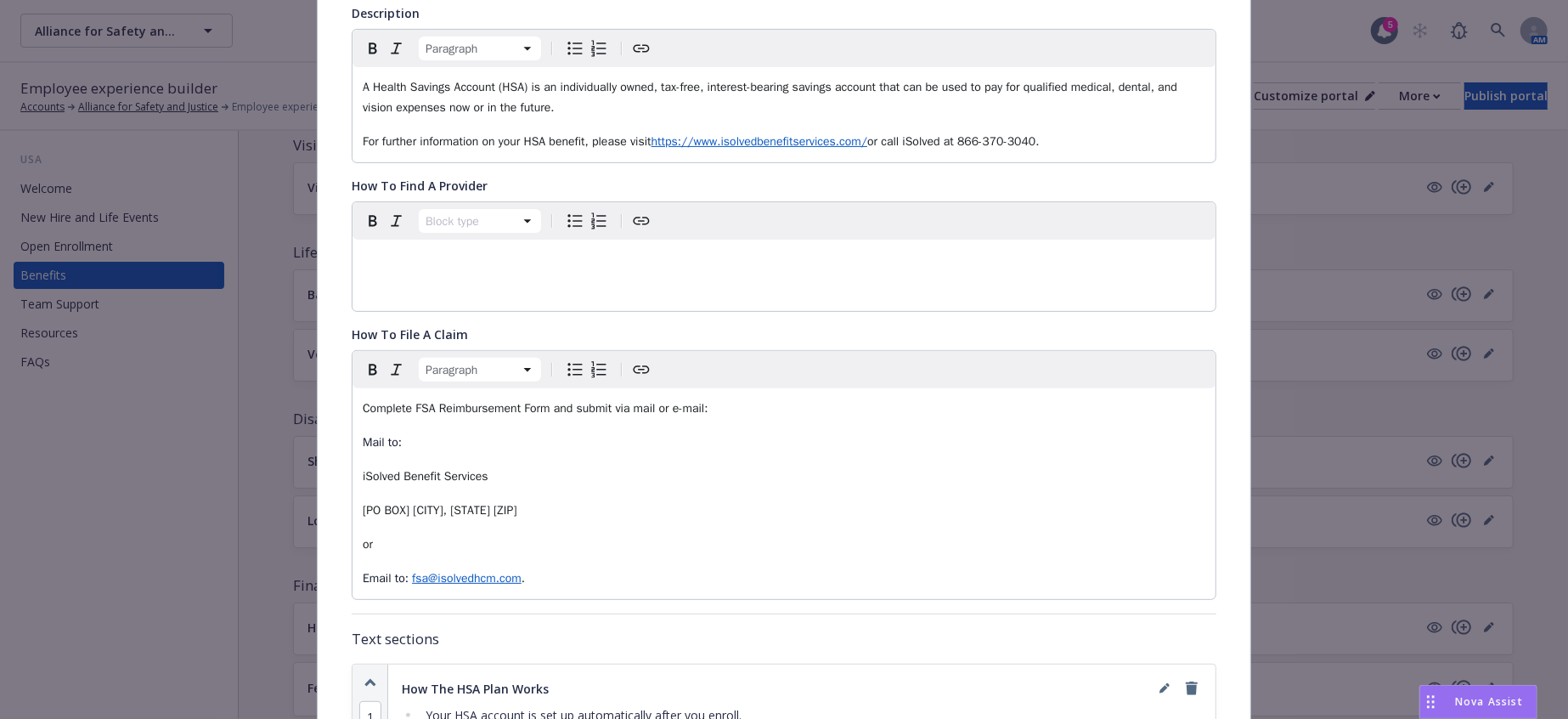 click on "Email to: fsa@isolvedhcm.com ." at bounding box center (784, 579) 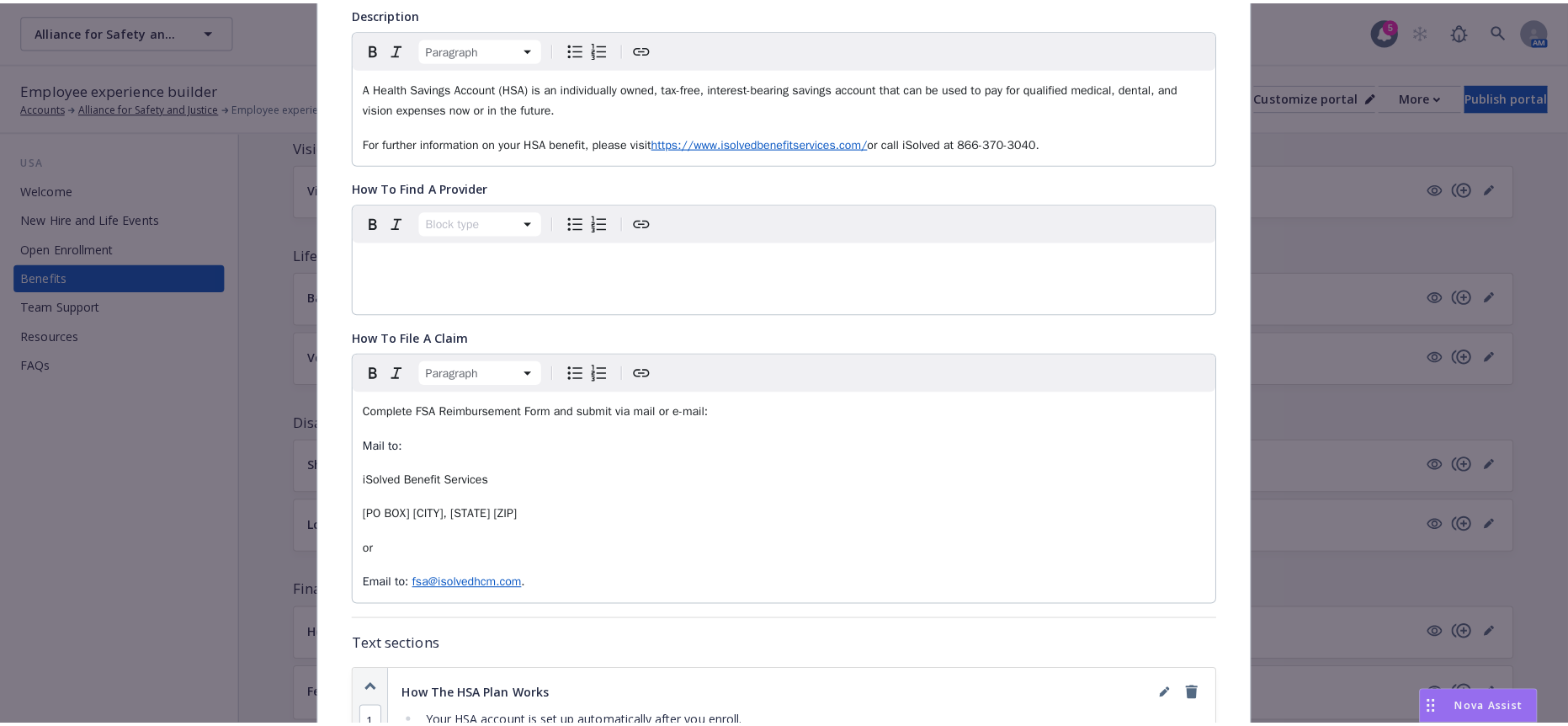 scroll, scrollTop: 0, scrollLeft: 0, axis: both 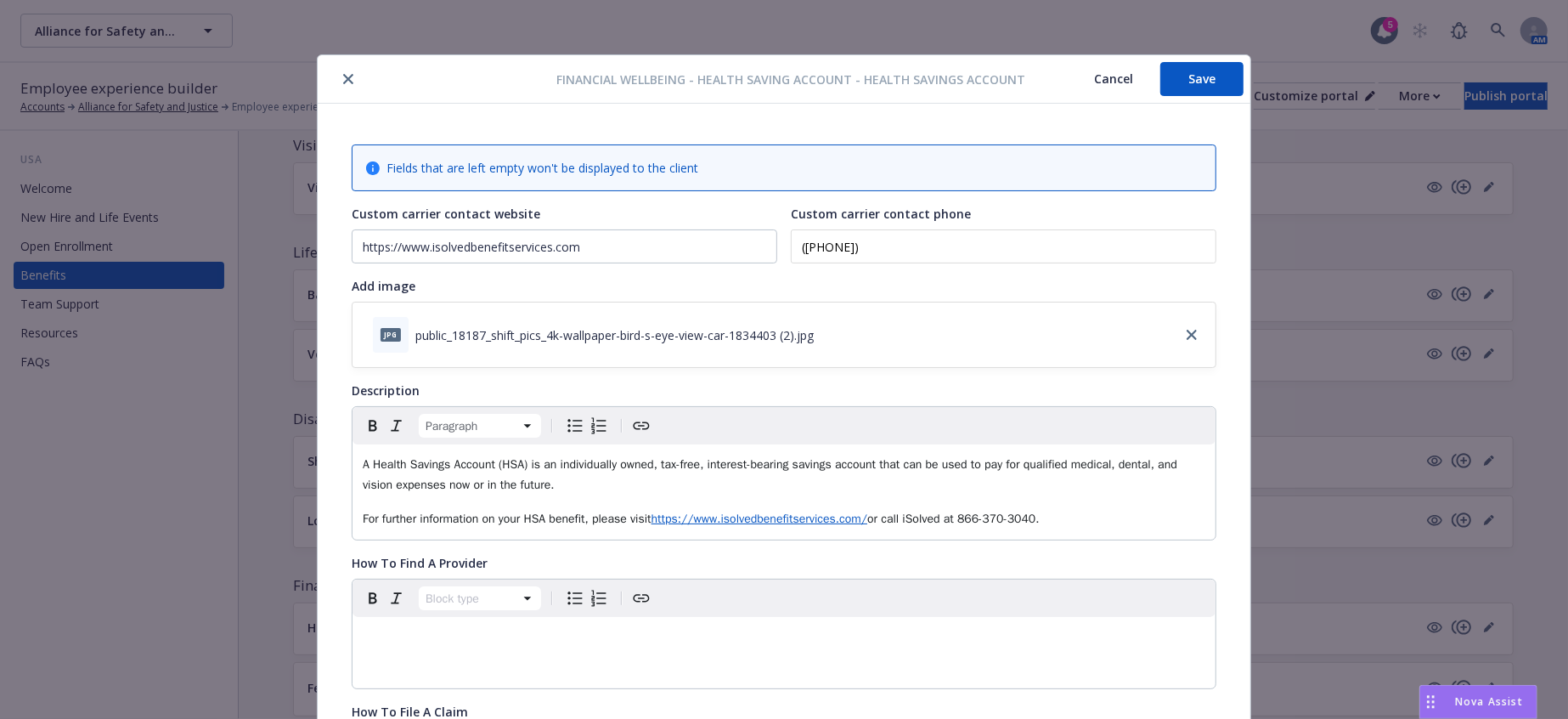 click 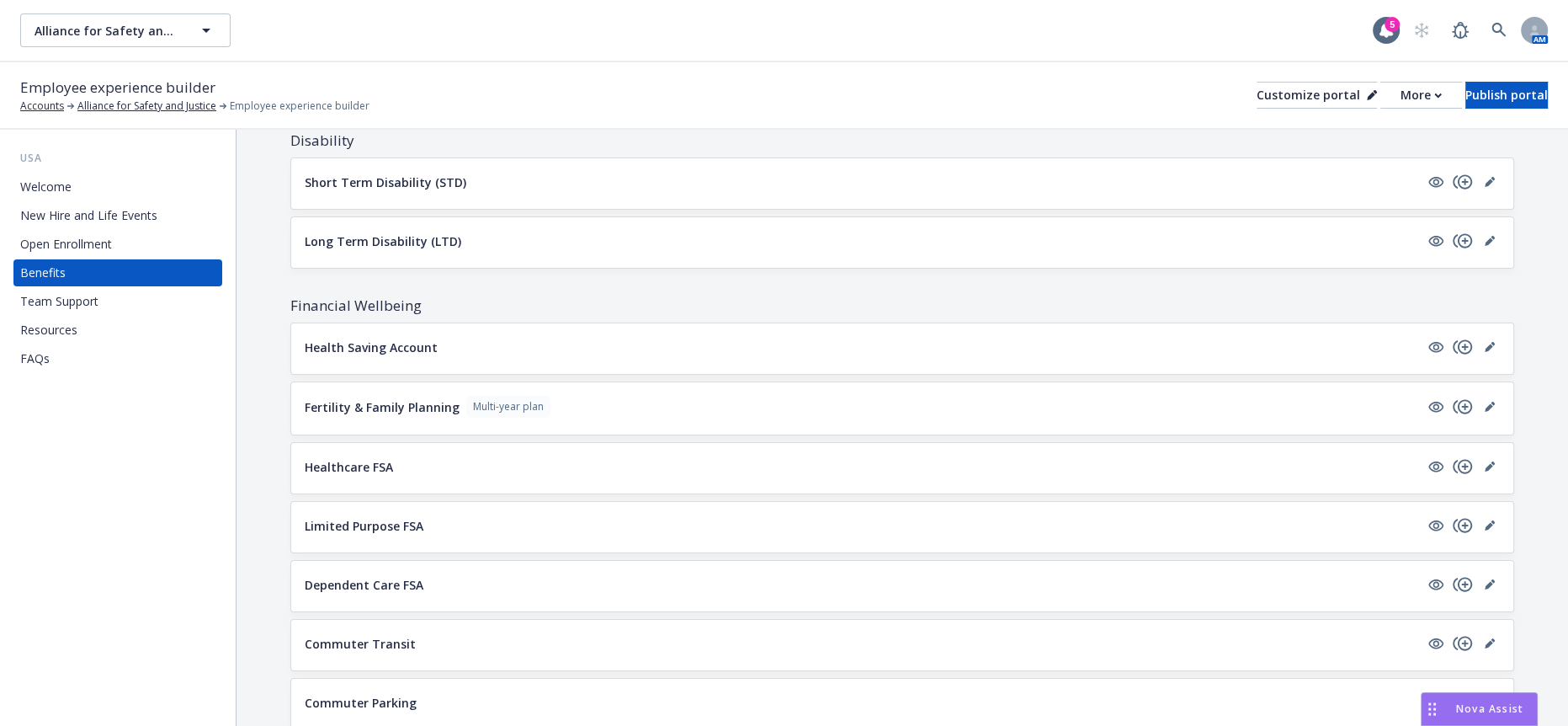 scroll, scrollTop: 841, scrollLeft: 0, axis: vertical 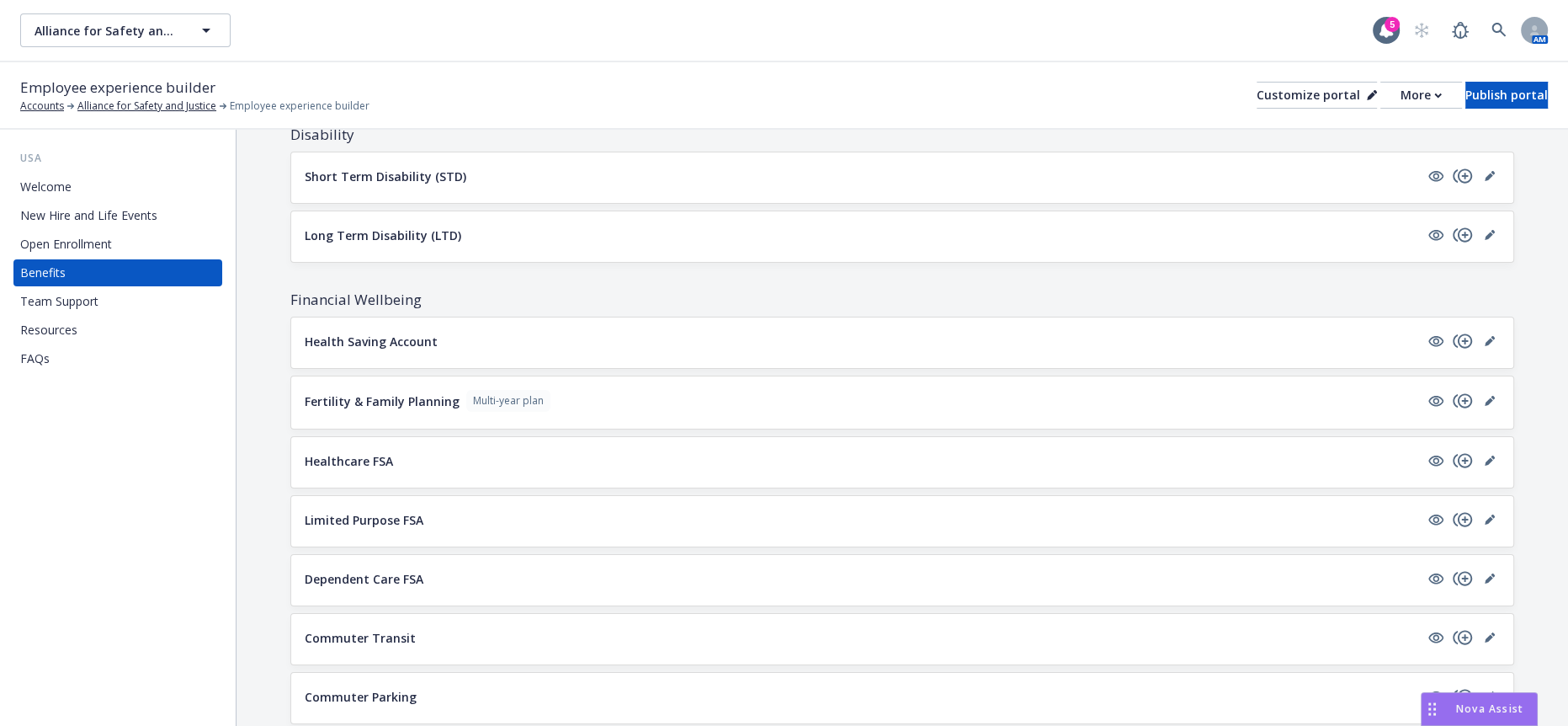 click on "Healthcare FSA" at bounding box center [348, 461] 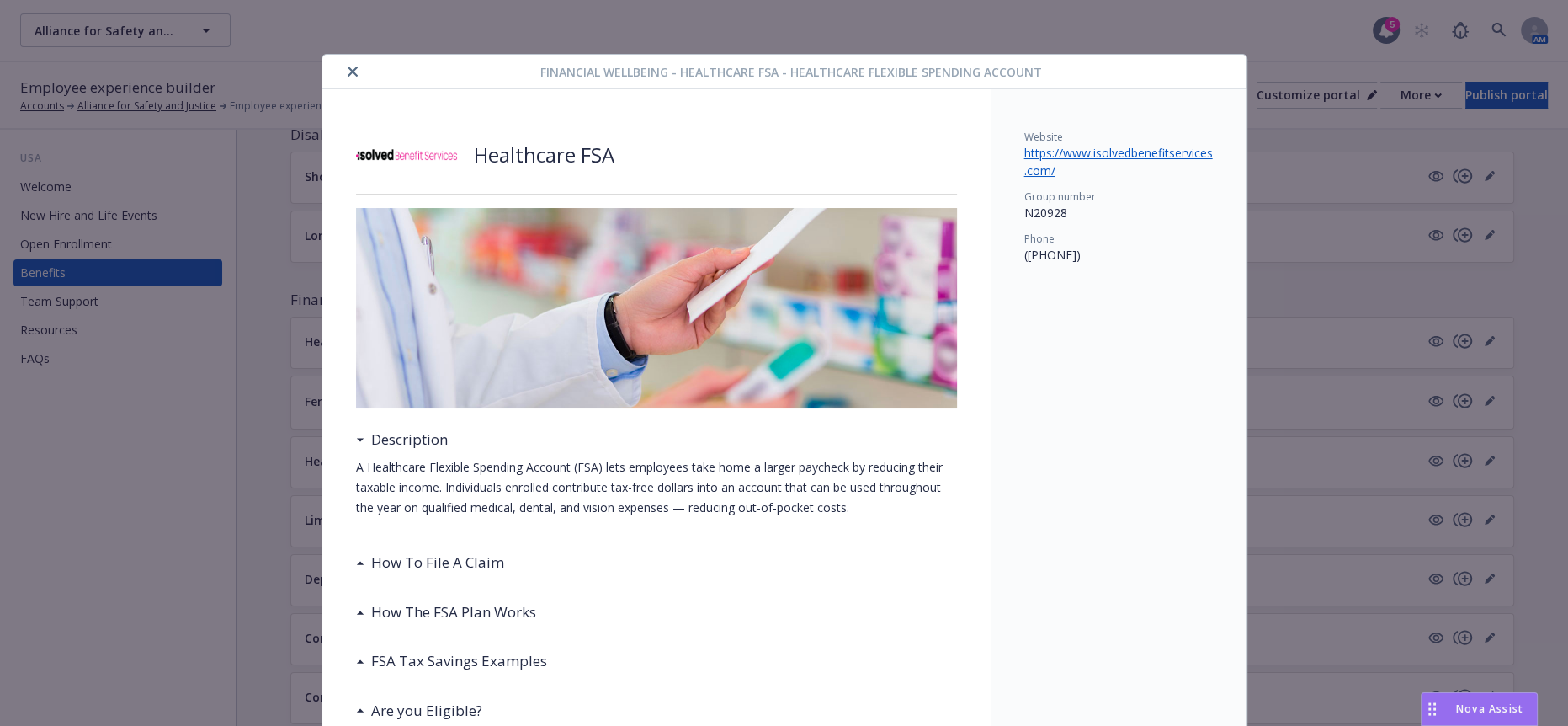 scroll, scrollTop: 374, scrollLeft: 0, axis: vertical 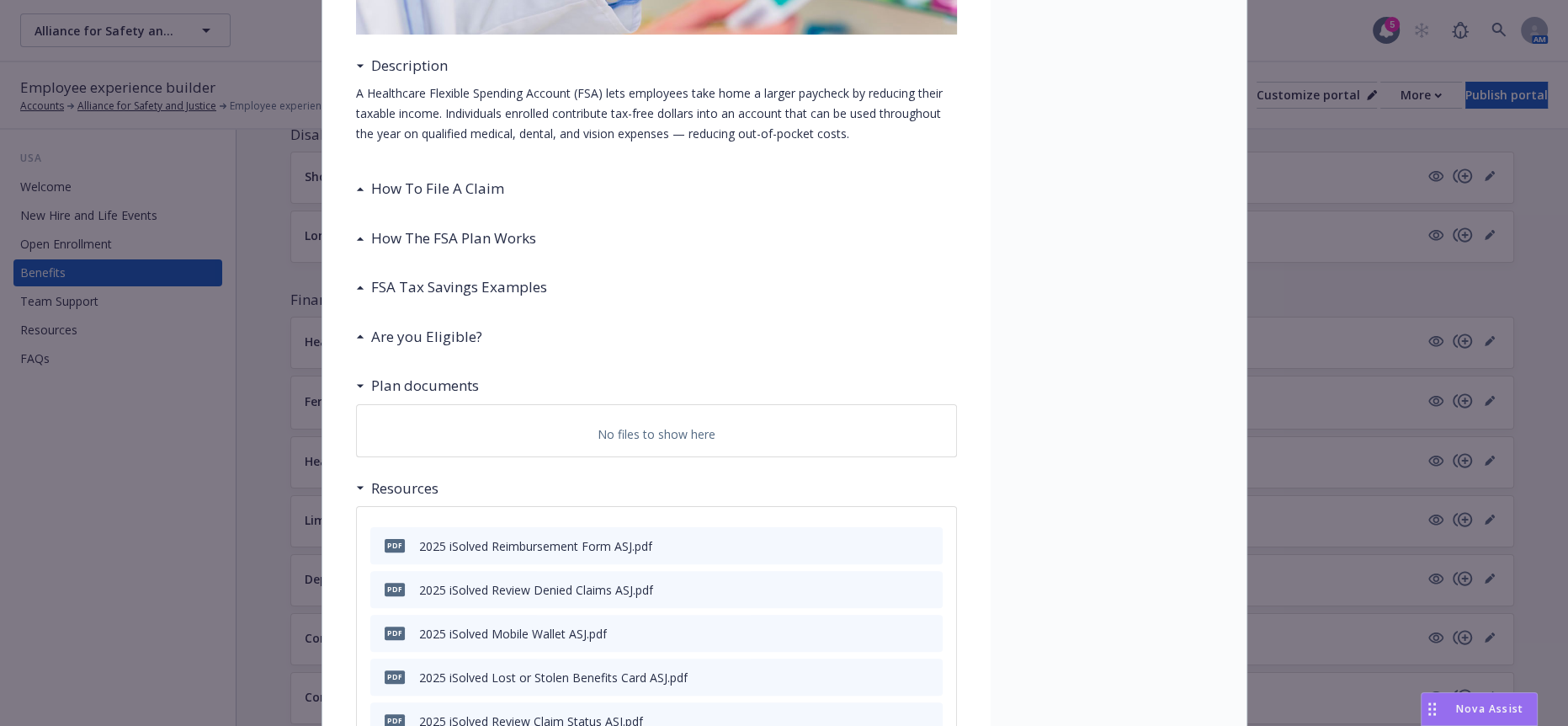 click on "How To File A Claim" at bounding box center (438, 189) 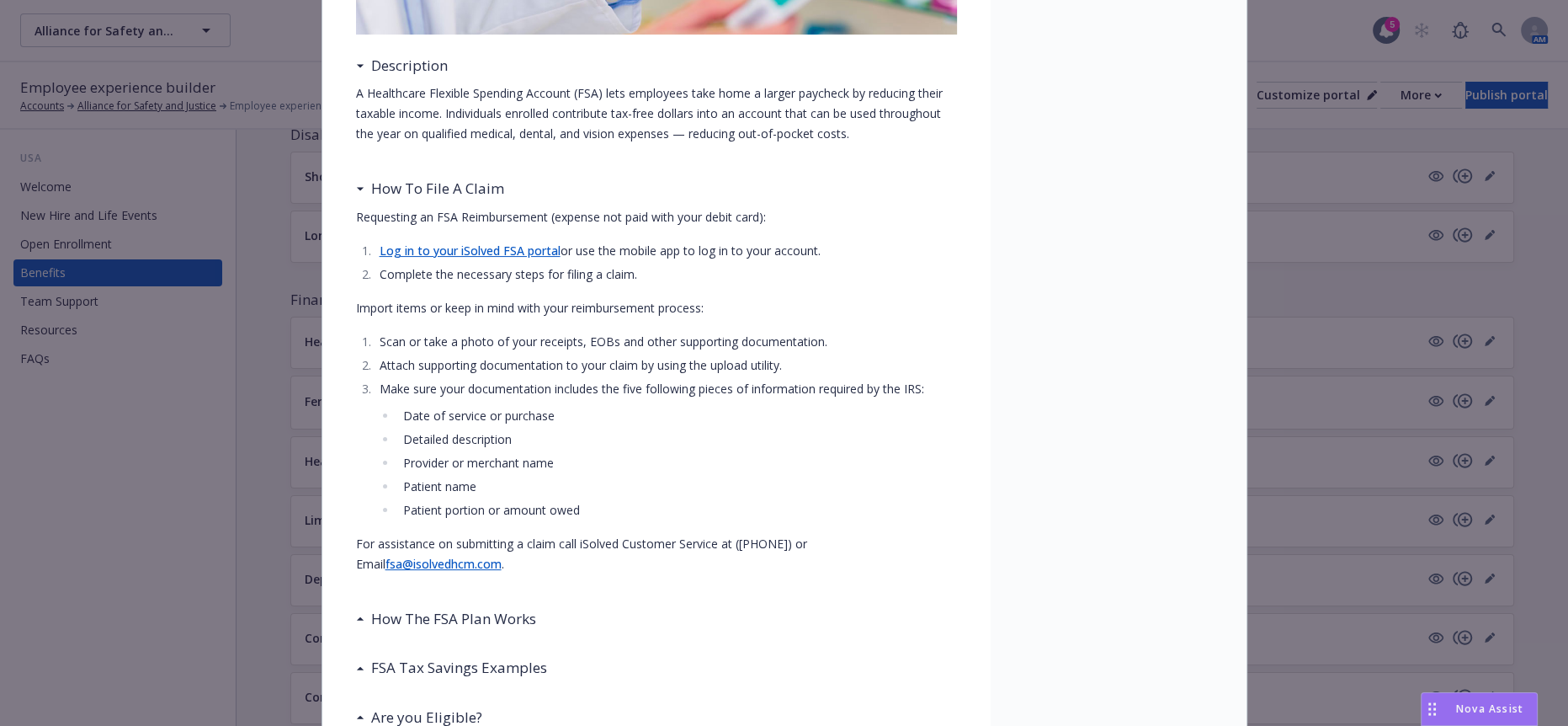 click on "Patient portion or amount owed" at bounding box center (677, 510) 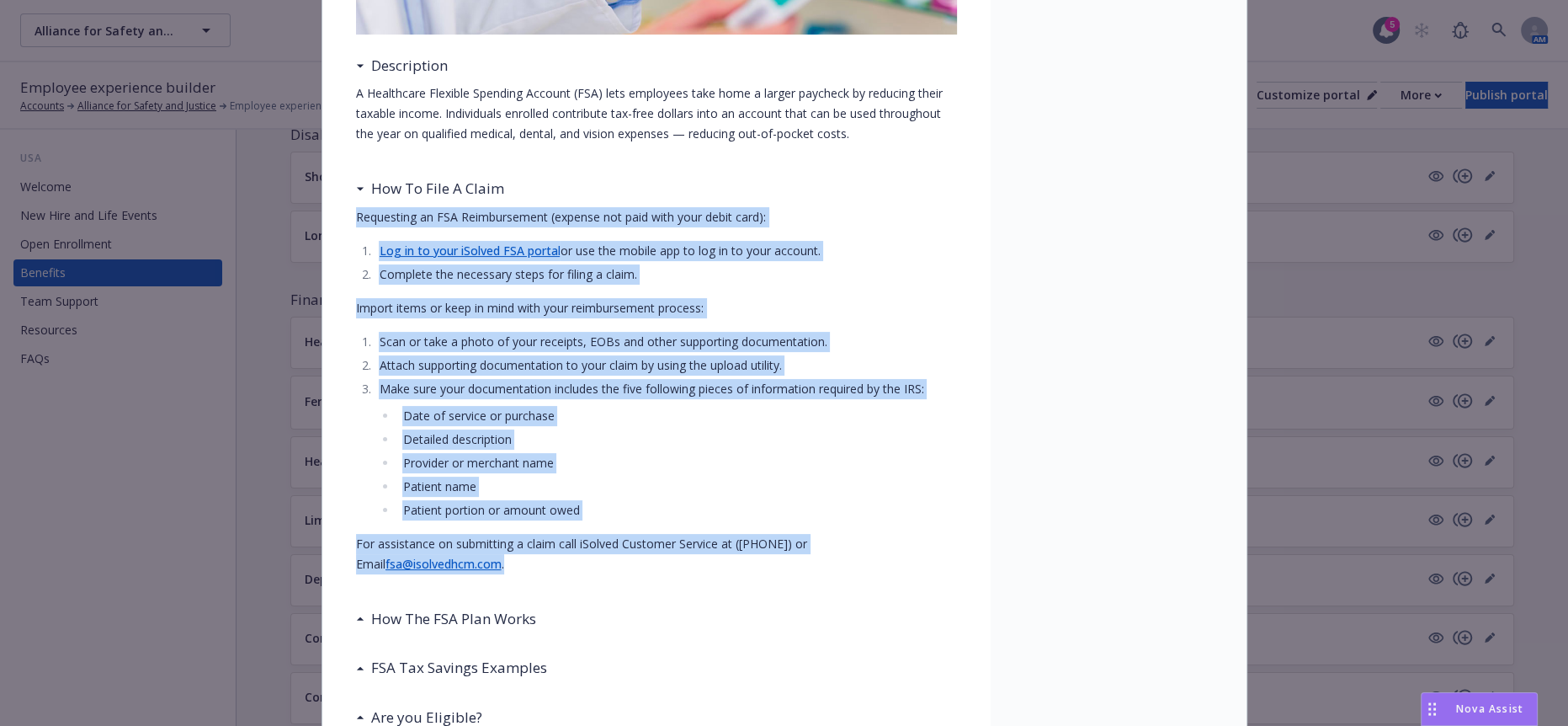 drag, startPoint x: 909, startPoint y: 476, endPoint x: 338, endPoint y: 192, distance: 637.728 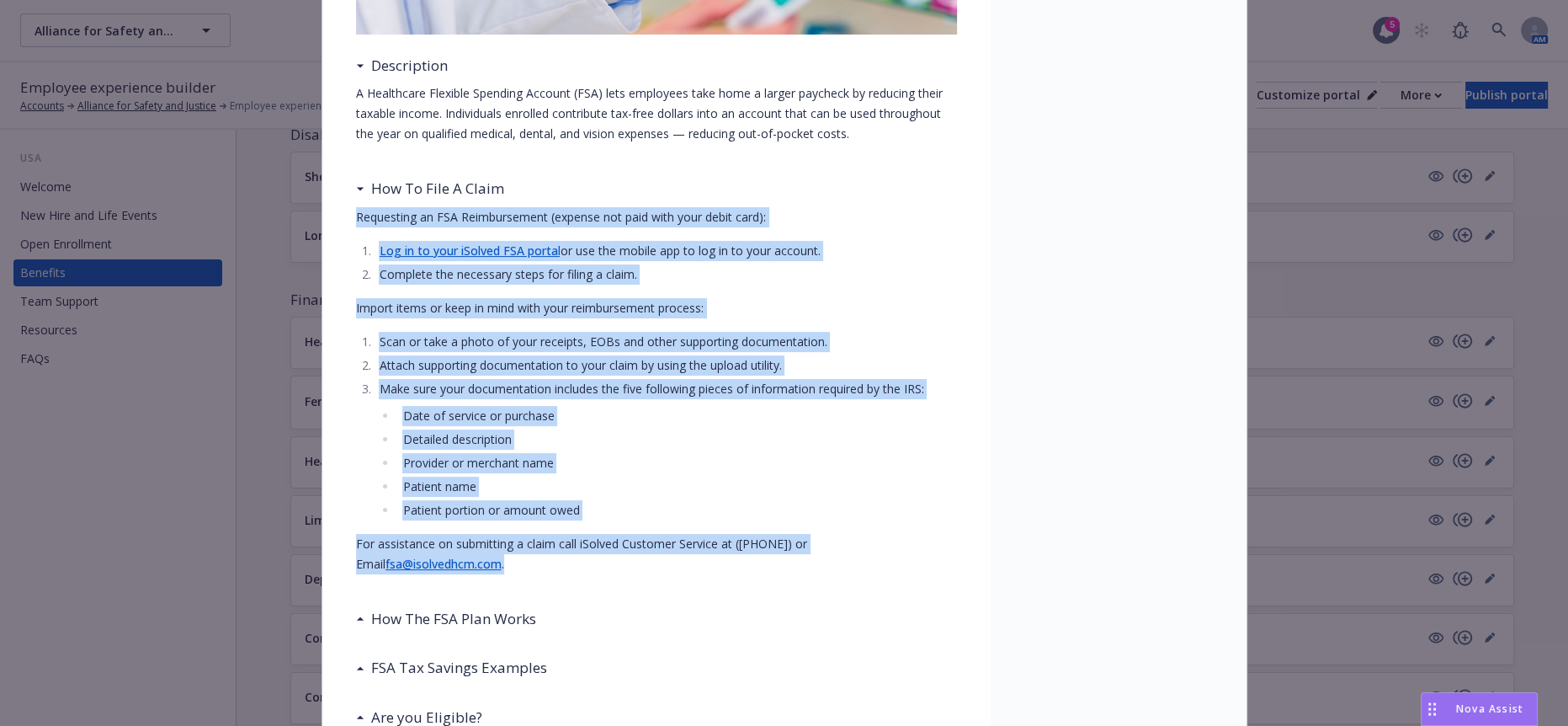 click on "Healthcare FSA Description A Healthcare Flexible Spending Account (FSA) lets employees take home a larger paycheck by reducing their taxable income. Individuals enrolled contribute tax-free dollars into an account that can be used throughout the year on qualified medical, dental, and vision expenses — reducing out-of-pocket costs. How To File A Claim Requesting an FSA Reimbursement (expense not paid with your debit card):
Log in to your iSolved FSA portal  or use the mobile app to log in to your account.
Complete the necessary steps for filing a claim.
Import items or keep in mind with your reimbursement process:
Scan or take a photo of your receipts, EOBs and other supporting documentation.
Attach supporting documentation to your claim by using the upload utility.
Make sure your documentation includes the five following pieces of information required by the IRS:
Date of service or purchase
Detailed description
Provider or merchant name
Patient name
fsa@isolvedhcm.com ." at bounding box center [656, 576] 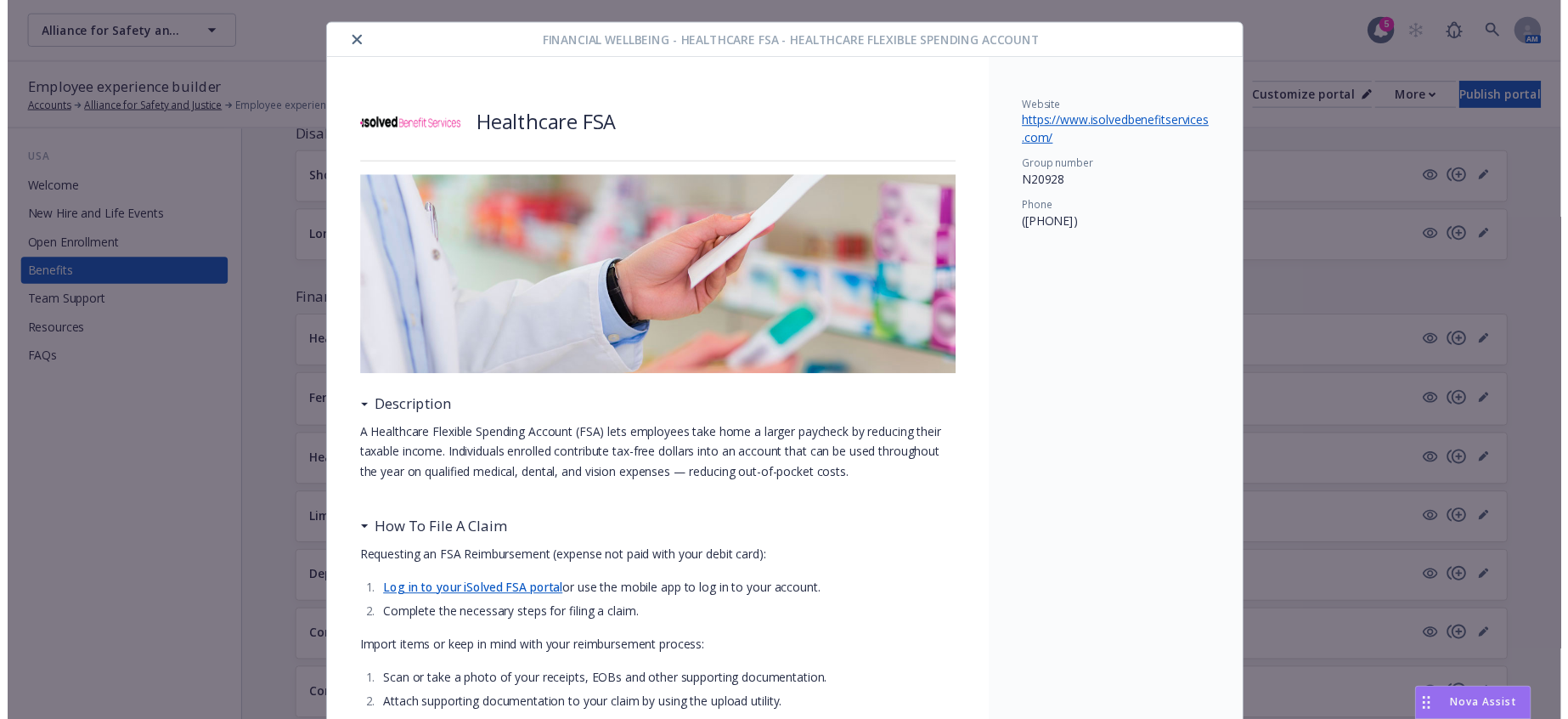 scroll, scrollTop: 0, scrollLeft: 0, axis: both 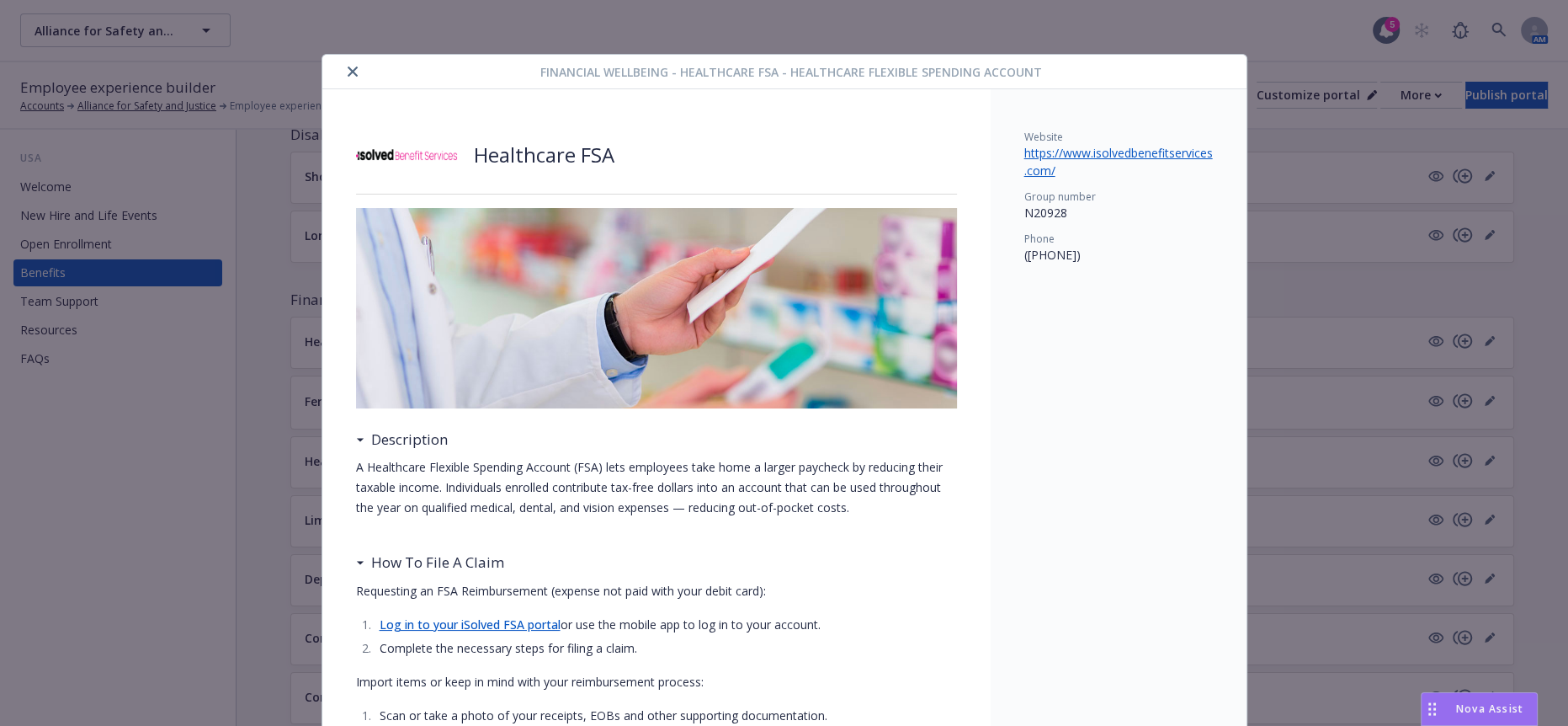 click 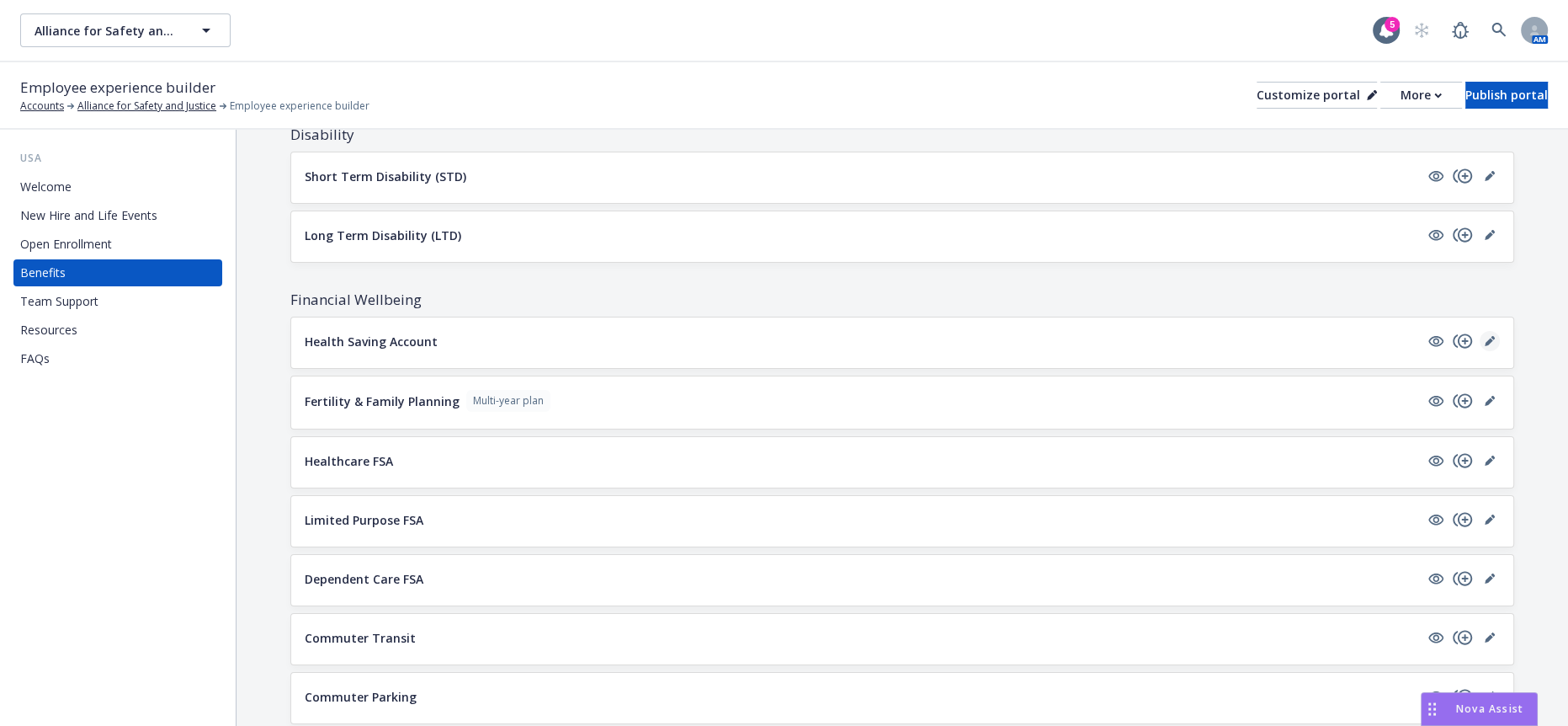 click 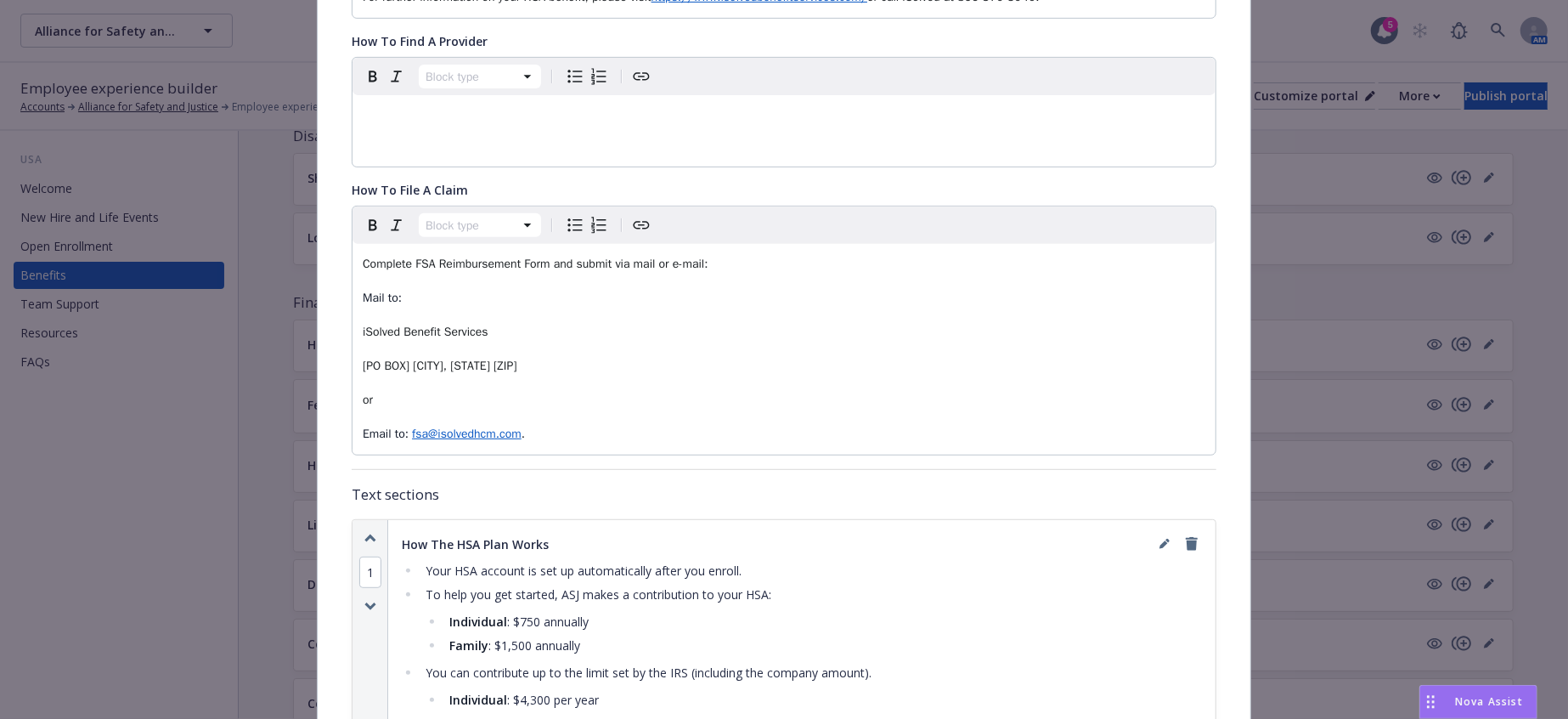 scroll, scrollTop: 523, scrollLeft: 0, axis: vertical 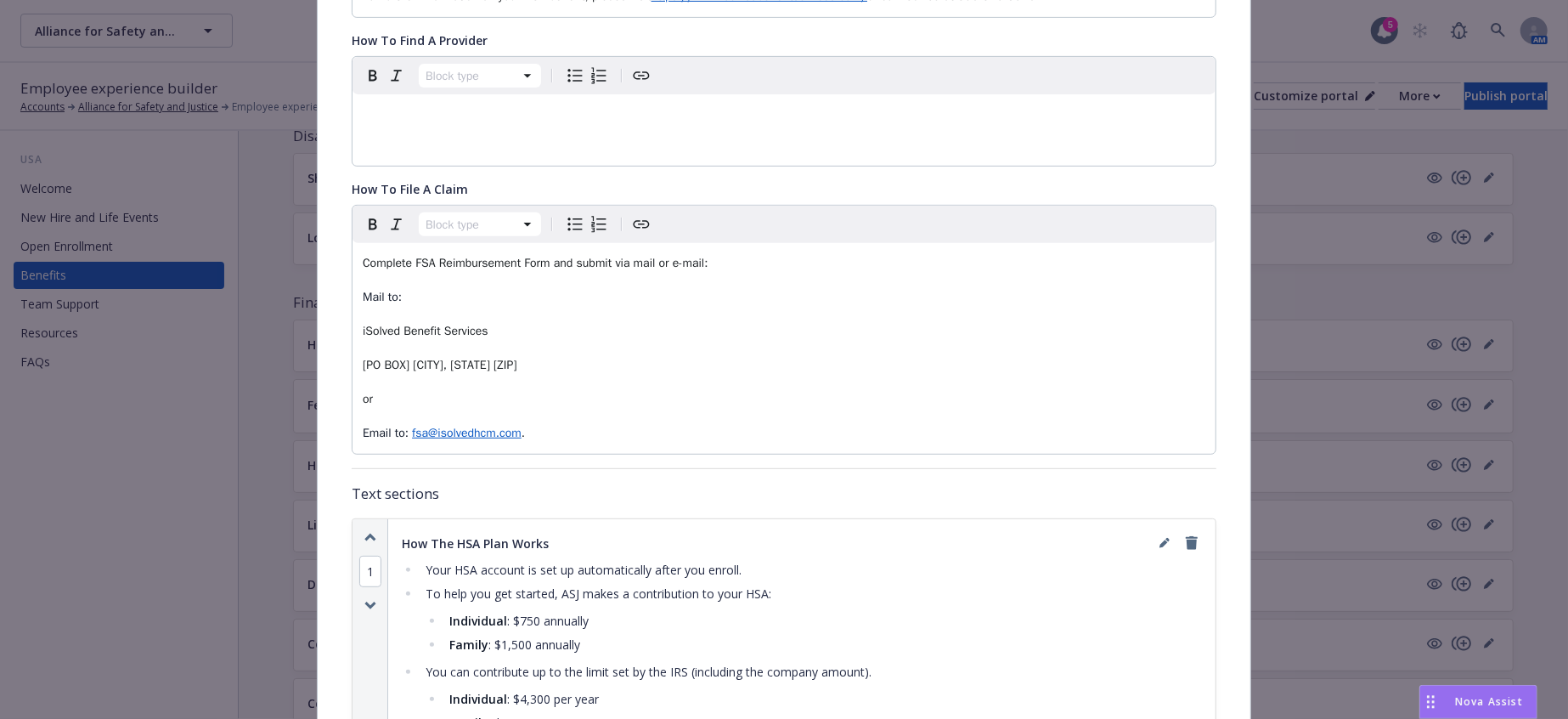 click on "Email to: fsa@isolvedhcm.com ." at bounding box center (784, 433) 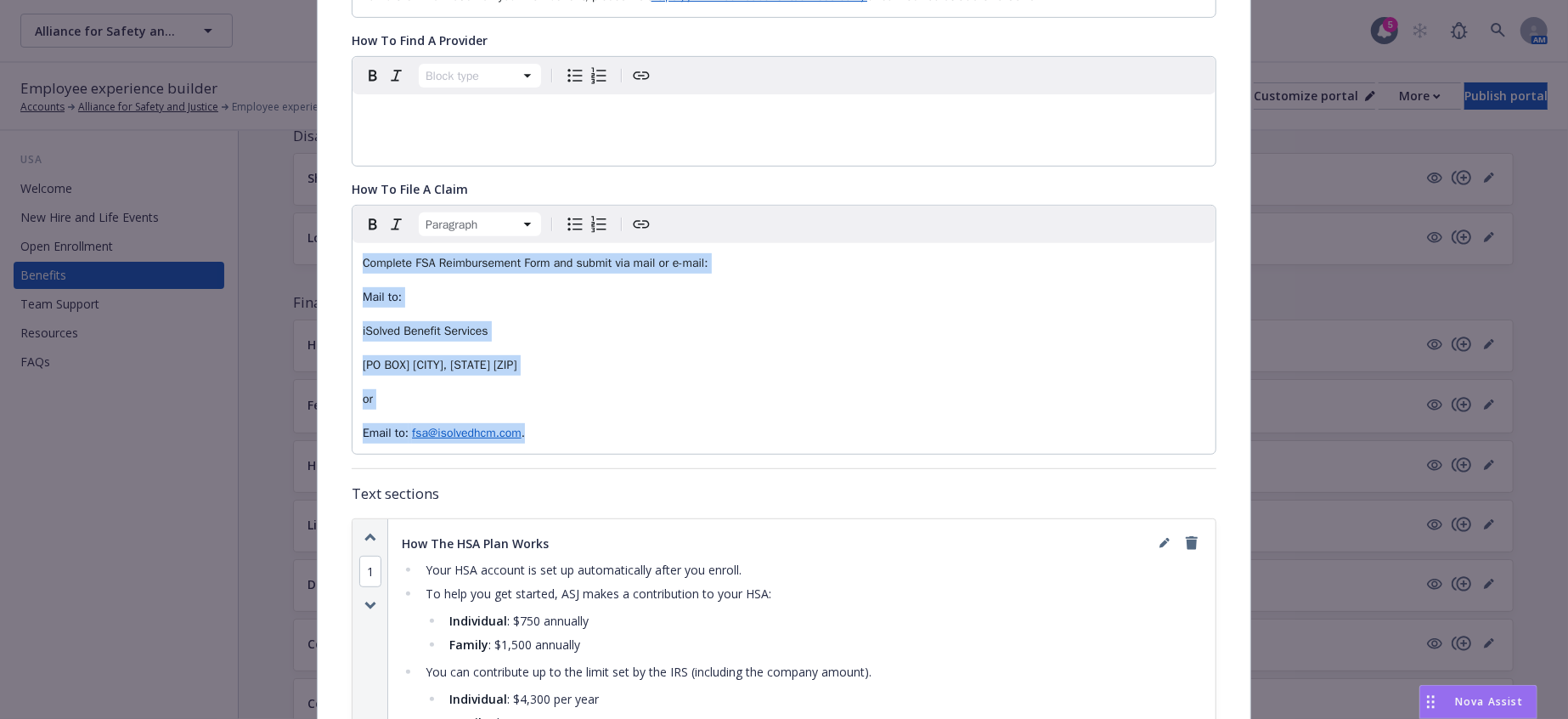 drag, startPoint x: 533, startPoint y: 348, endPoint x: 315, endPoint y: 190, distance: 269.23596 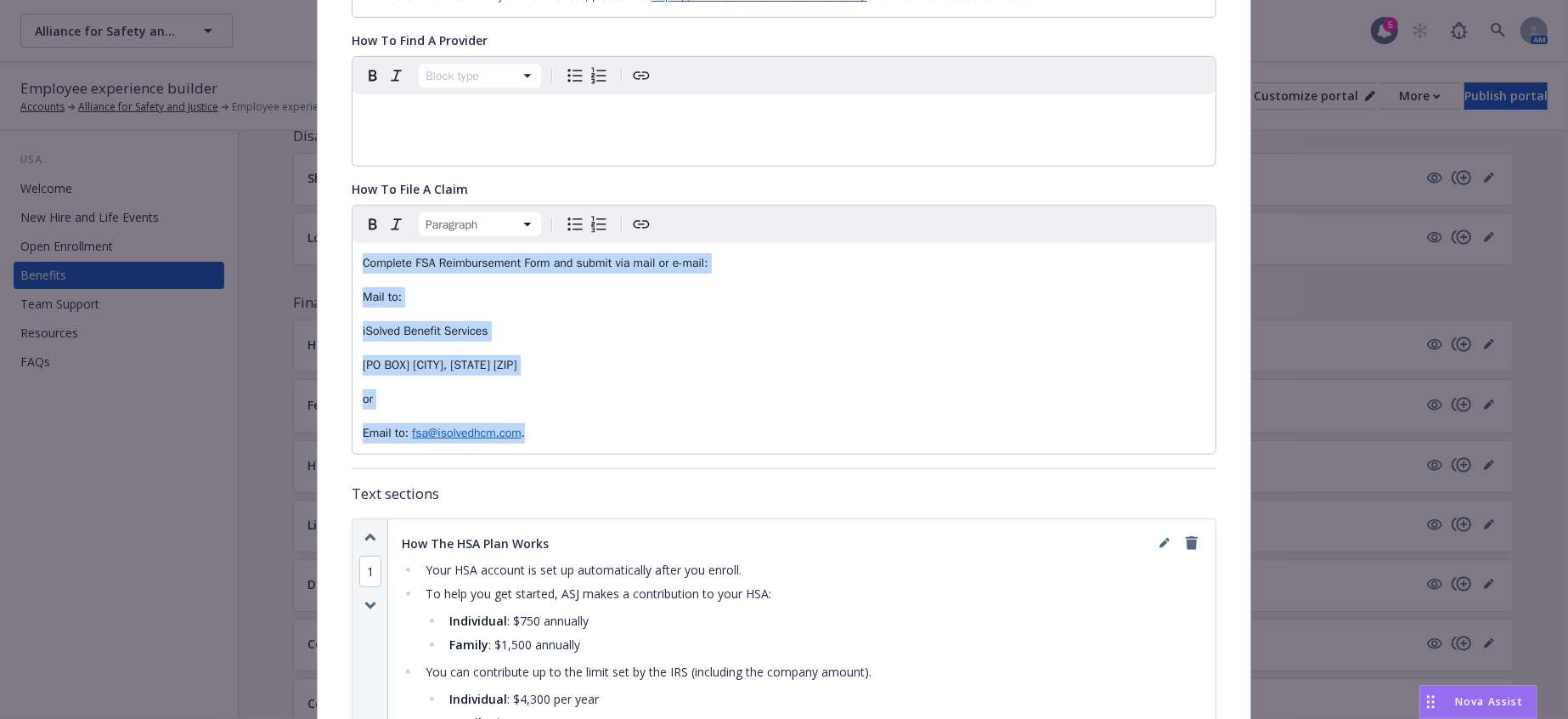 click on "Fields that are left empty won't be displayed to the client Custom carrier contact website https://www.isolvedbenefitservices.com Custom carrier contact phone [PHONE] Add image jpg public_18187_shift_pics_4k-wallpaper-bird-s-eye-view-car-1834403 (2).jpg Description Block type A Health Savings Account (HSA) is an individually owned, tax-free, interest-bearing savings account that can be used to pay for qualified medical, dental, and vision expenses now or in the future. For further information on your HSA benefit, please visit https://www.isolvedbenefitservices.com or call iSolved at [PHONE]. How To Find A Provider Block type How To File A Claim Paragraph Complete FSA Reimbursement Form and submit via mail or e-mail: Mail to: iSolved Benefit Services PO Box 488, Coldwater, MI 49036 or Email to: fsa@isolvedhcm.com . Text sections 1 How The HSA Plan Works
Your HSA account is set up automatically after you enroll.
To help you get started, ASJ makes a contribution to your HSA:" at bounding box center (784, 929) 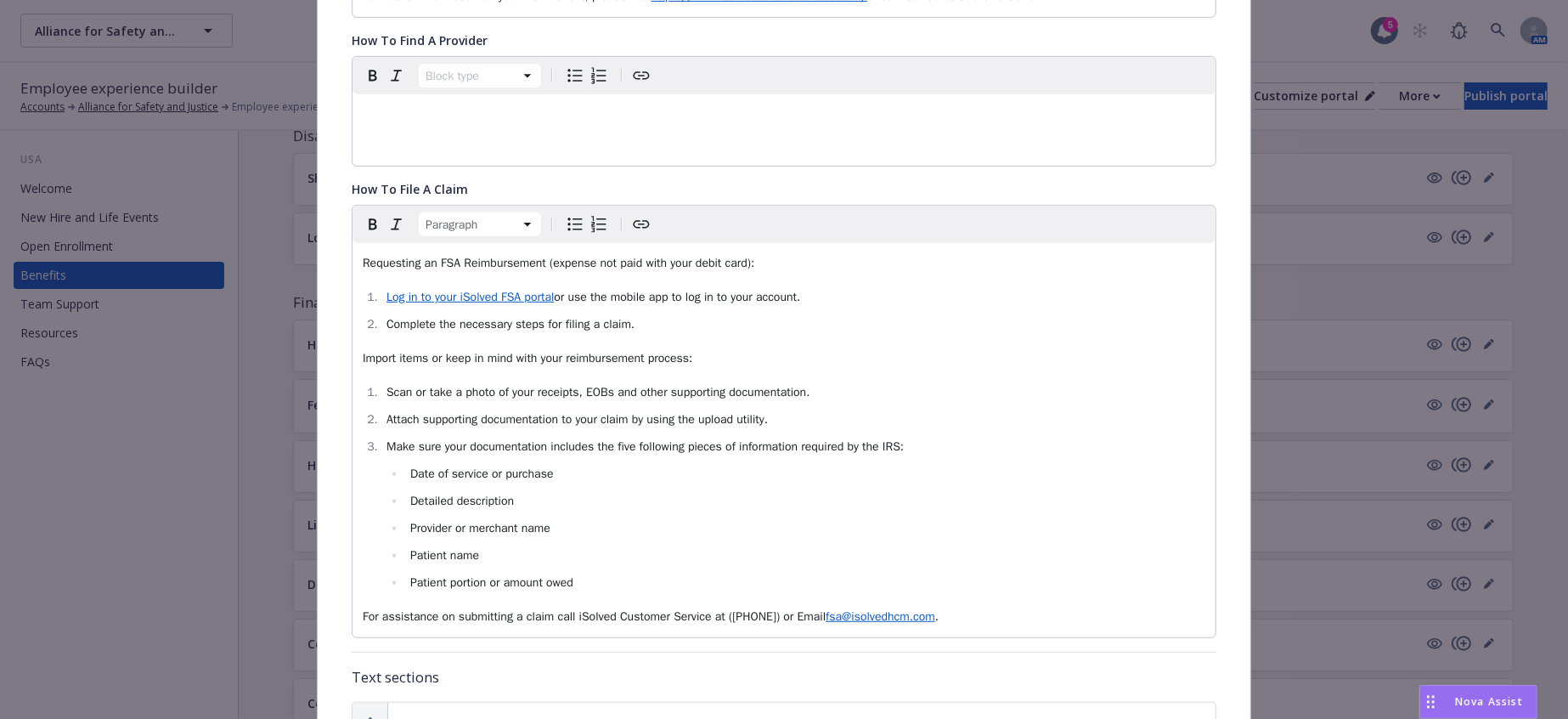 click on "Attach supporting documentation to your claim by using the upload utility." at bounding box center (577, 419) 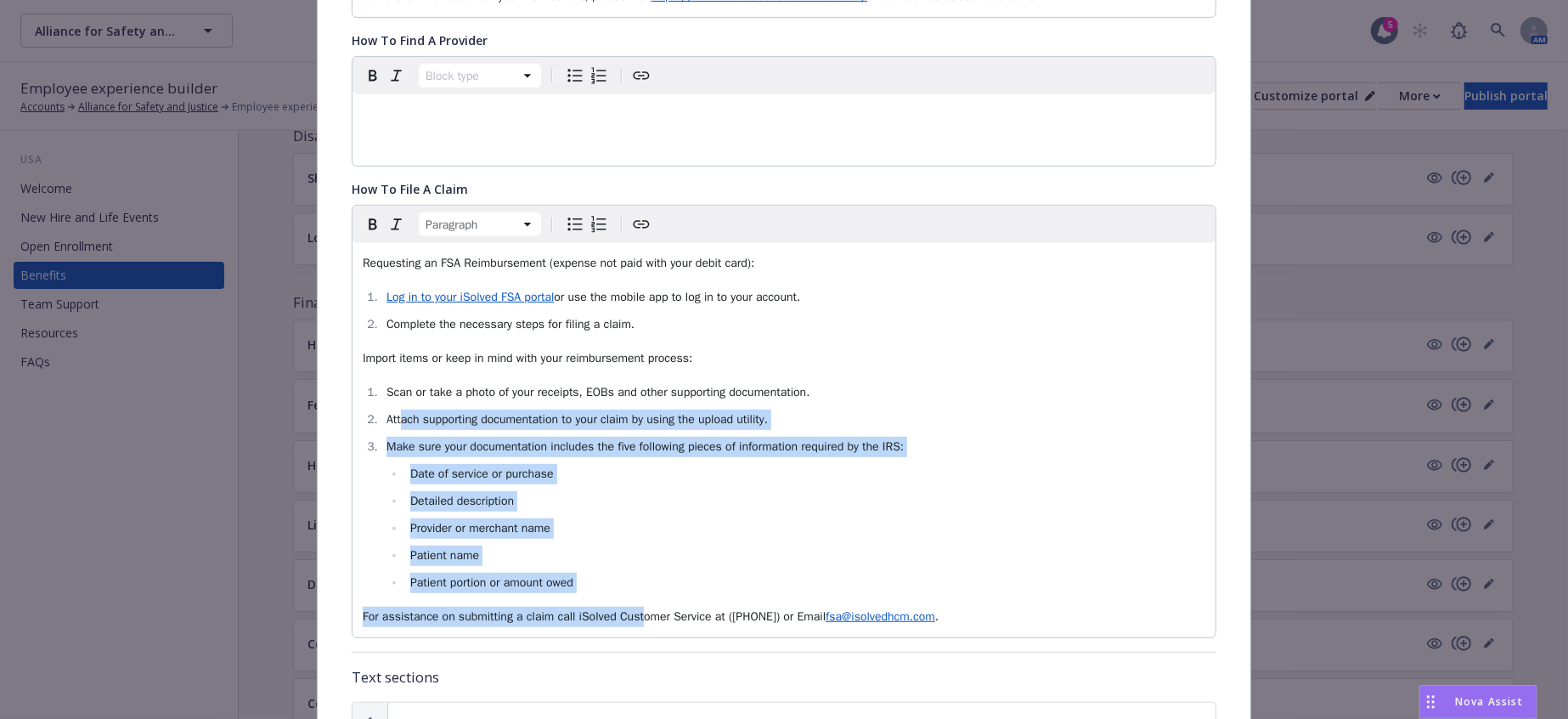 drag, startPoint x: 598, startPoint y: 485, endPoint x: 389, endPoint y: 336, distance: 256.67489 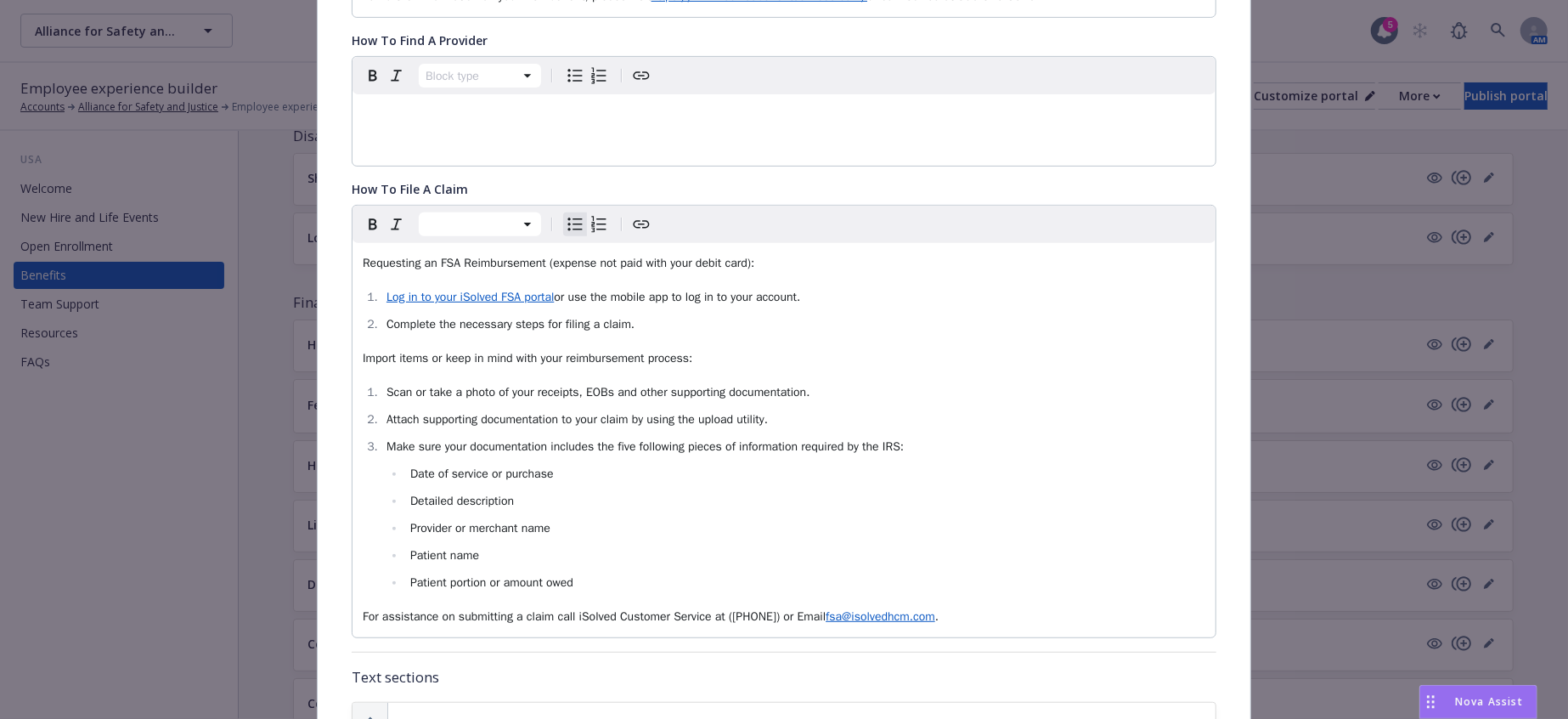 click on "Patient portion or amount owed" at bounding box center [805, 583] 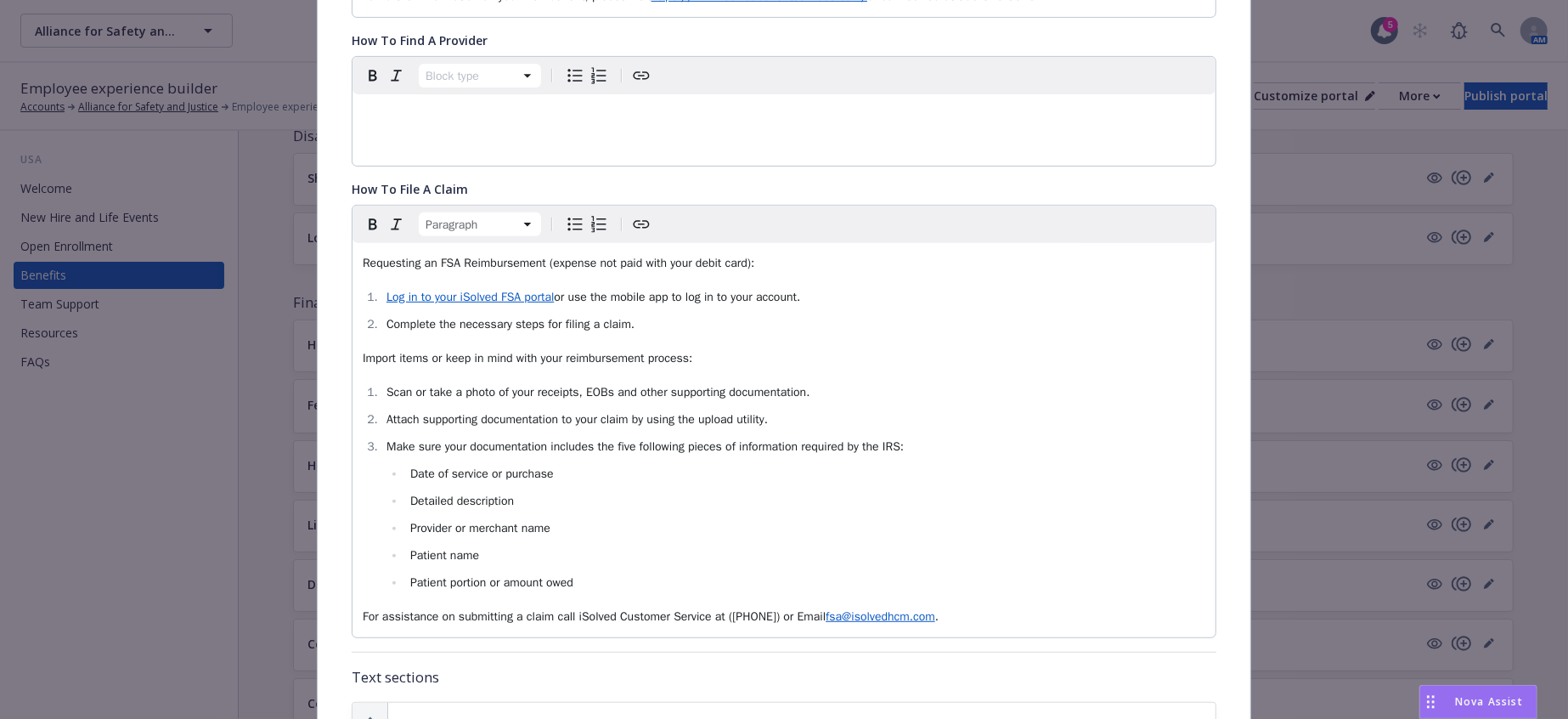 click on "Requesting an FSA Reimbursement (expense not paid with your debit card):" at bounding box center (558, 263) 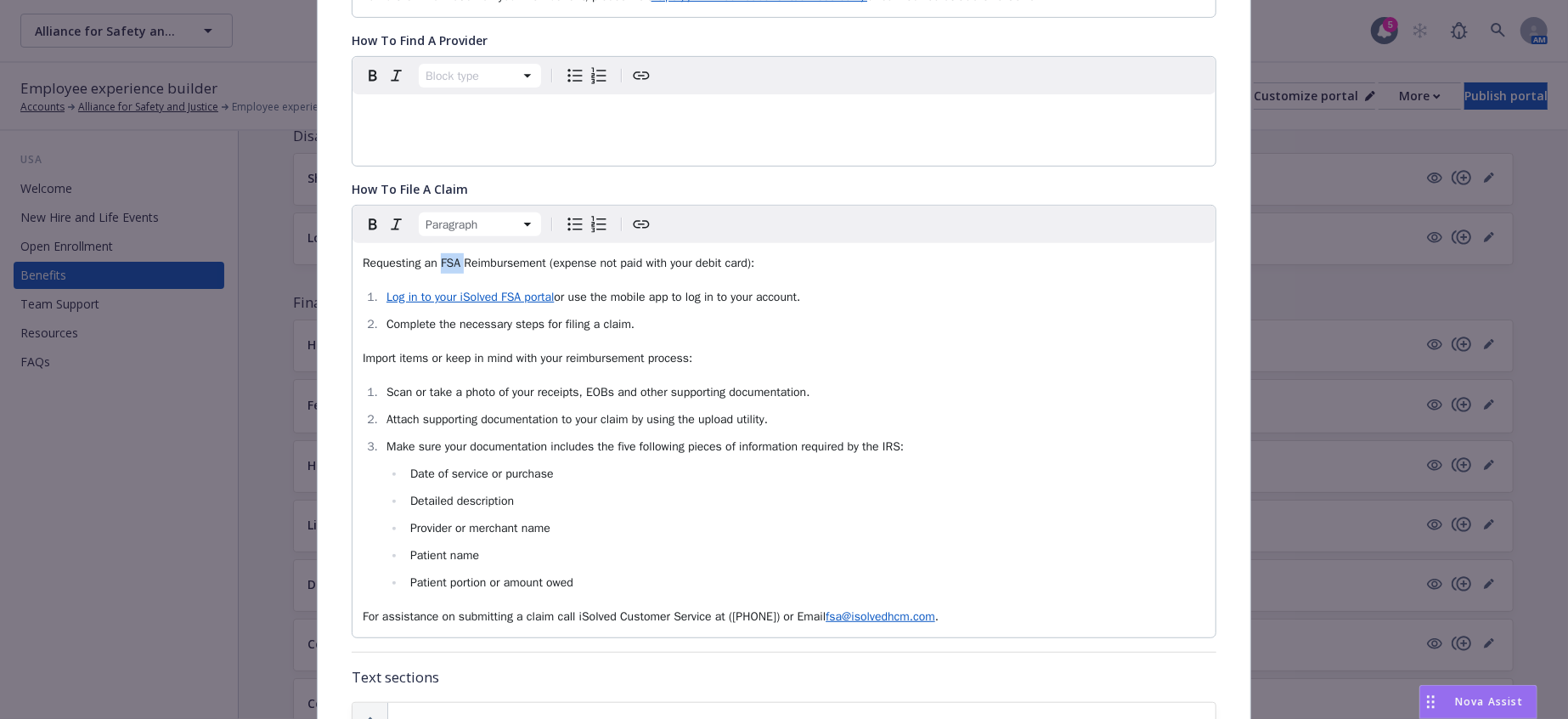 click on "Requesting an FSA Reimbursement (expense not paid with your debit card):" at bounding box center (558, 263) 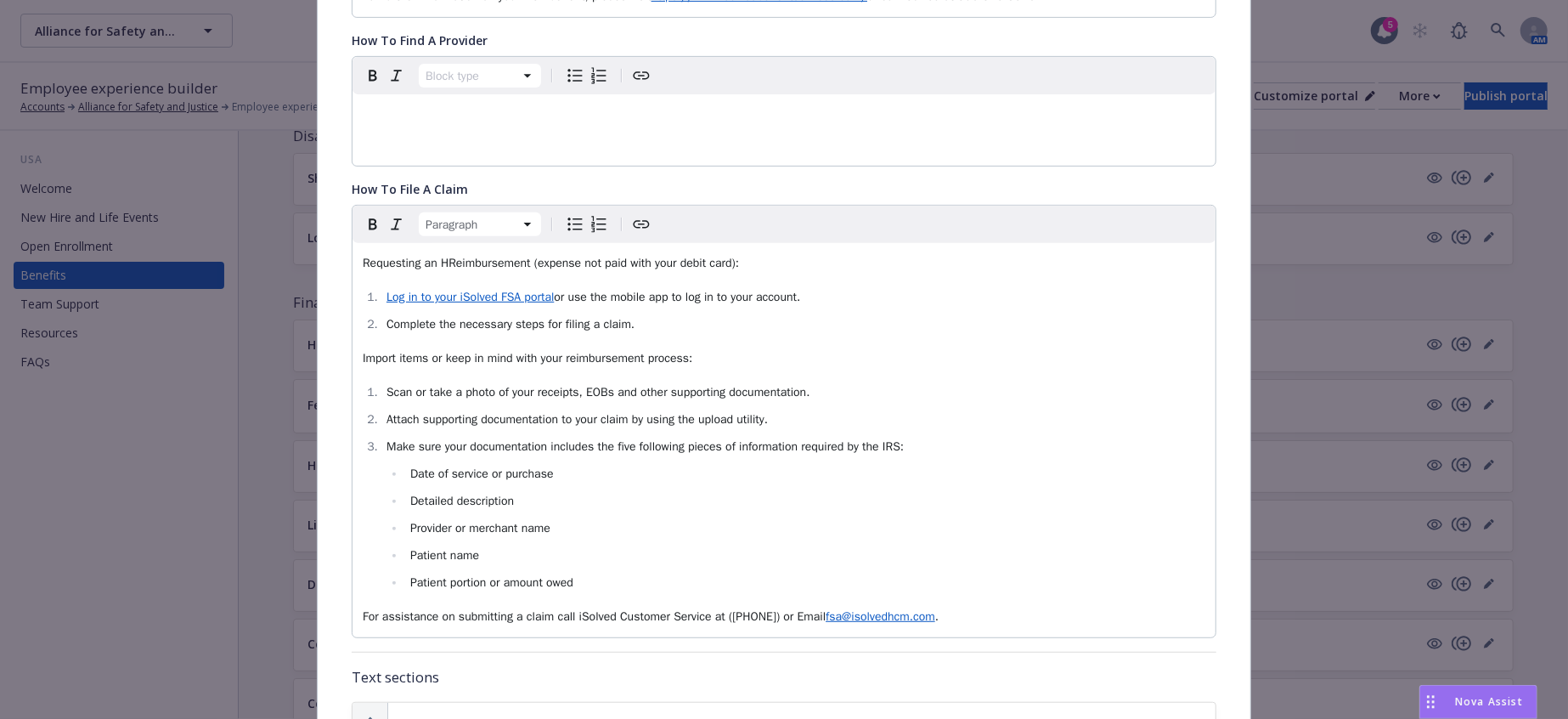 type 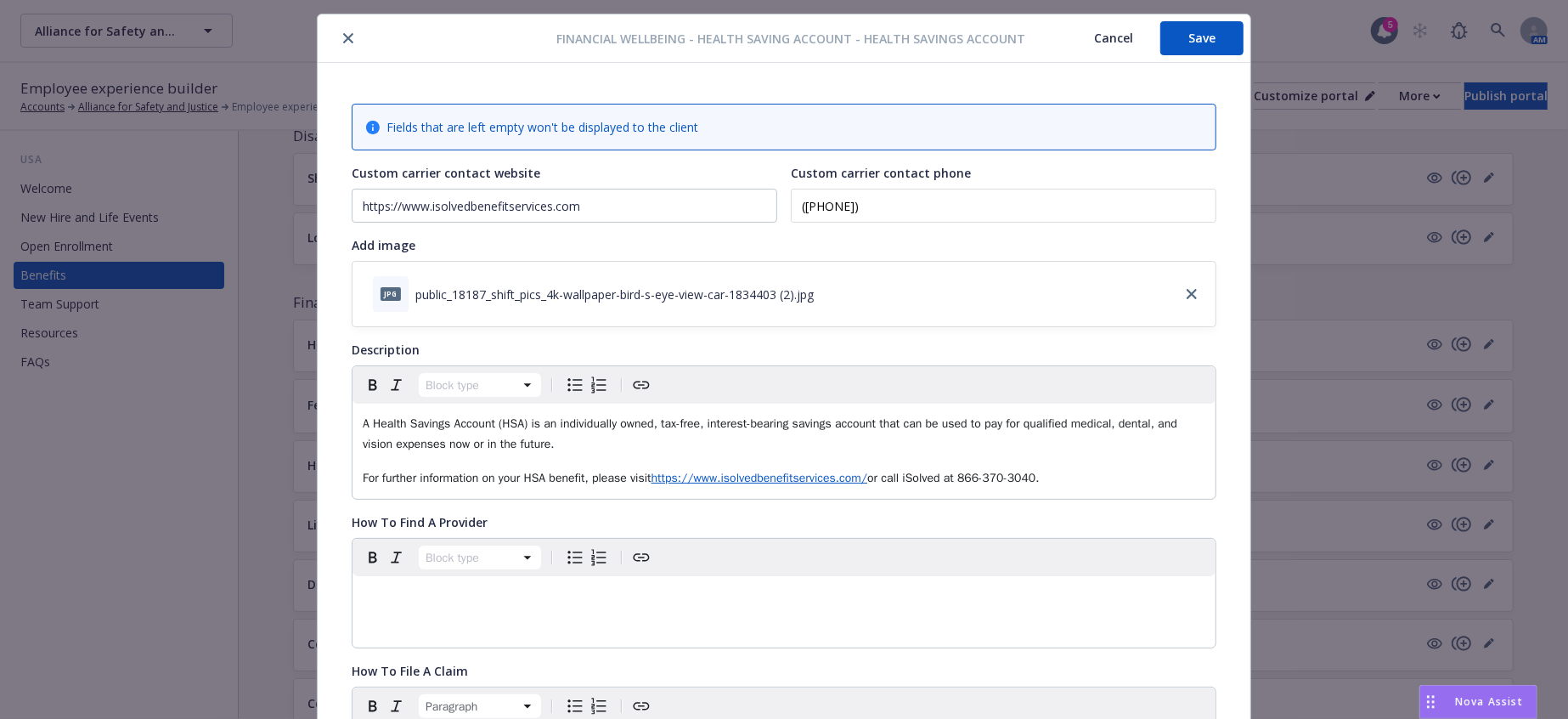 scroll, scrollTop: 0, scrollLeft: 0, axis: both 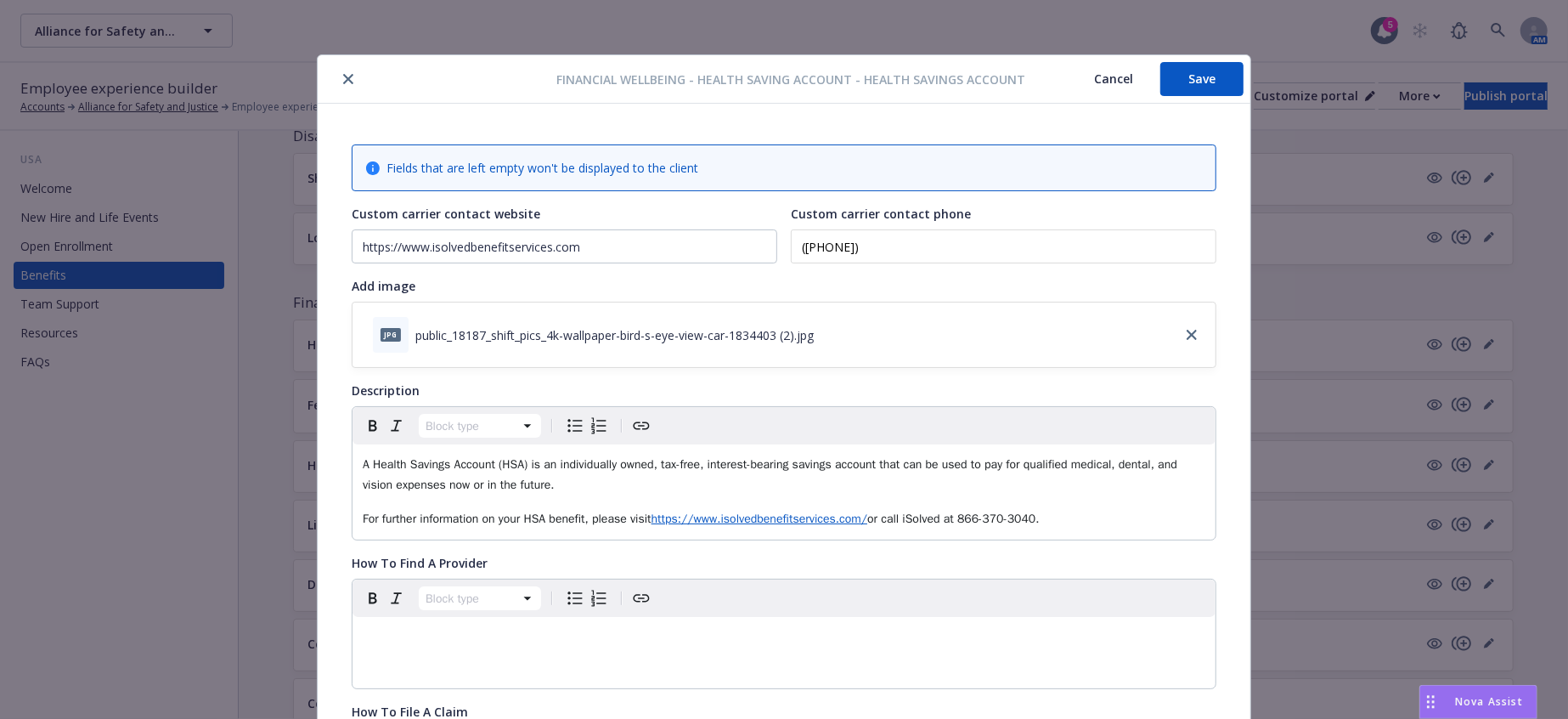 click on "Save" at bounding box center [1202, 79] 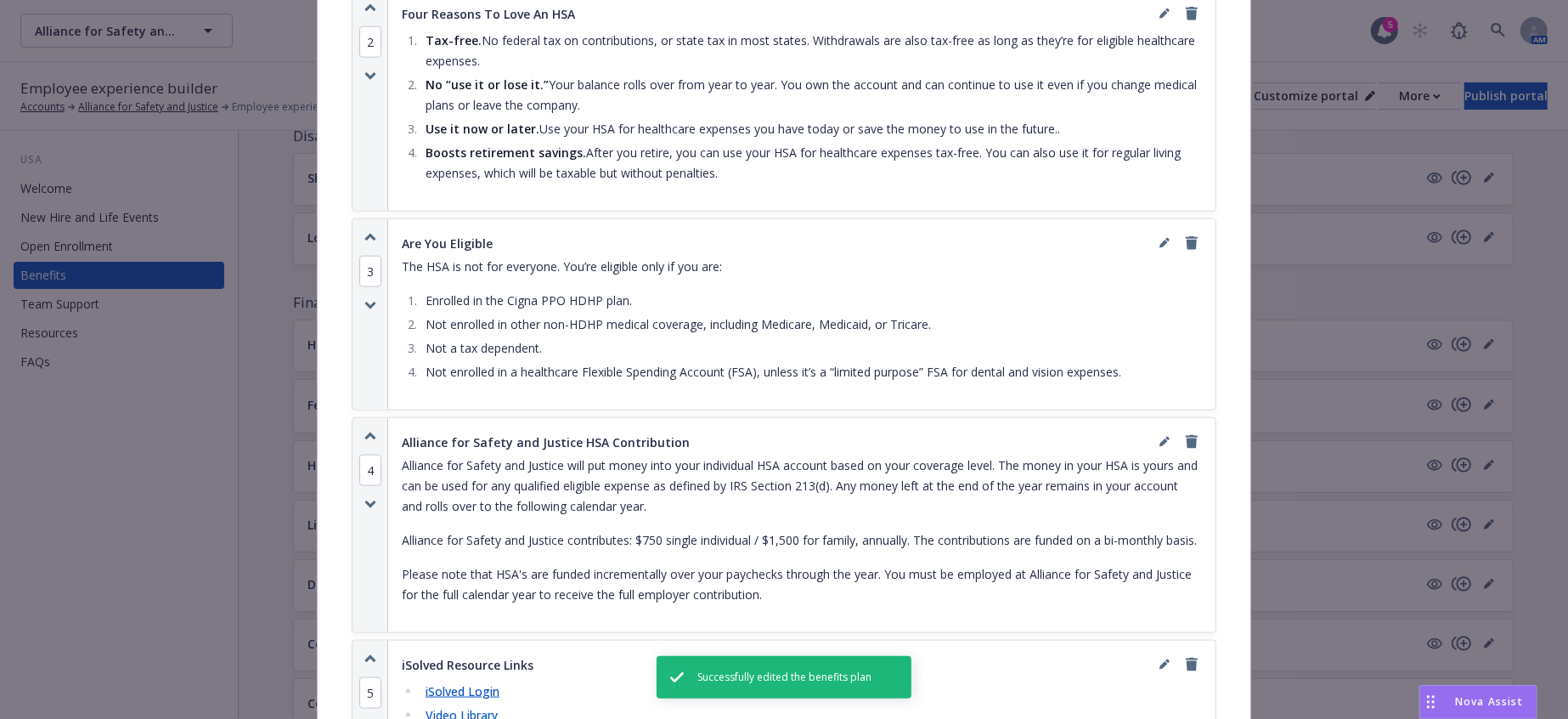 scroll, scrollTop: 1961, scrollLeft: 0, axis: vertical 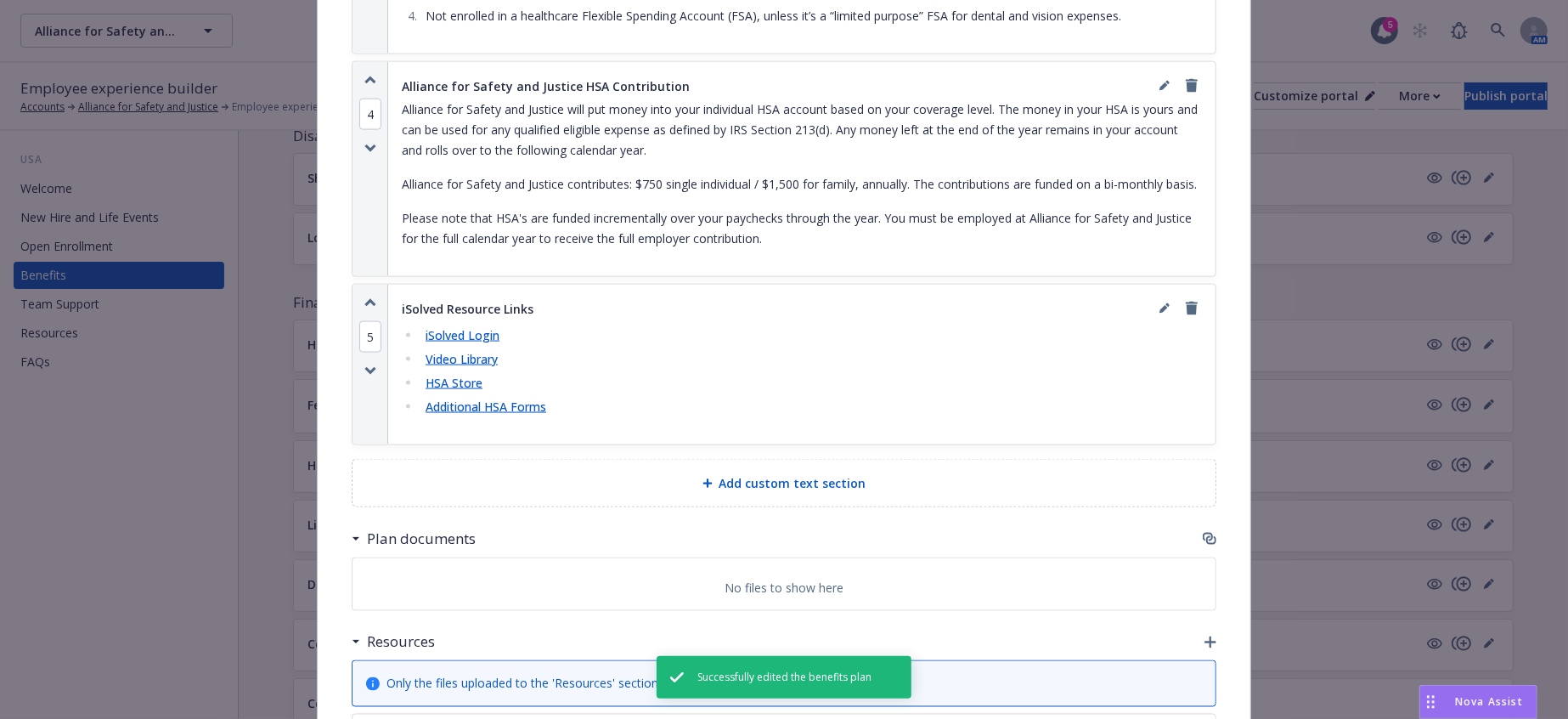 click on "Resources" at bounding box center (784, 643) 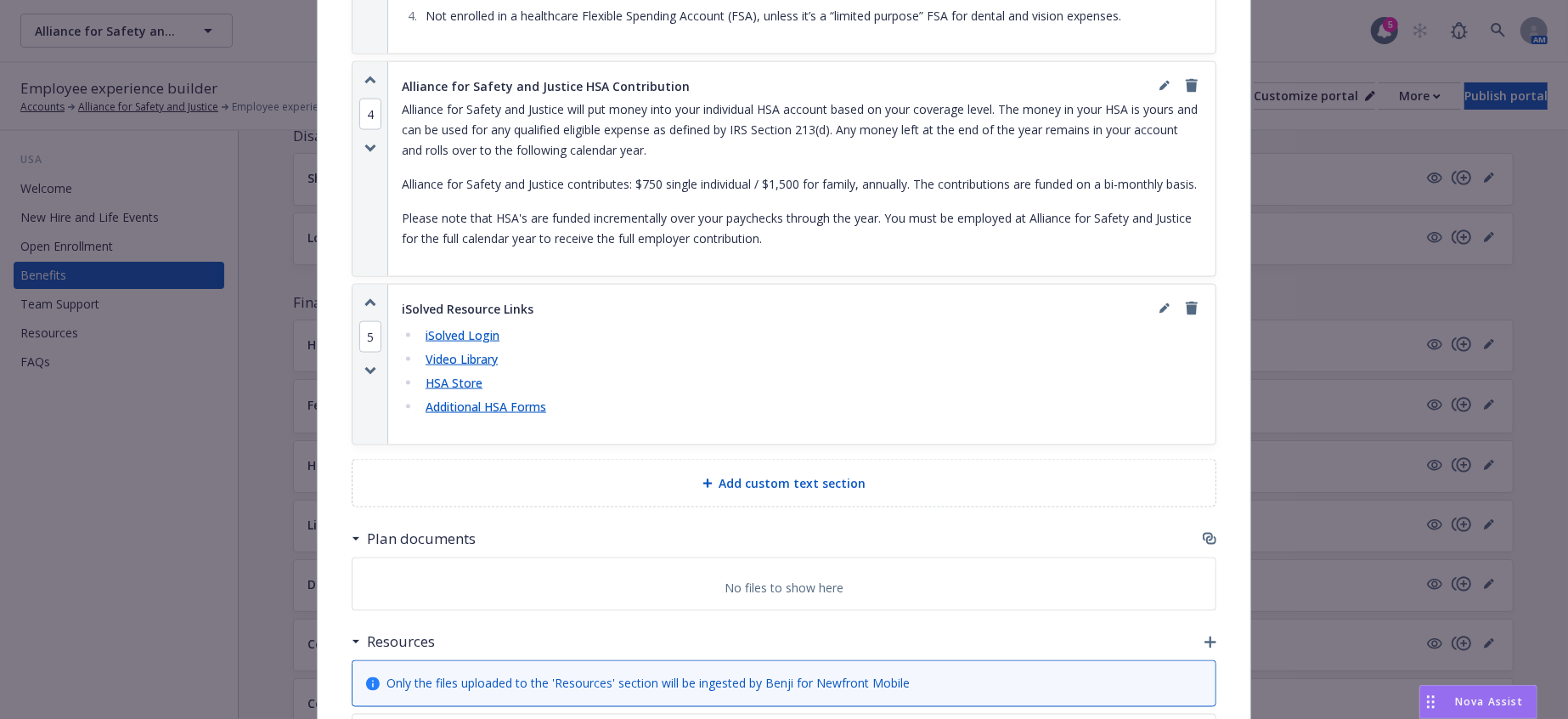 click on "Resources" at bounding box center (784, 643) 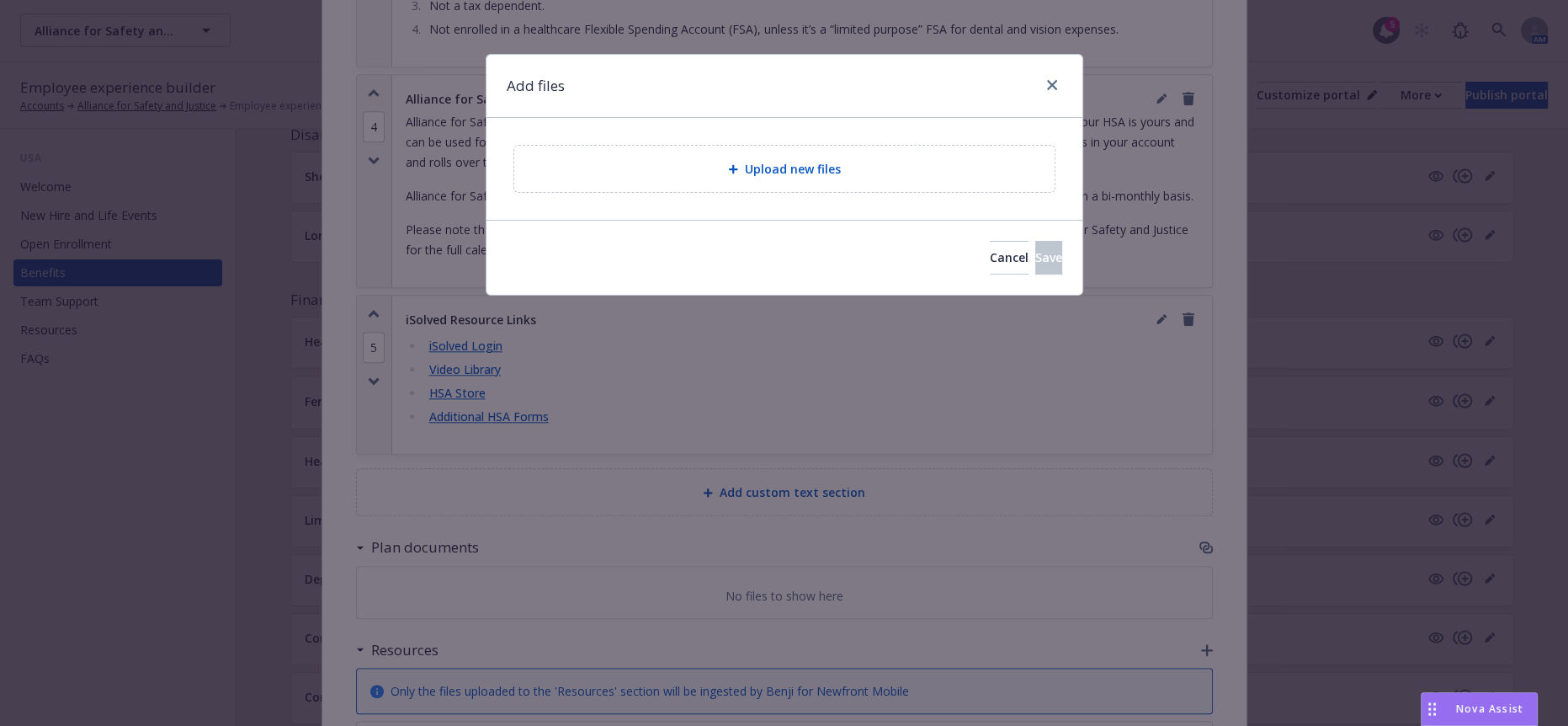 click at bounding box center [736, 169] 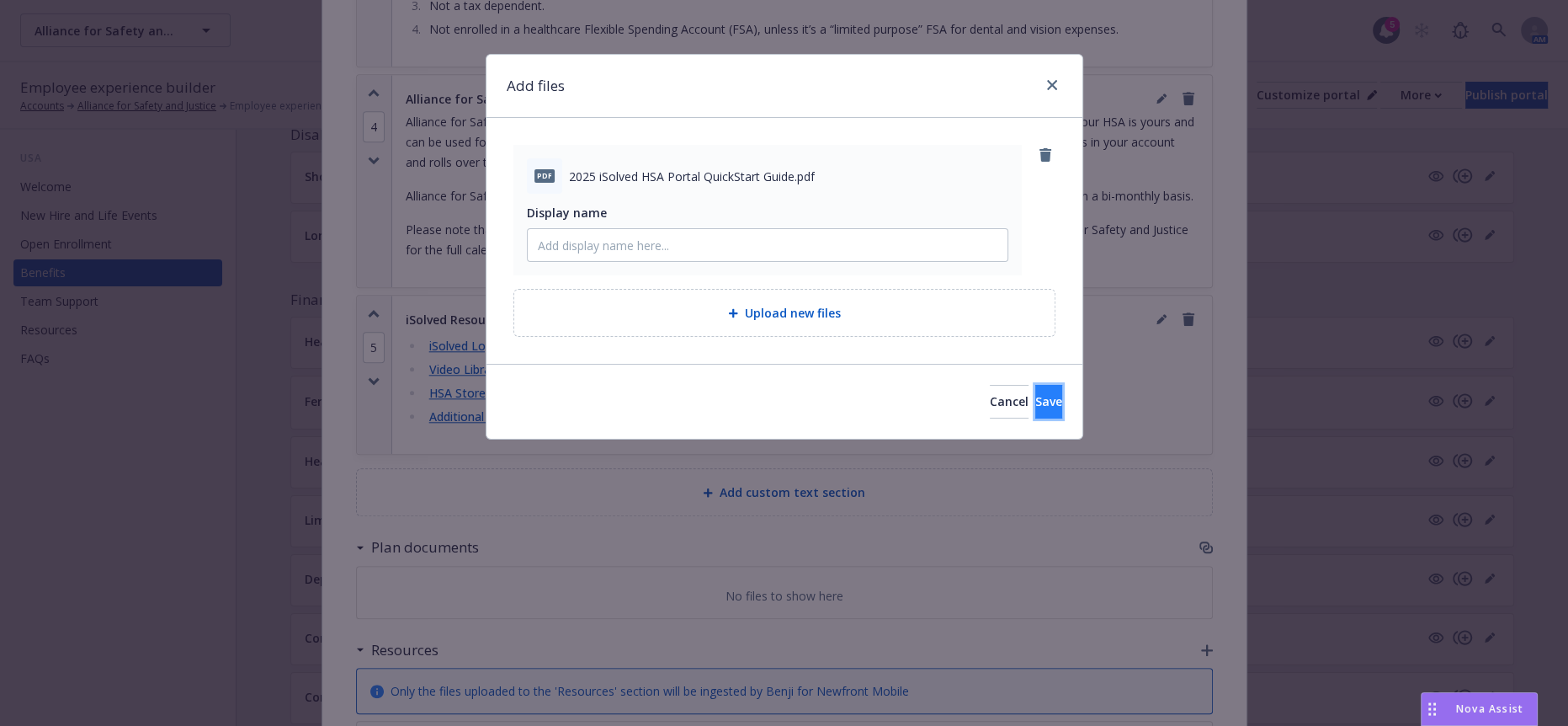 click on "Save" at bounding box center [1049, 402] 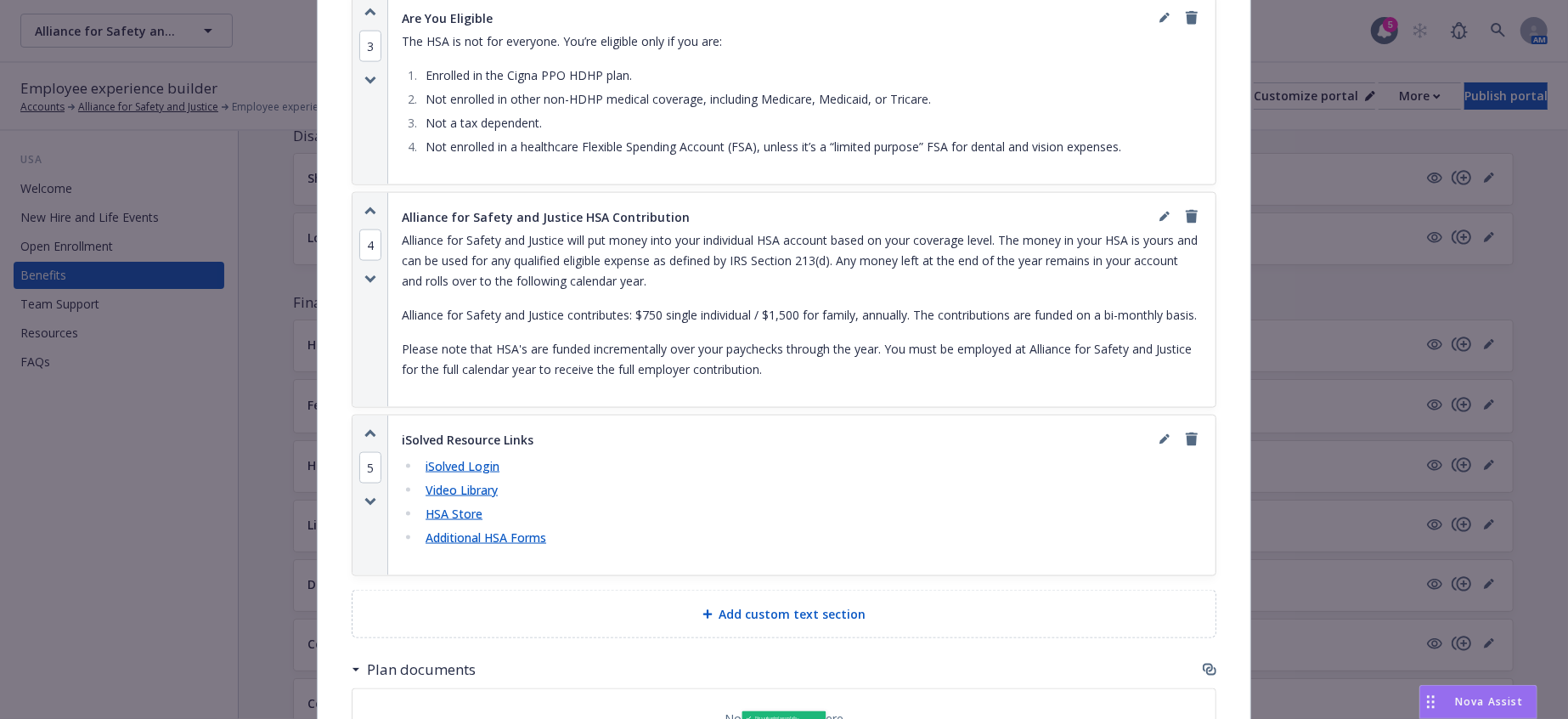 scroll, scrollTop: 1947, scrollLeft: 0, axis: vertical 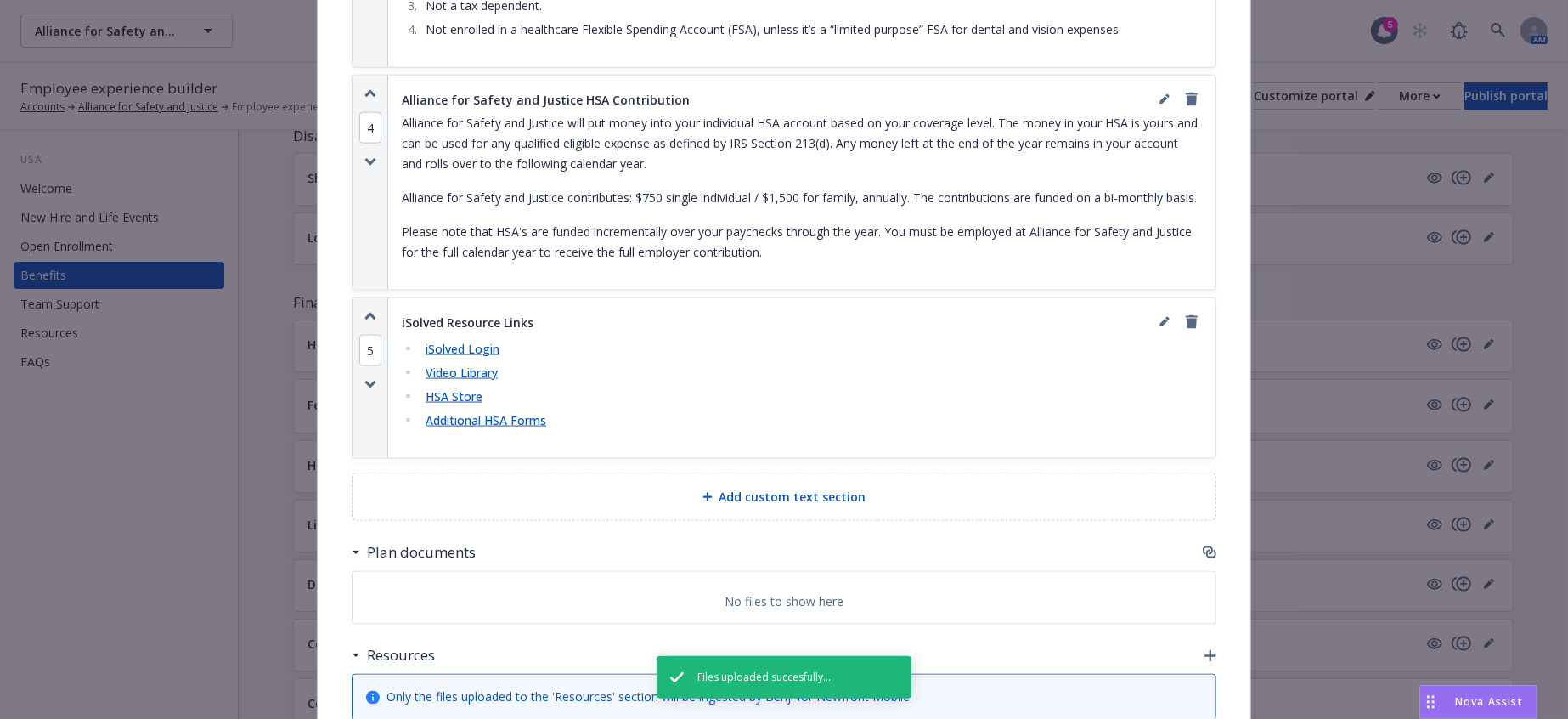 drag, startPoint x: 376, startPoint y: 583, endPoint x: 375, endPoint y: 430, distance: 153.00327 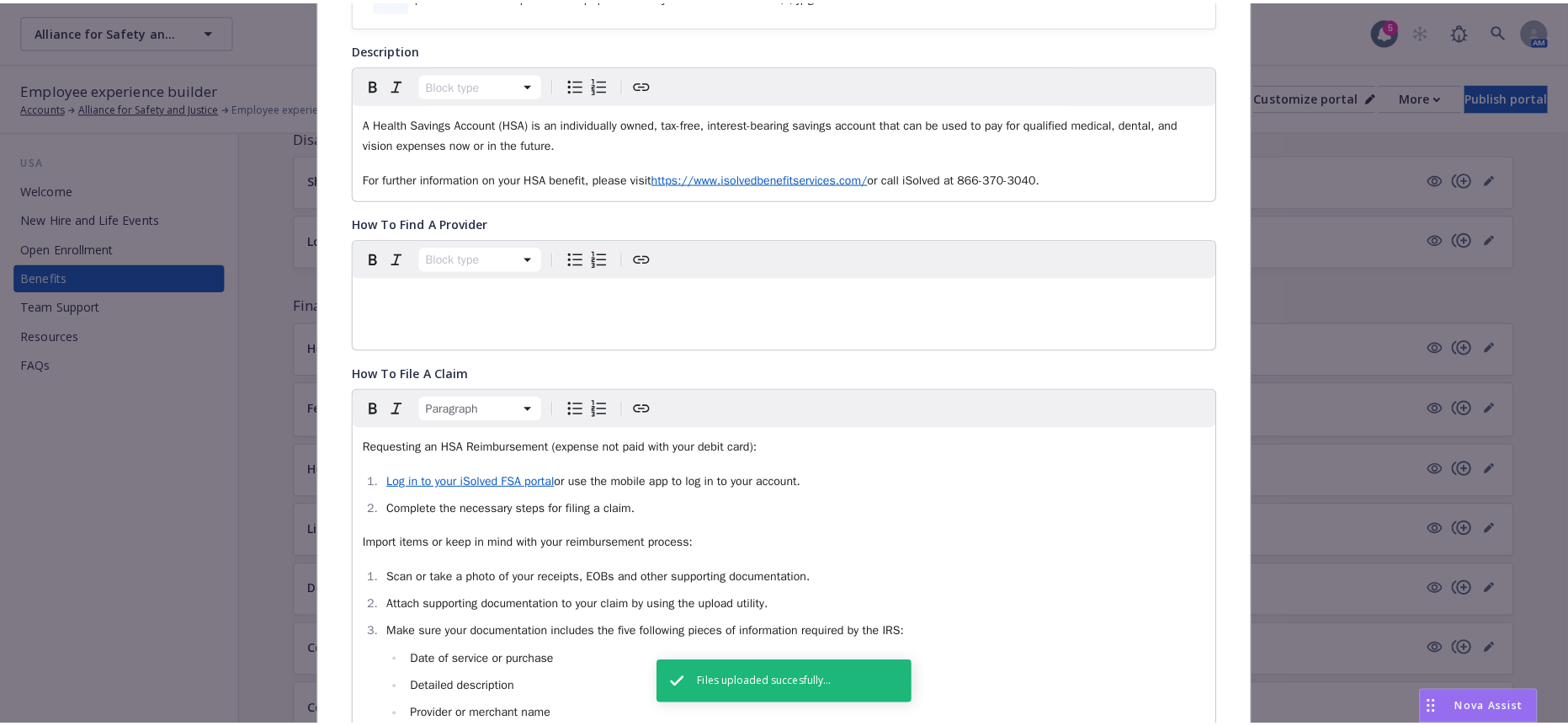 scroll, scrollTop: 0, scrollLeft: 0, axis: both 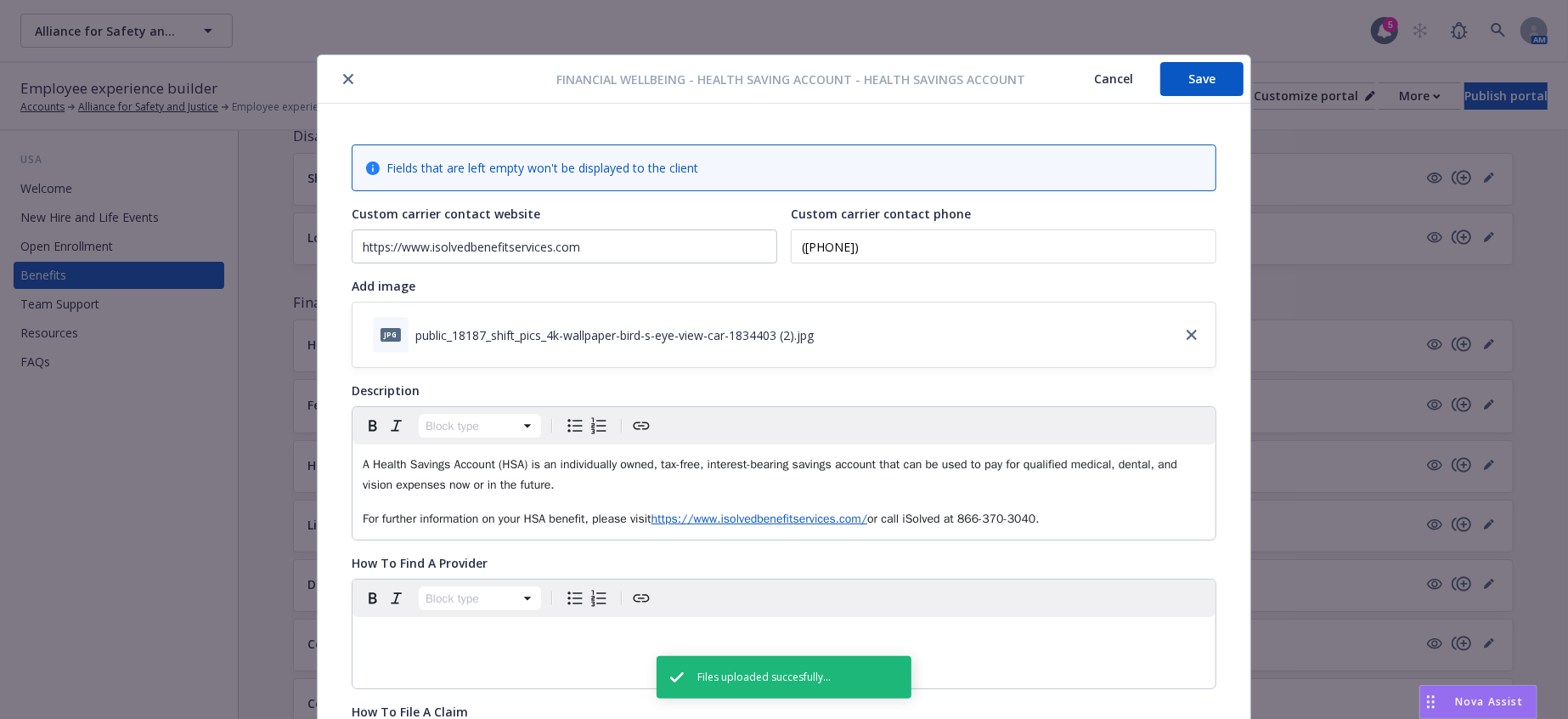 click on "Save" at bounding box center (1202, 79) 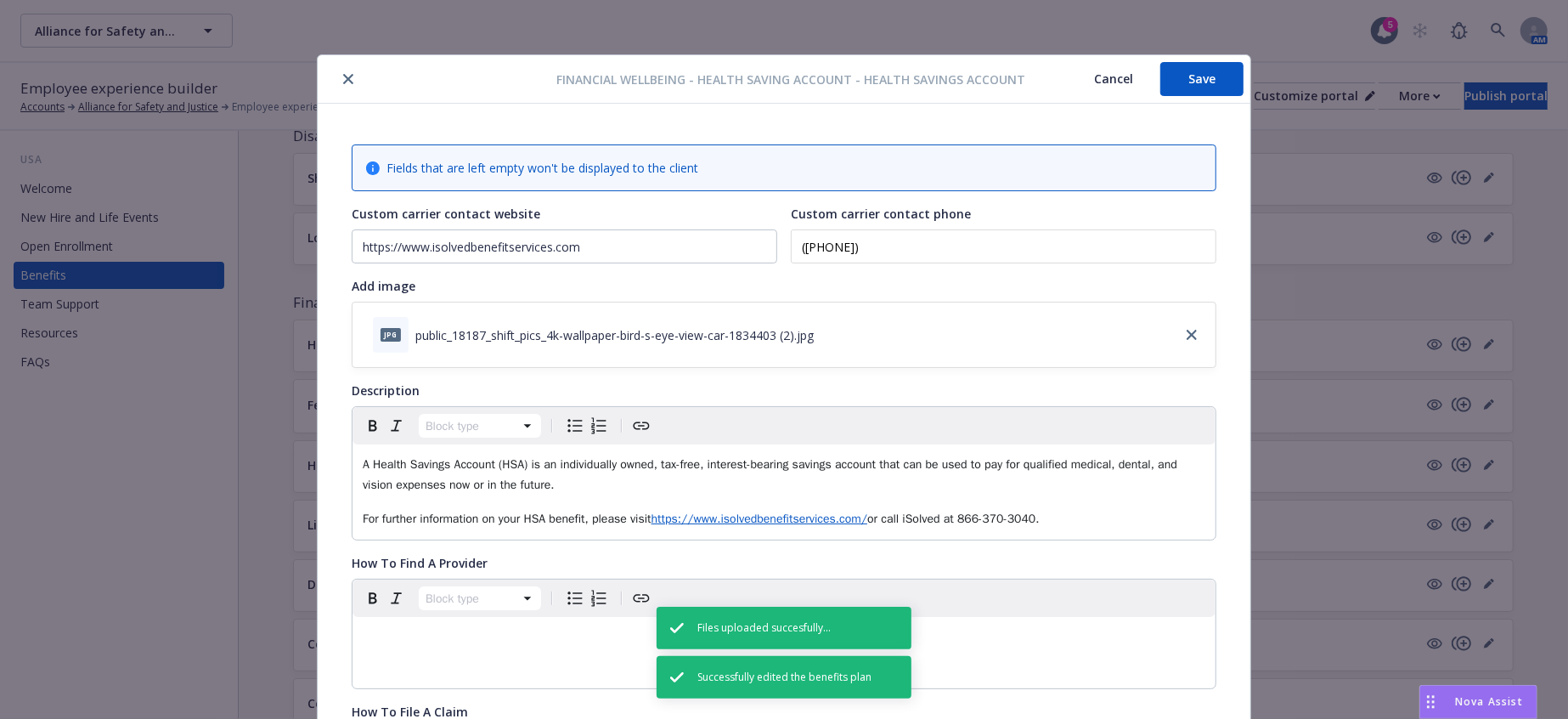 click at bounding box center [348, 79] 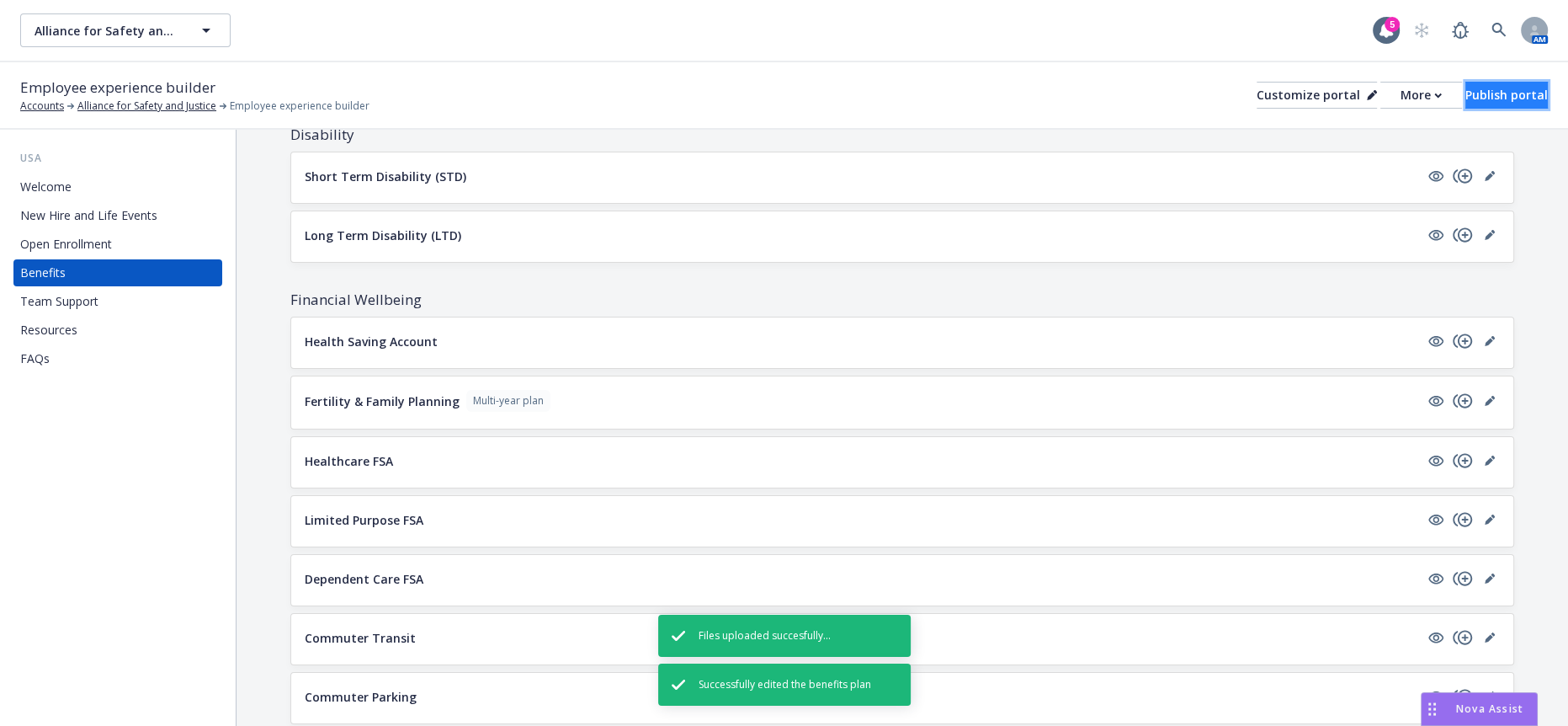 click on "Publish portal" at bounding box center (1507, 95) 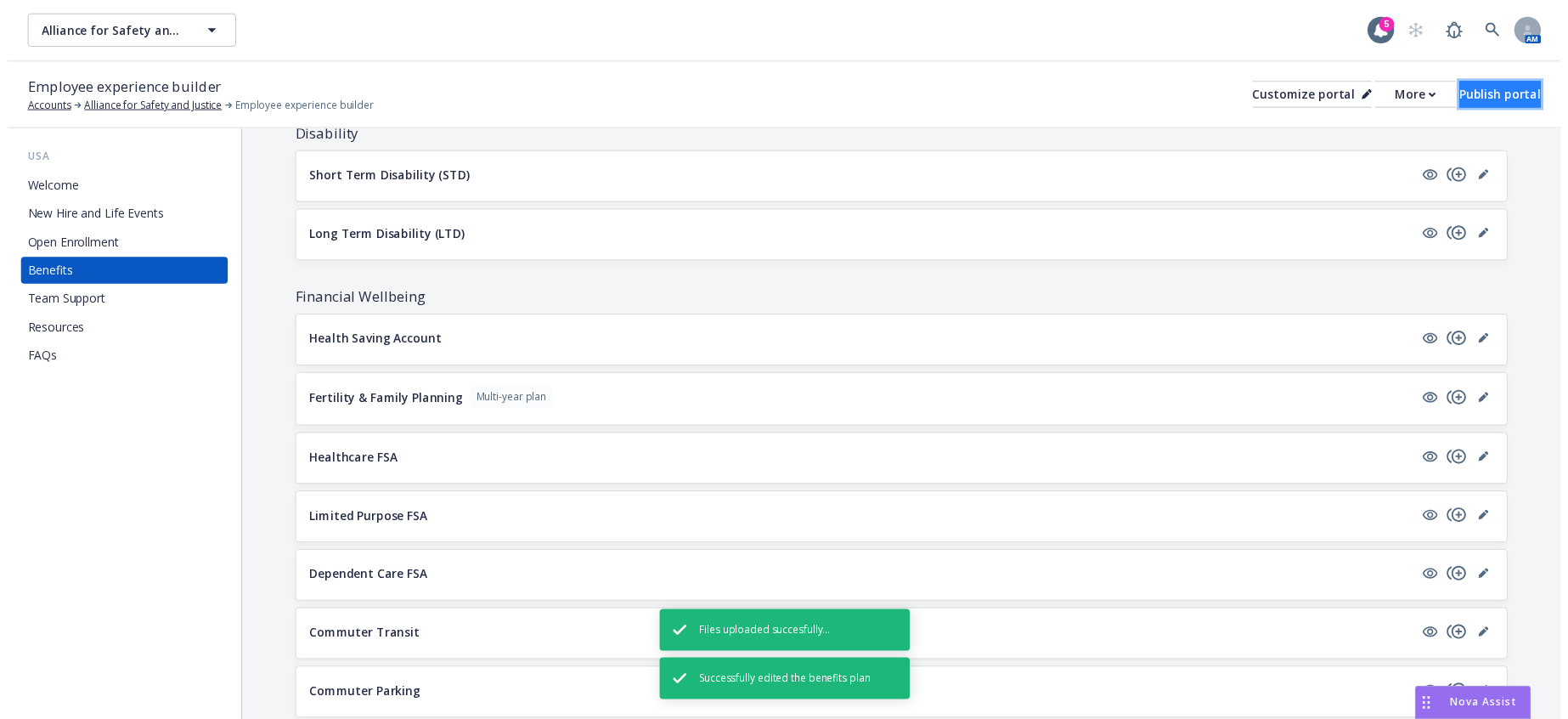 scroll, scrollTop: 0, scrollLeft: 0, axis: both 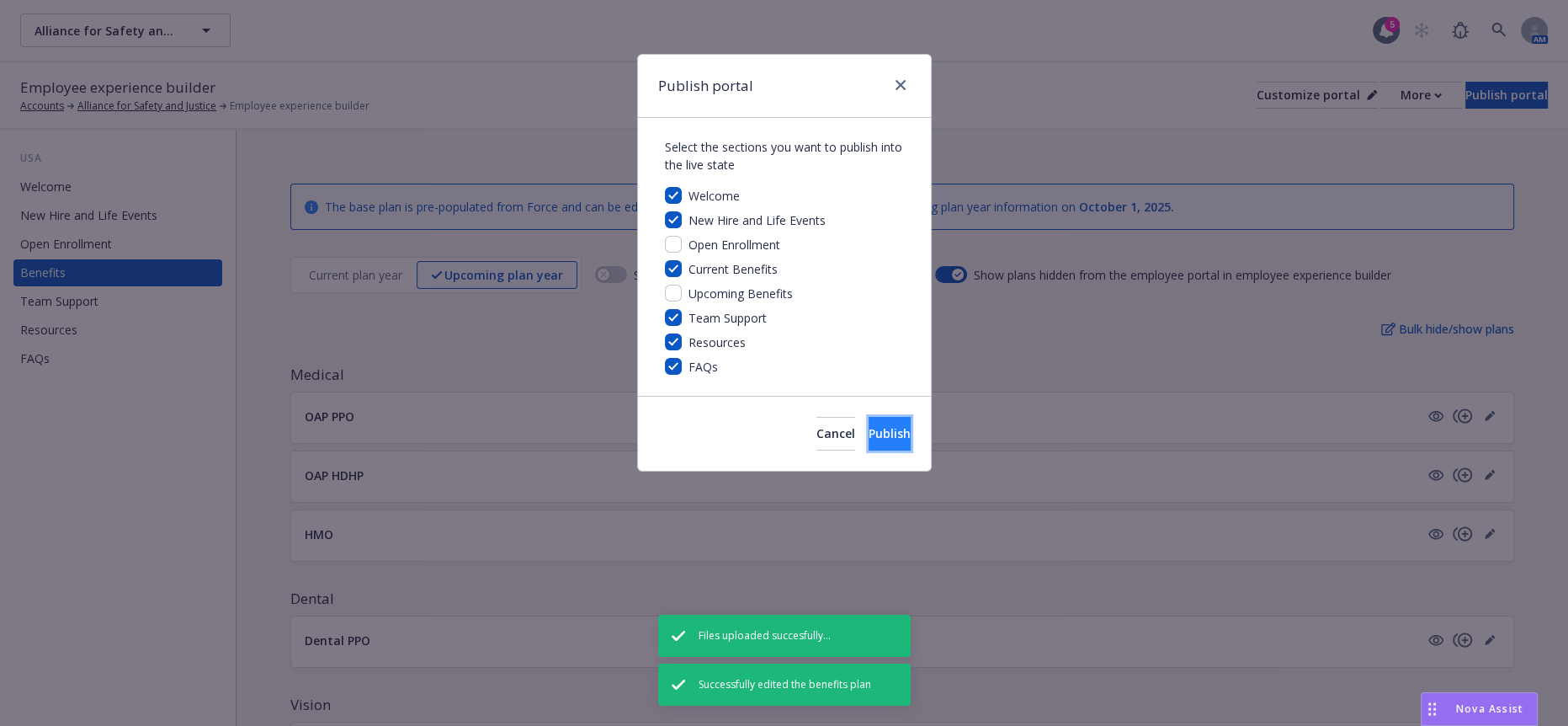 click on "Publish" at bounding box center (890, 434) 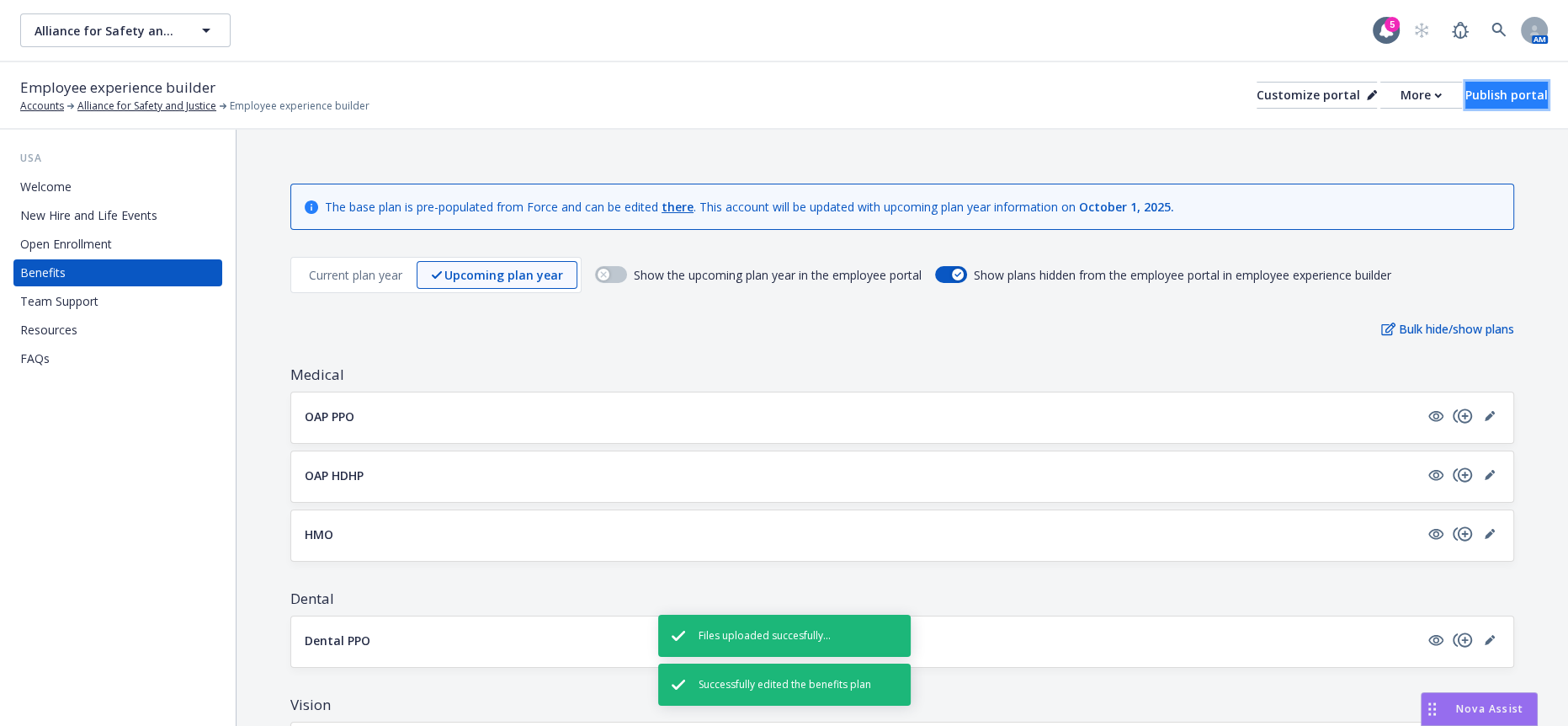 click on "Publish portal" at bounding box center [1507, 95] 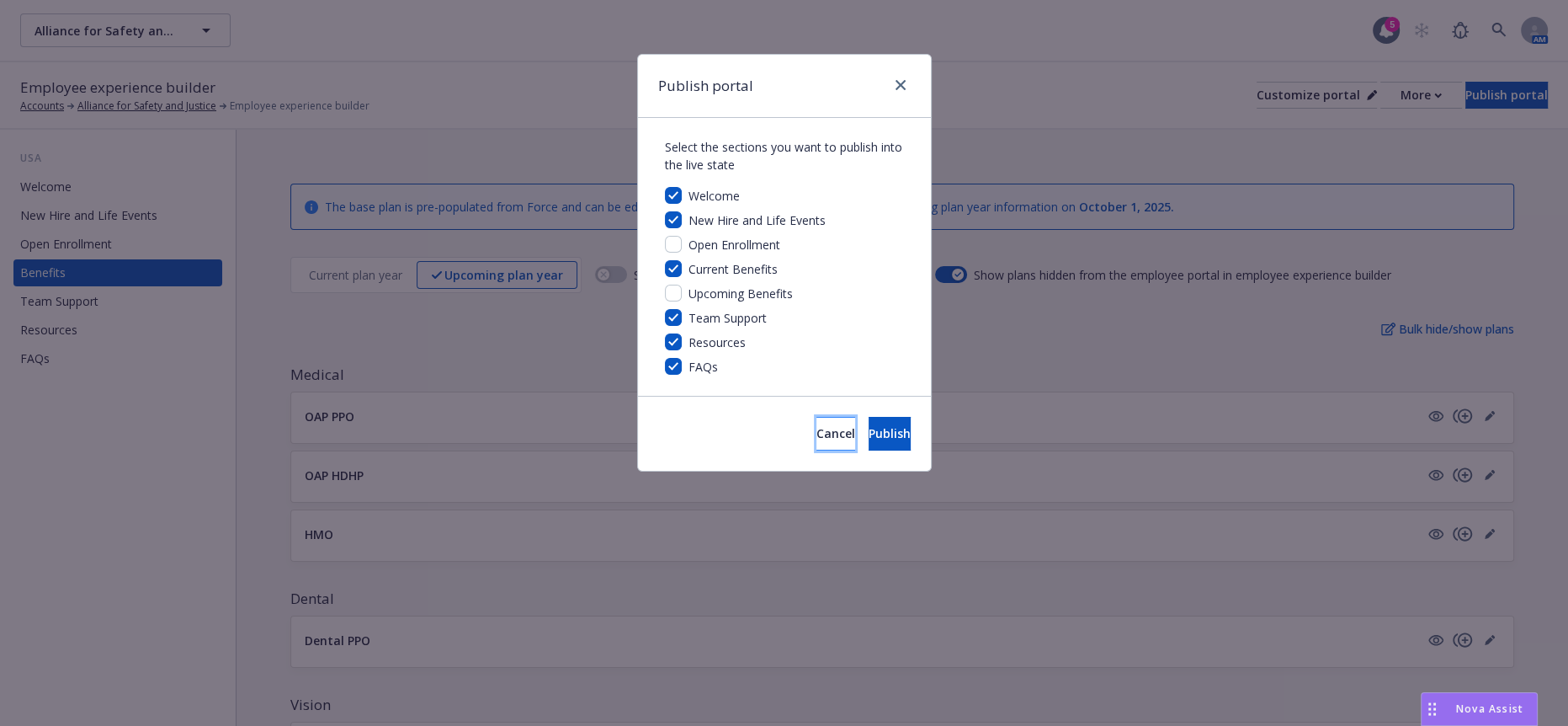 click on "Cancel" at bounding box center [836, 433] 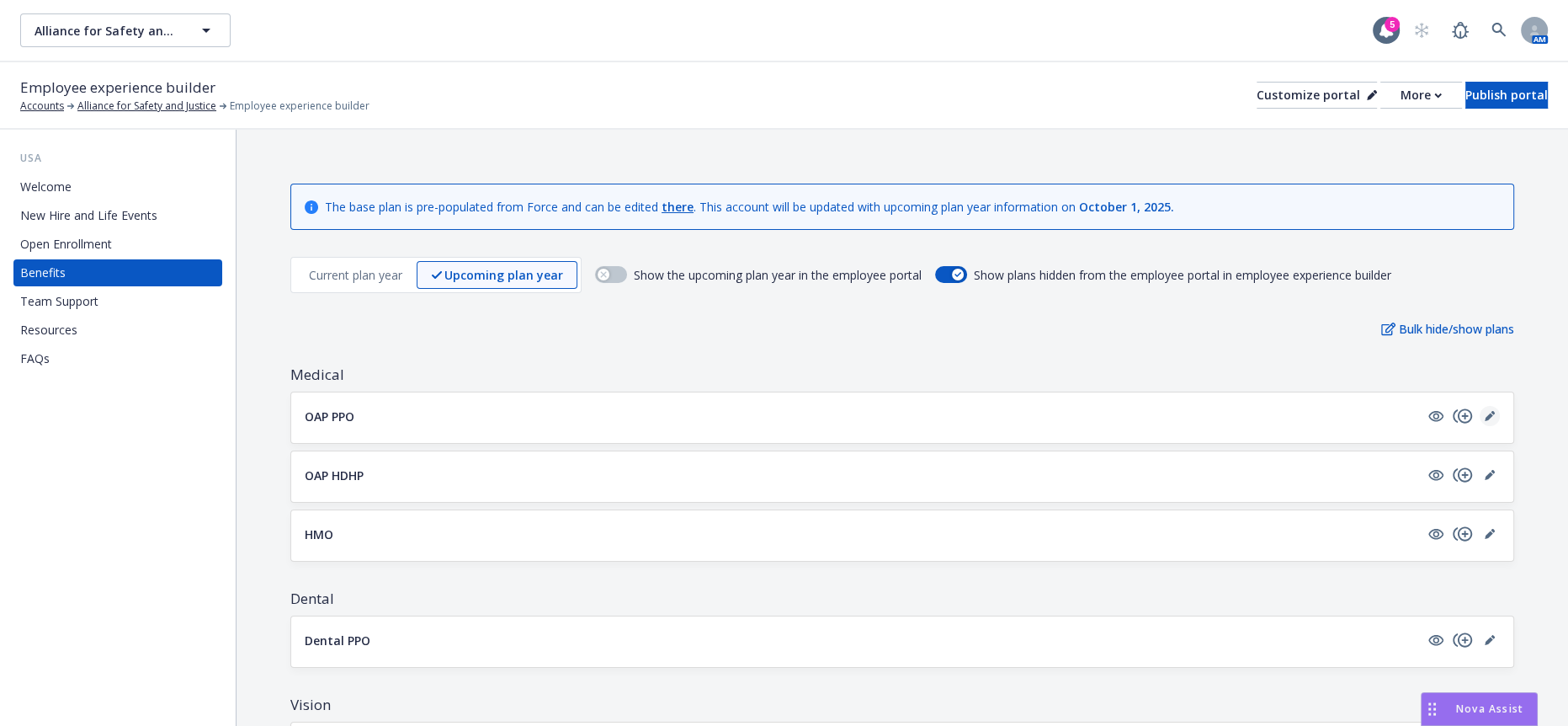 click 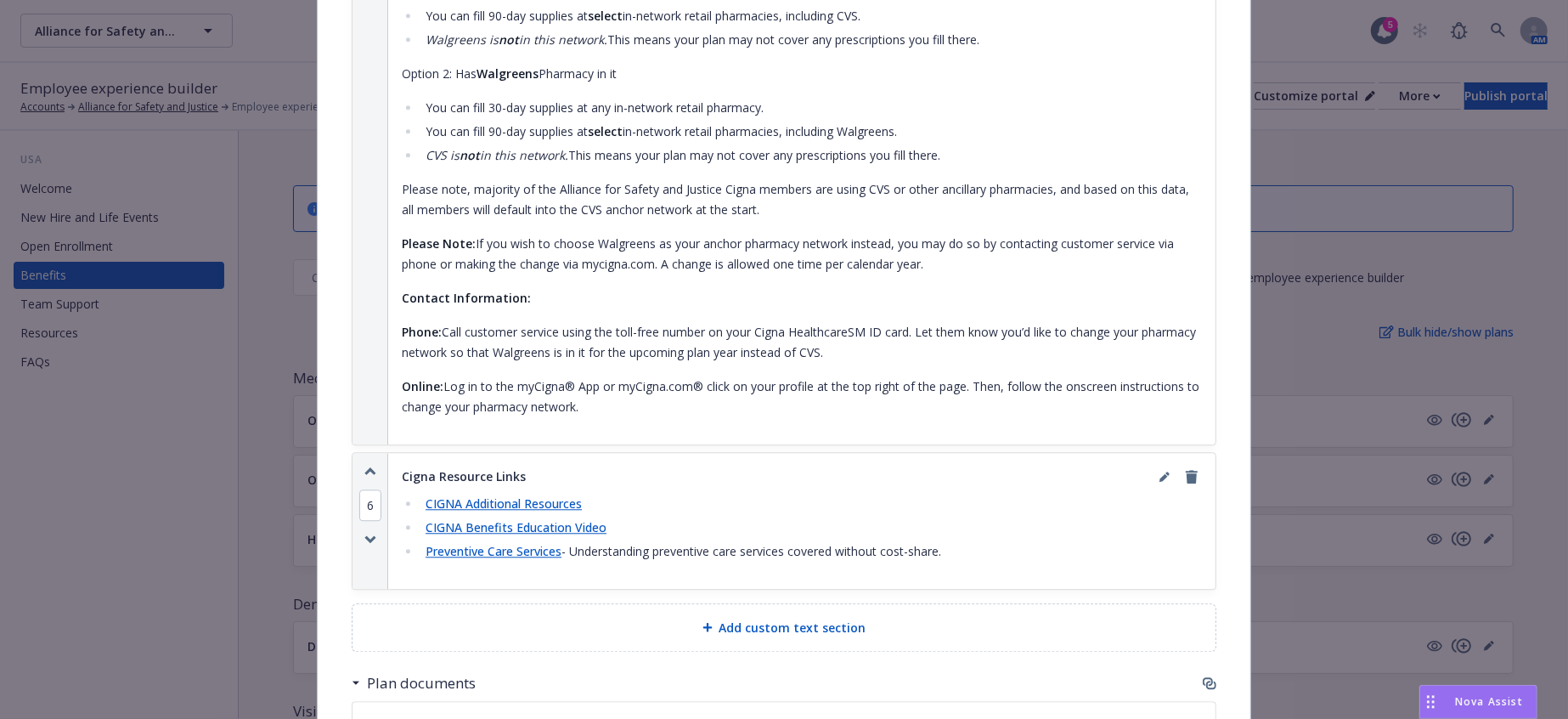 scroll, scrollTop: 3262, scrollLeft: 0, axis: vertical 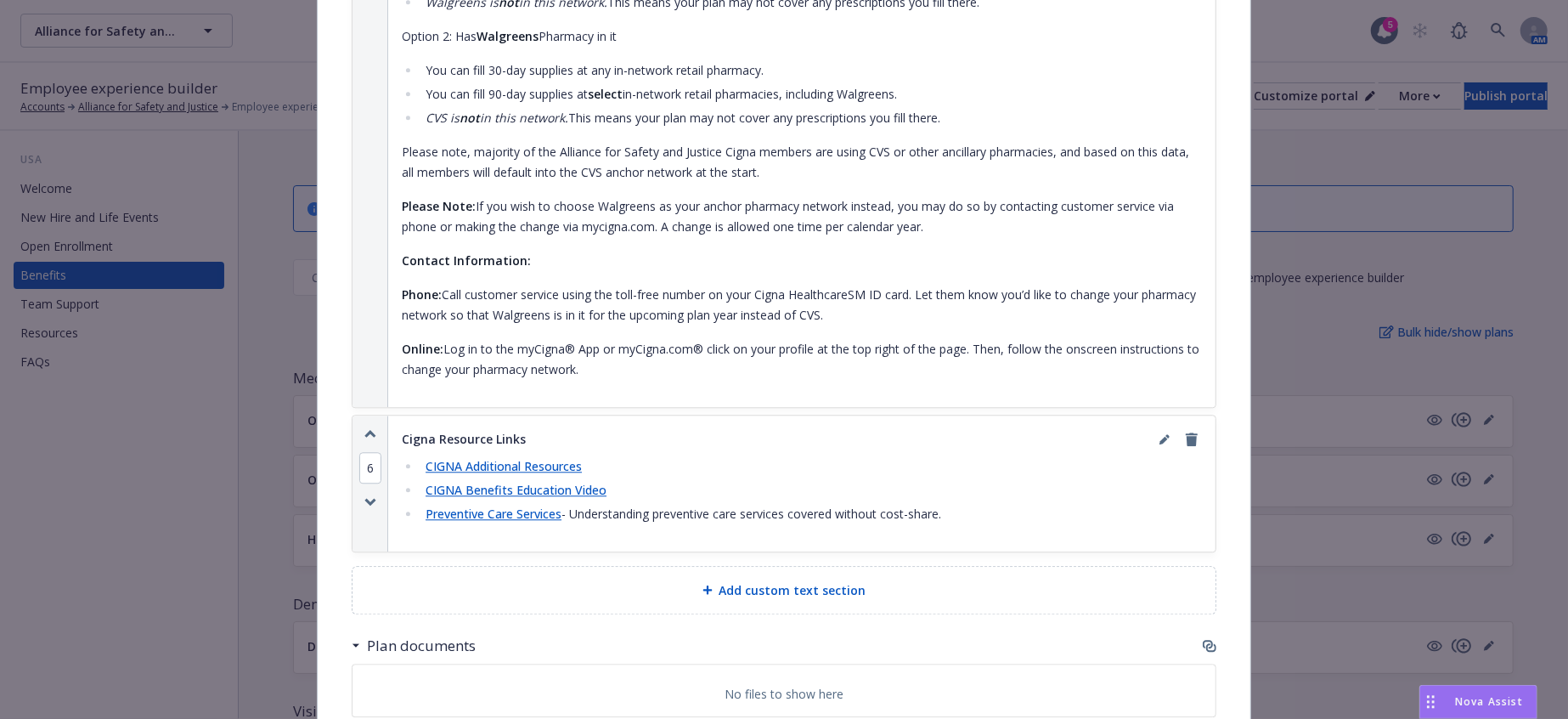click 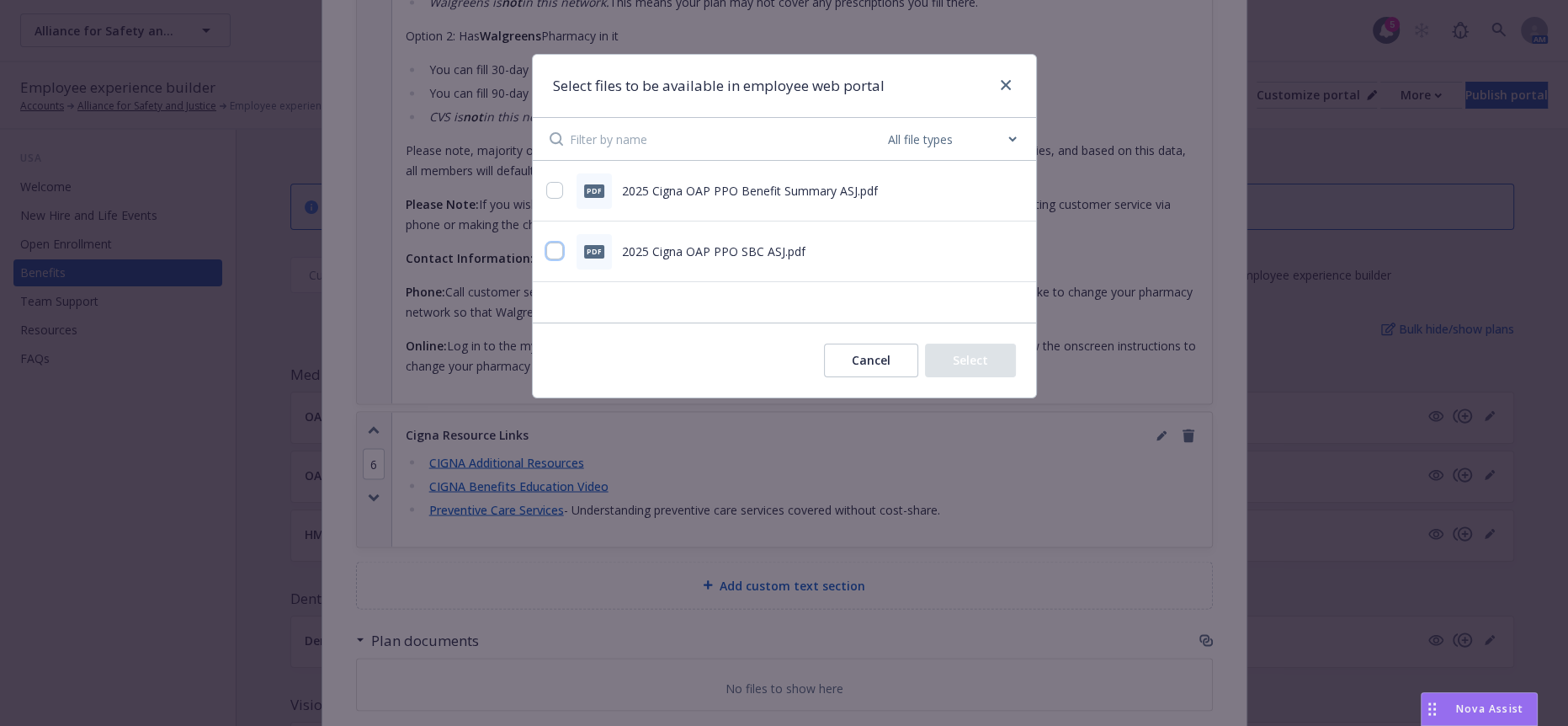 click at bounding box center [555, 251] 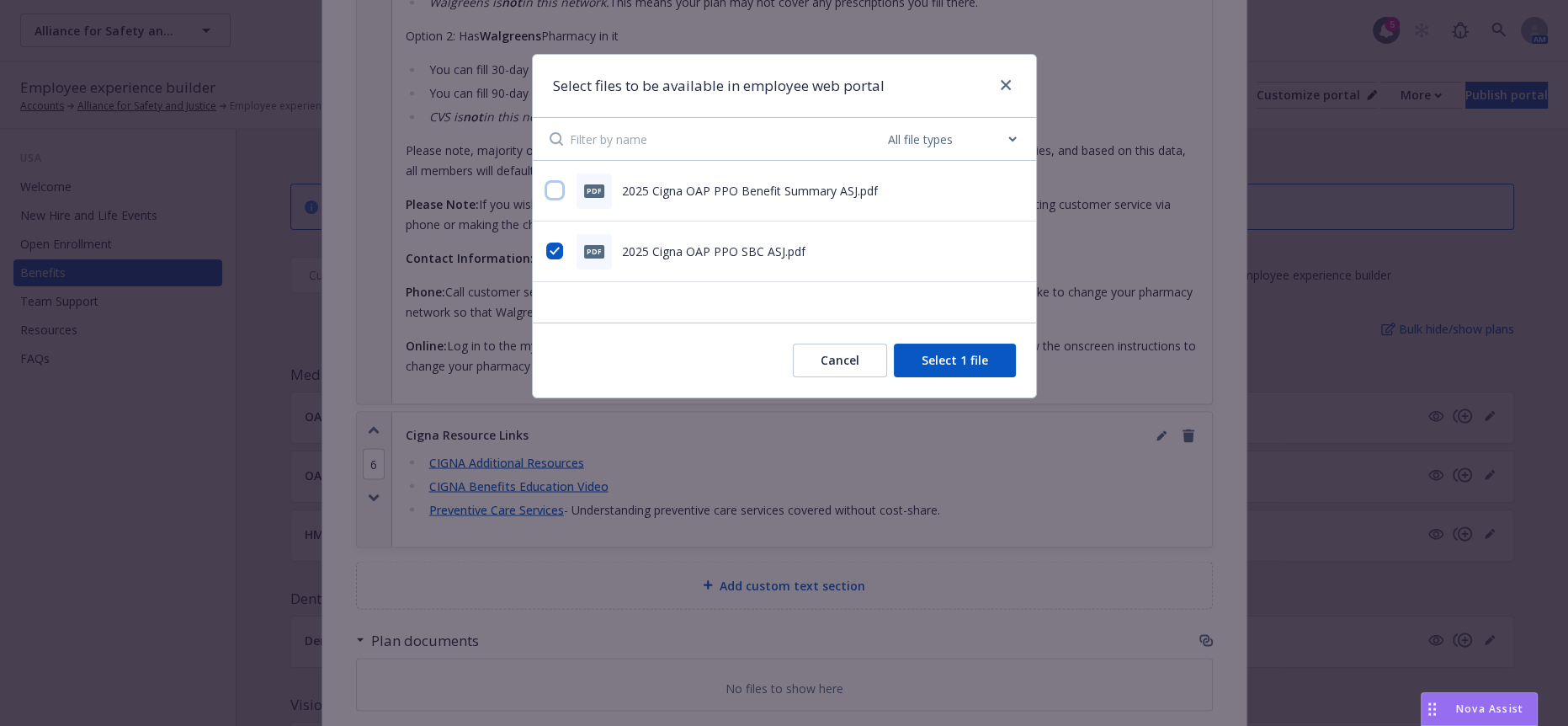 click at bounding box center (555, 190) 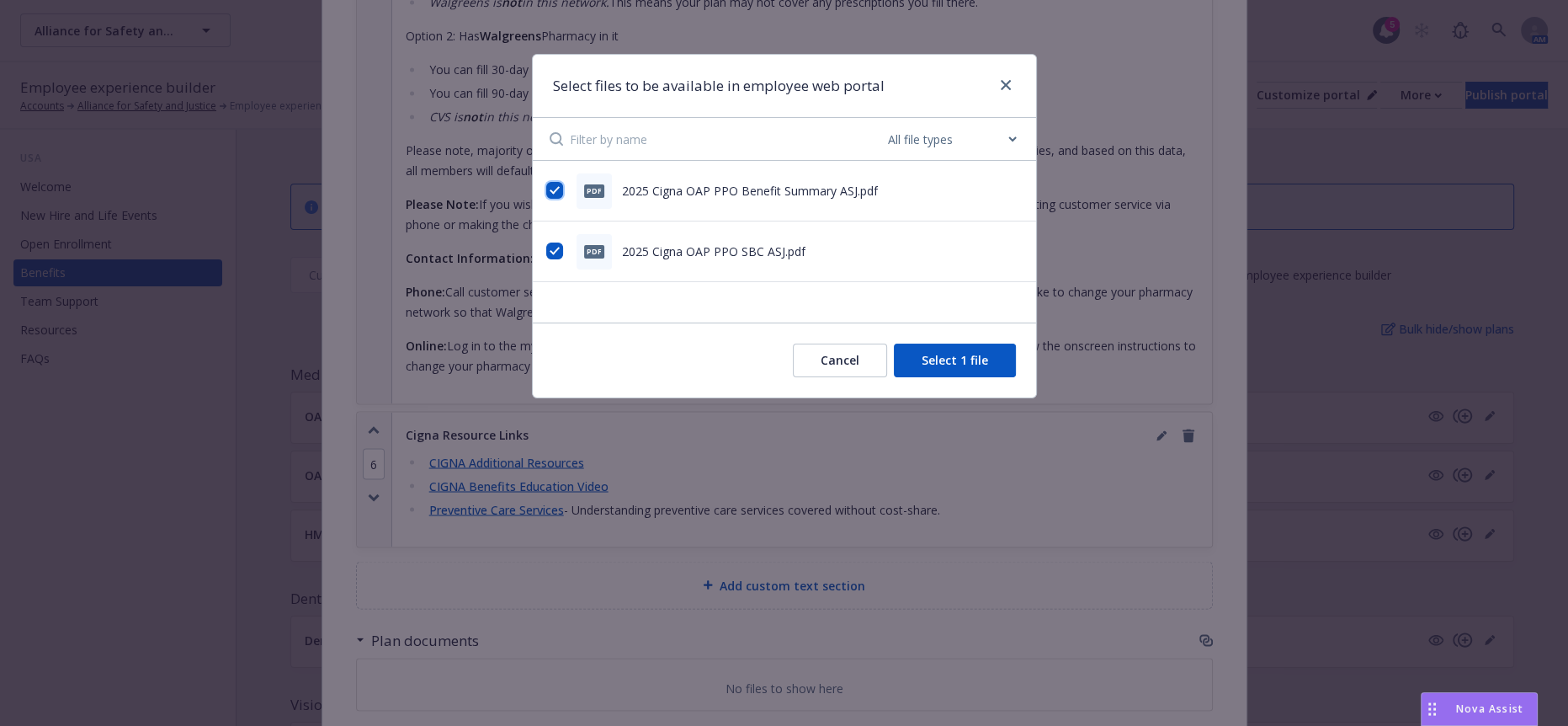 checkbox on "true" 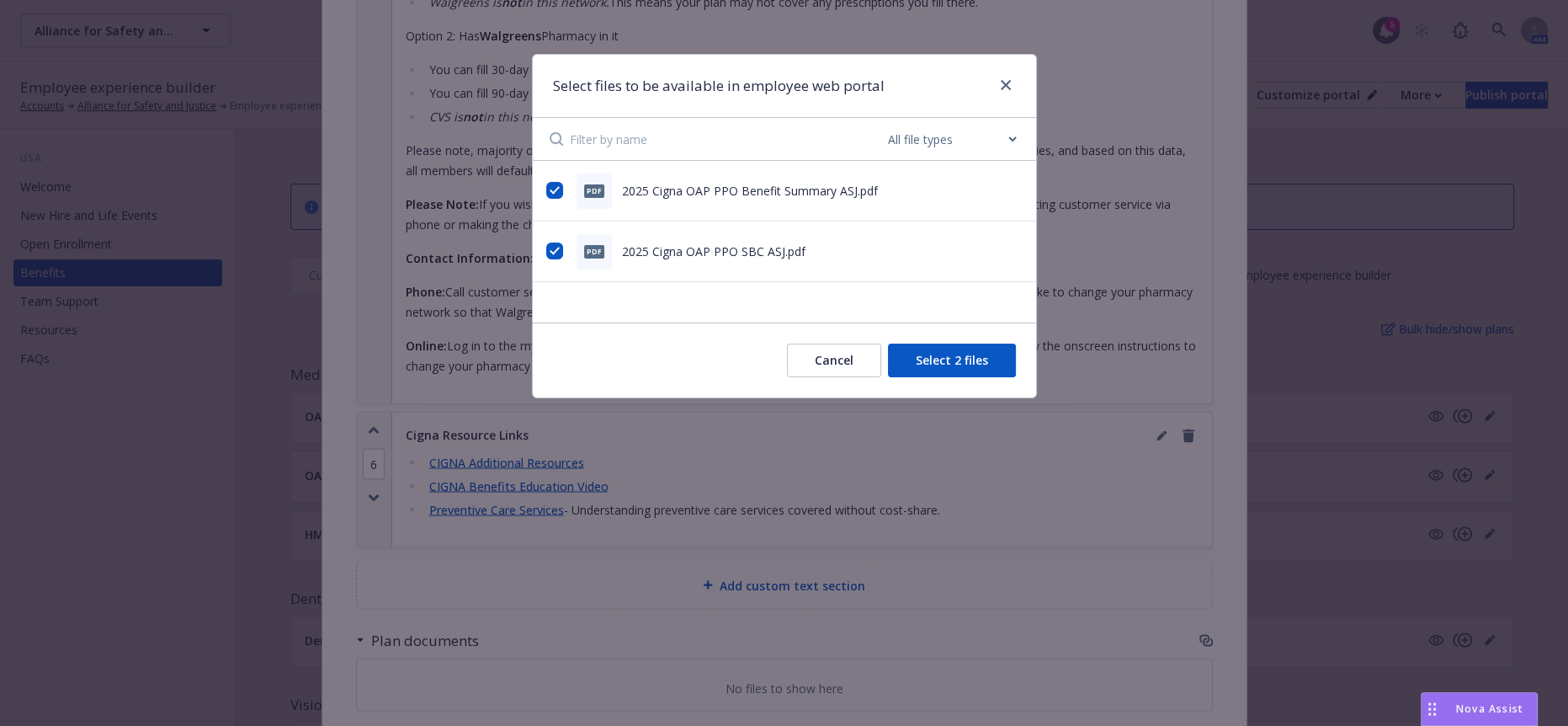 click on "Select   2   files" at bounding box center (952, 360) 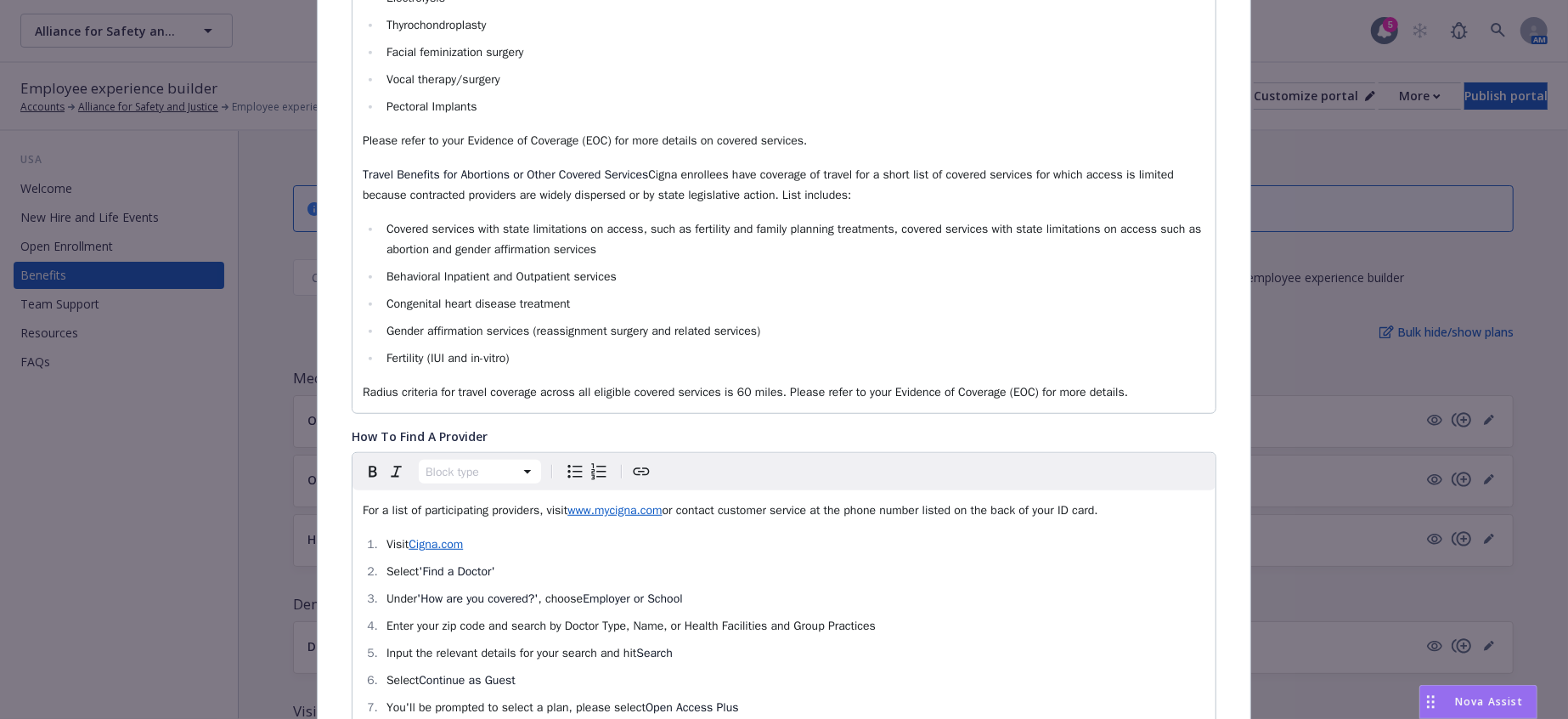 scroll, scrollTop: 0, scrollLeft: 0, axis: both 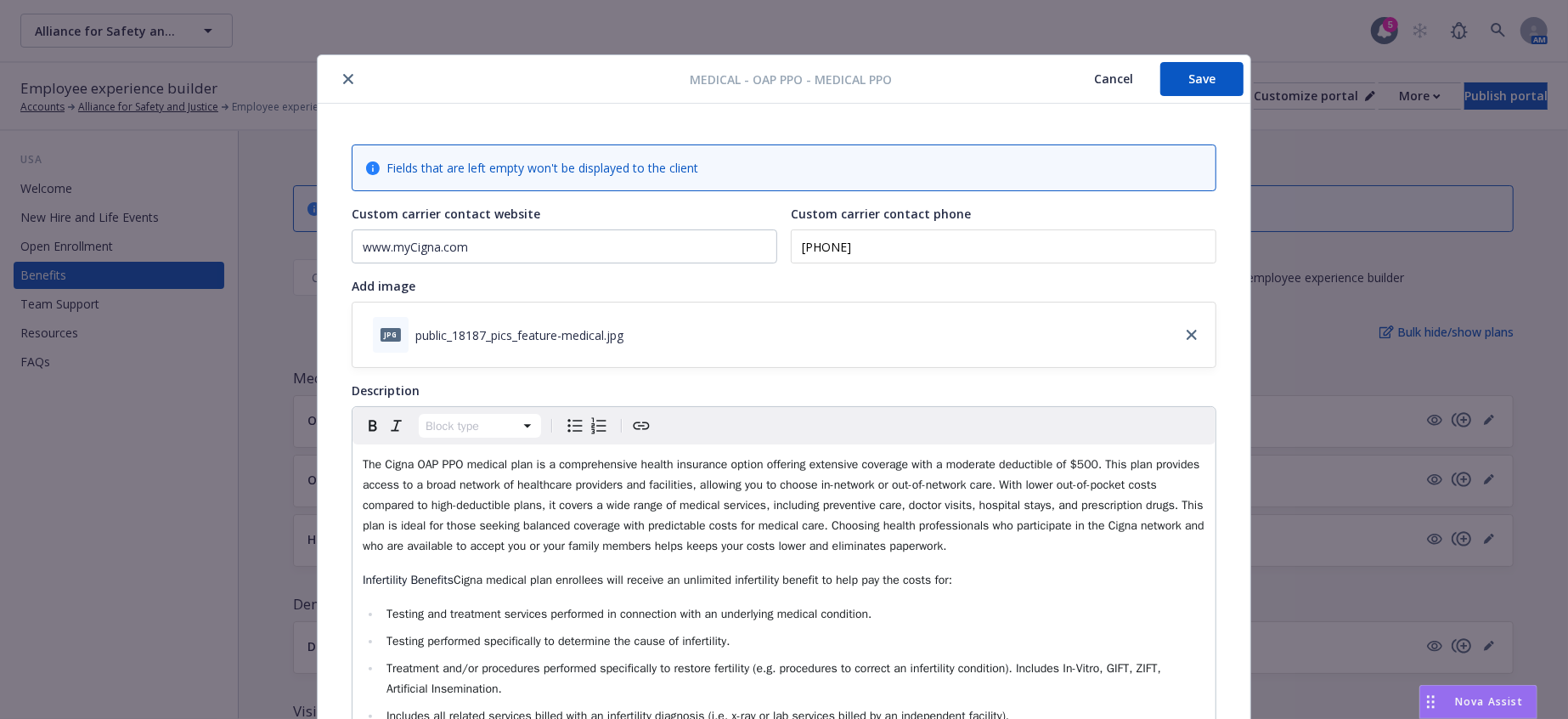 click on "Save" at bounding box center (1202, 79) 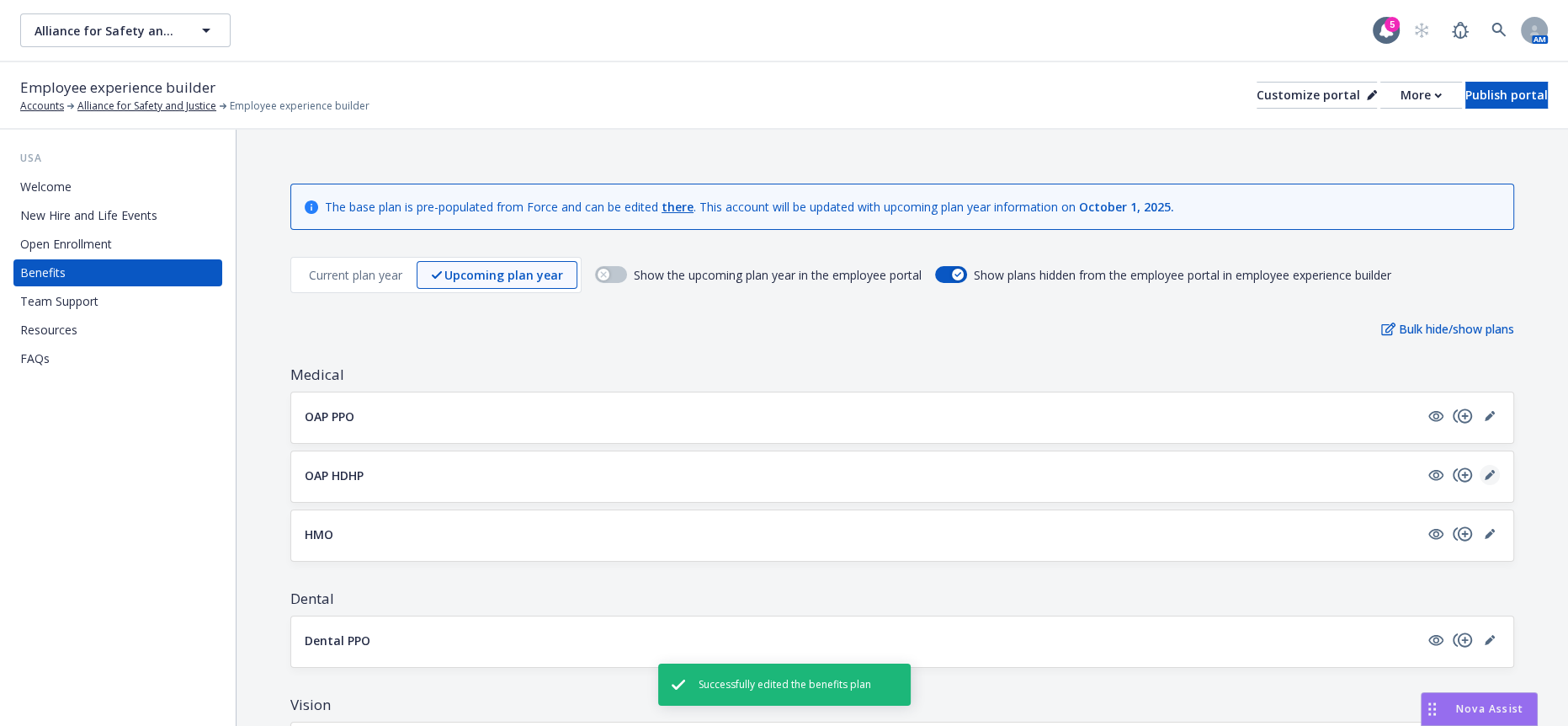click at bounding box center [1490, 475] 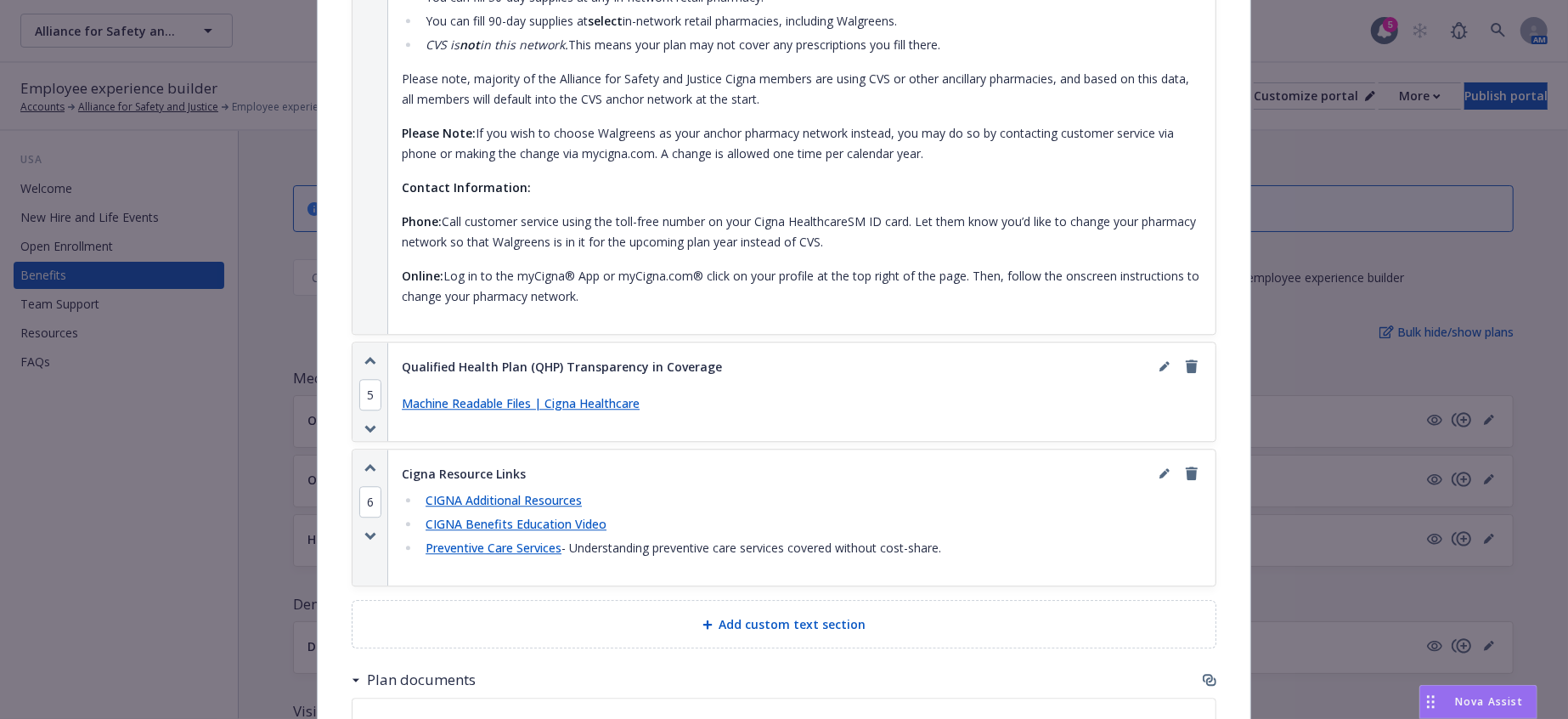 scroll, scrollTop: 3355, scrollLeft: 0, axis: vertical 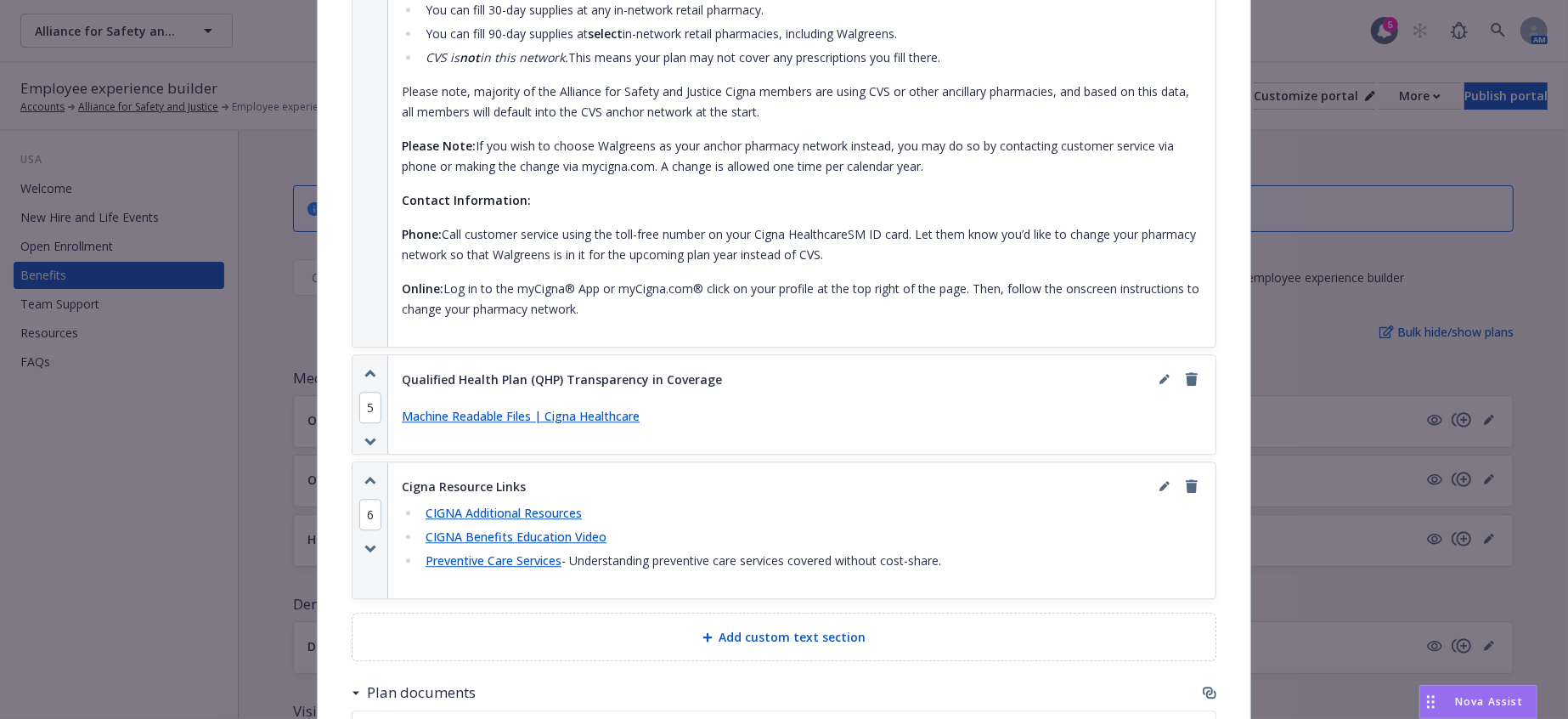 click 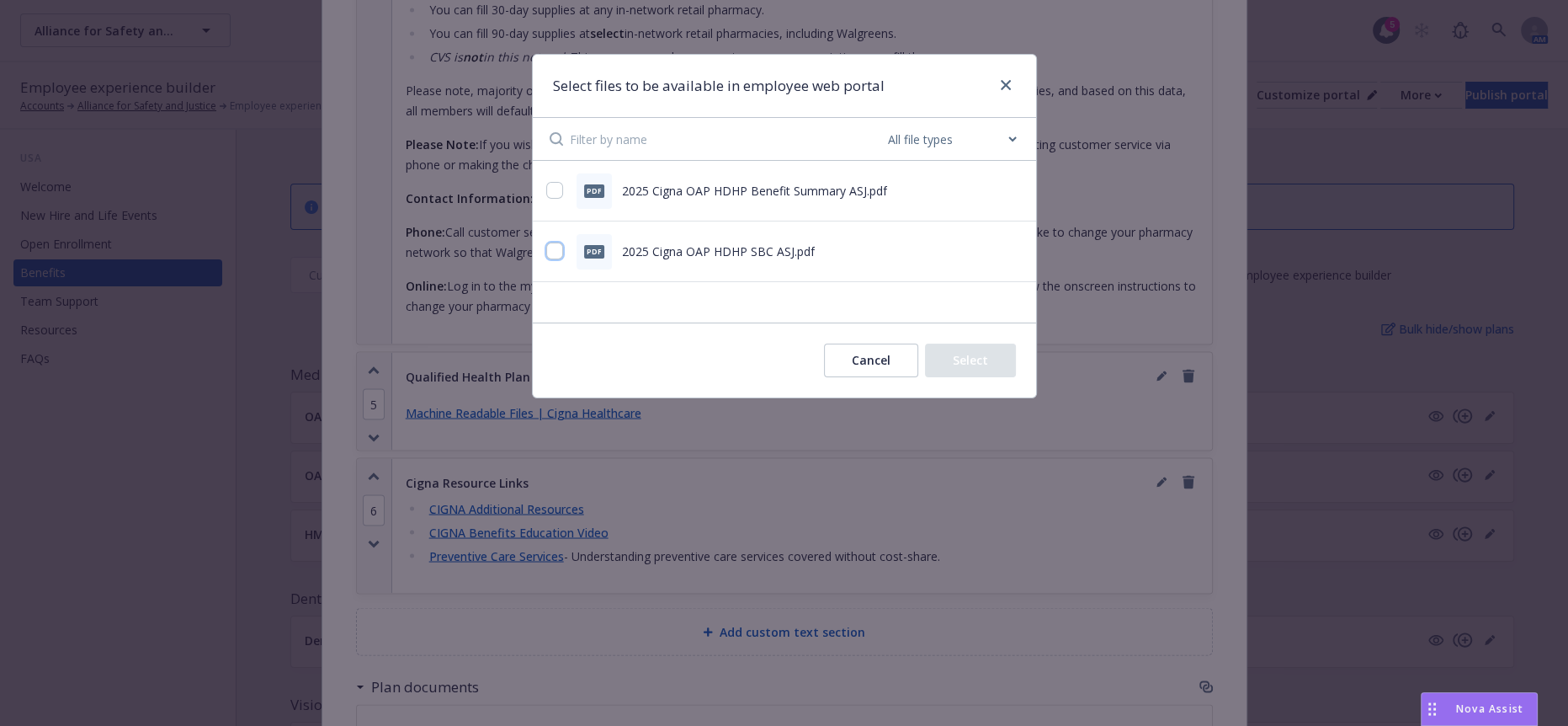 click at bounding box center (555, 251) 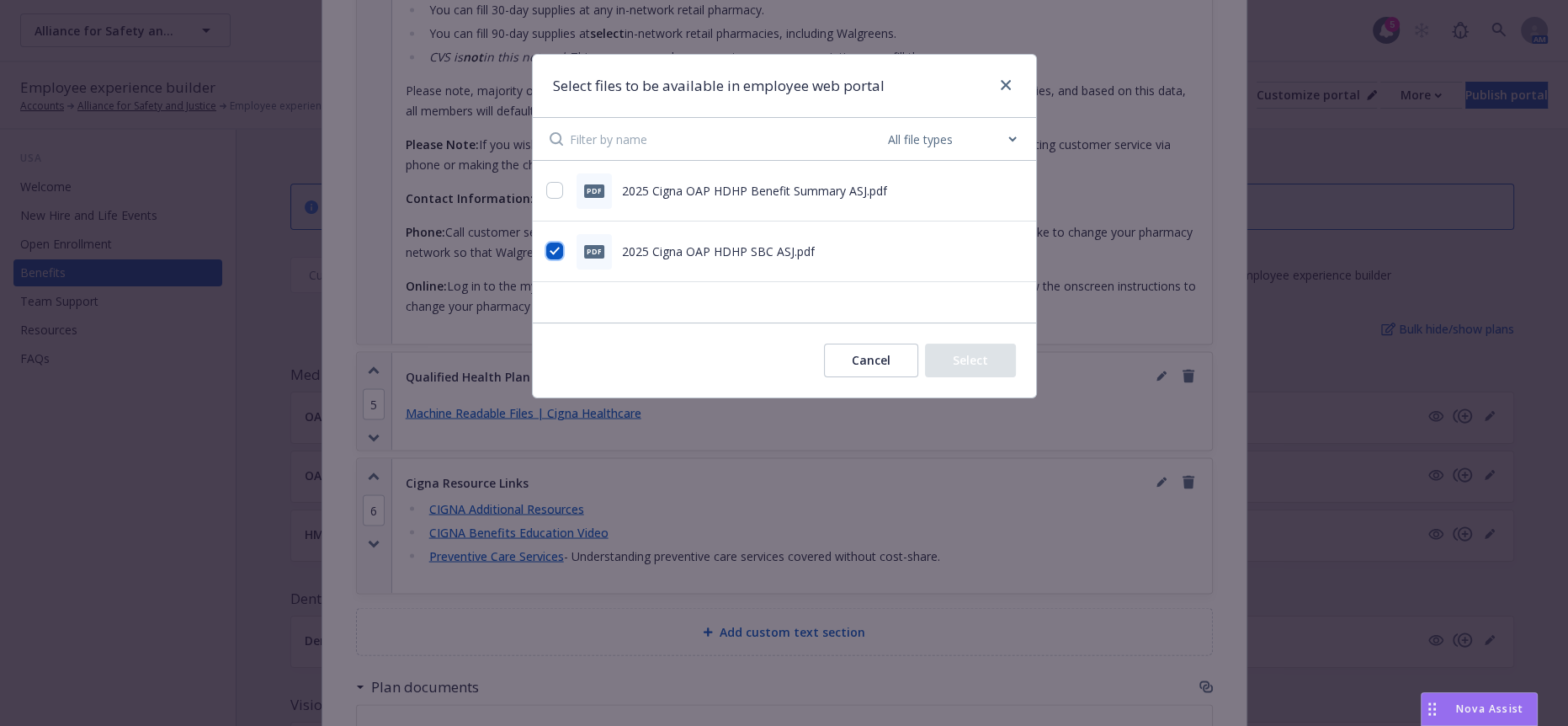 checkbox on "true" 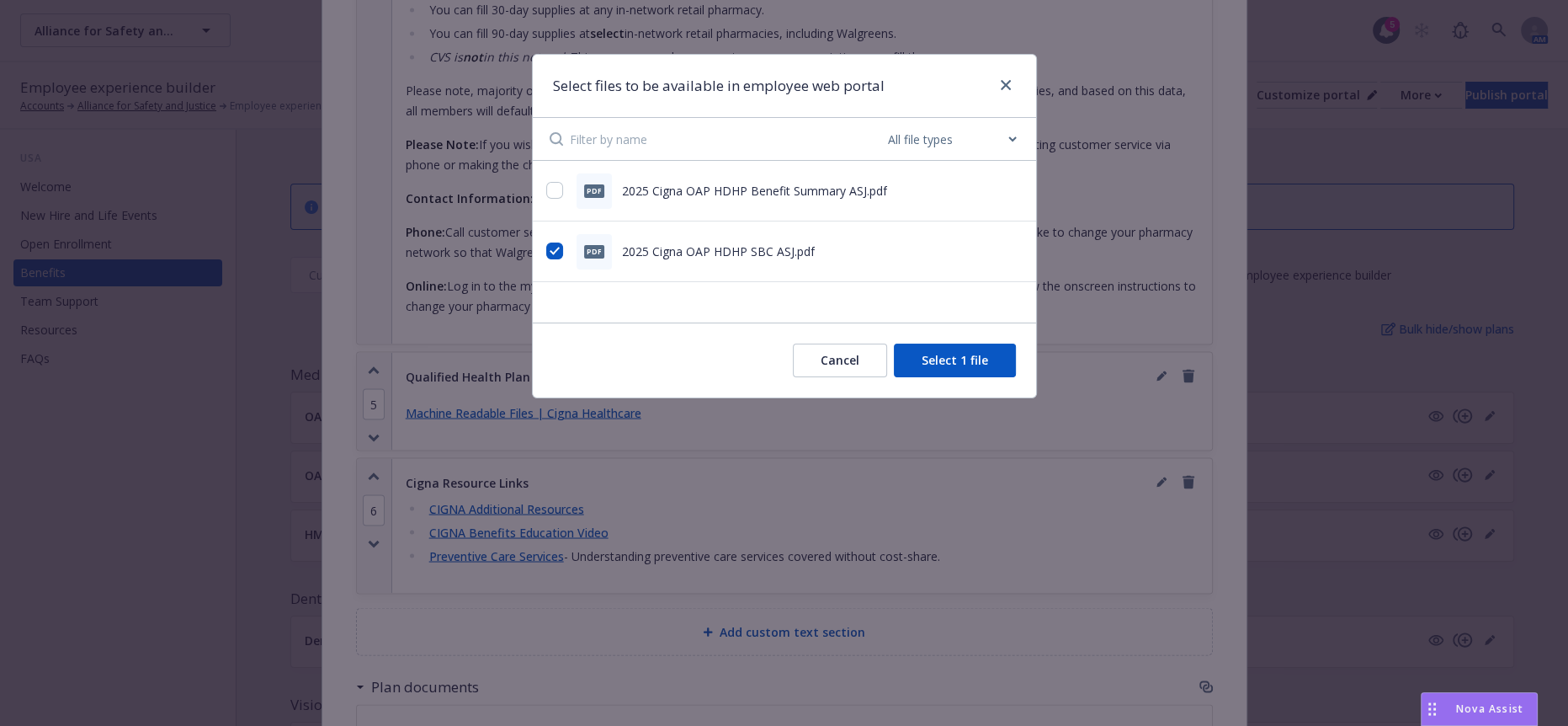 click on "pdf 2025 Cigna OAP HDHP Benefit Summary ASJ.pdf" at bounding box center [763, 191] 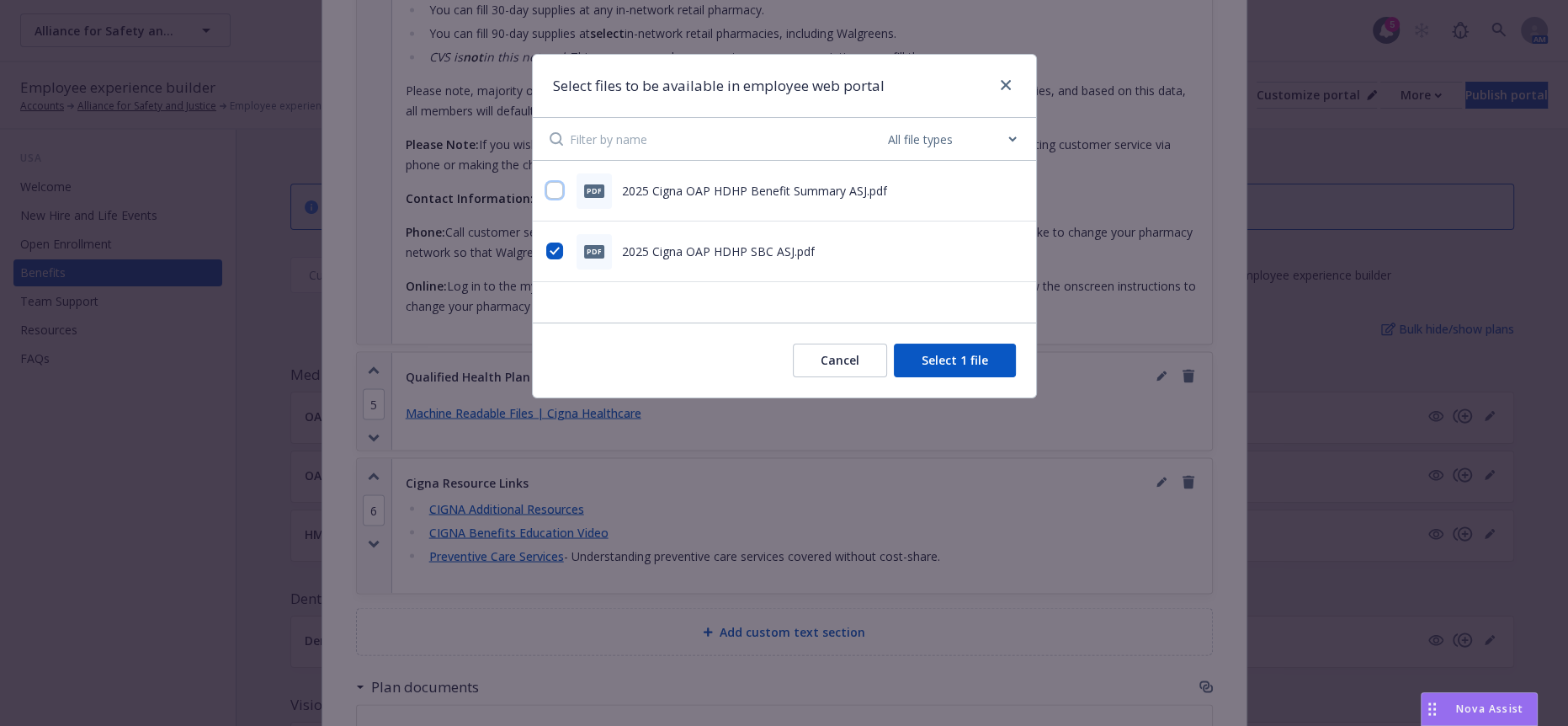 click at bounding box center (555, 190) 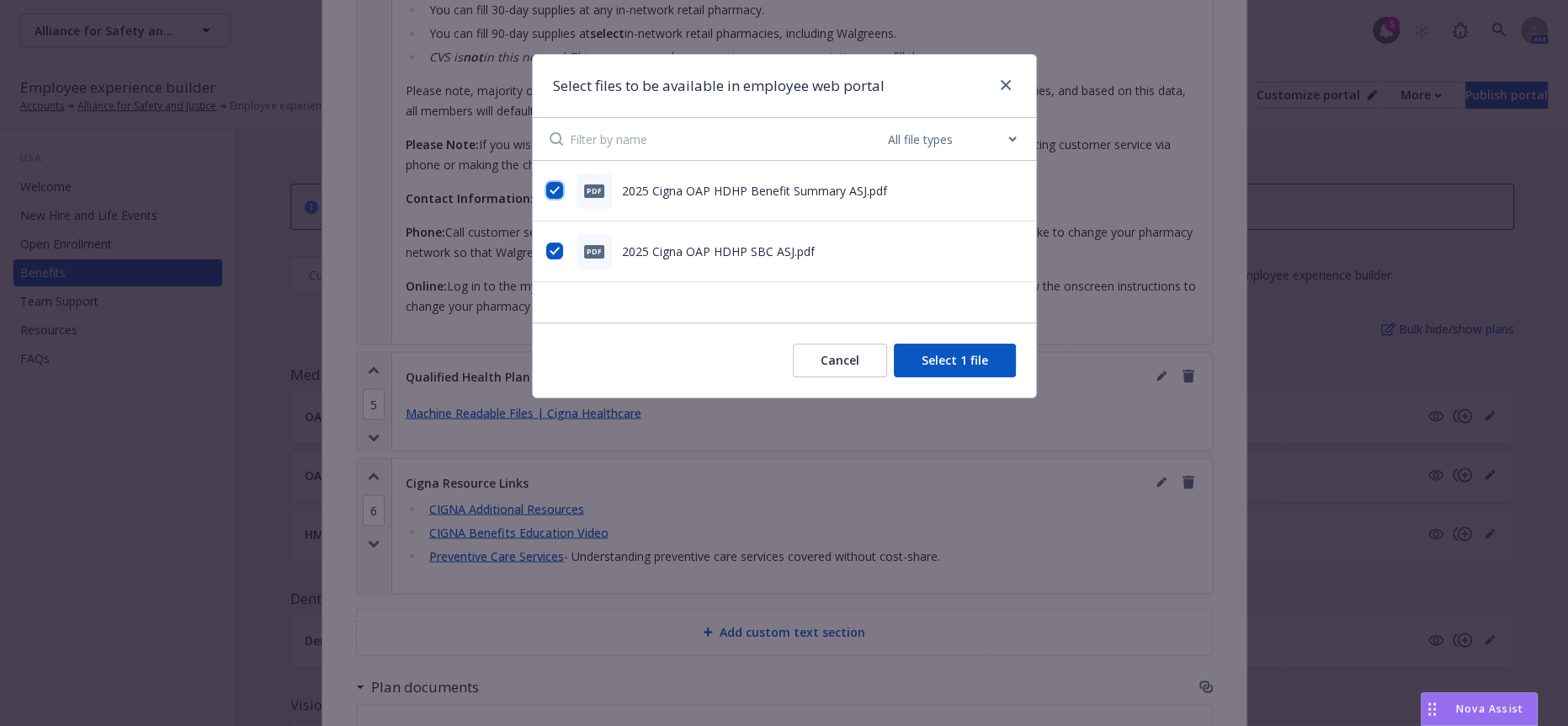checkbox on "true" 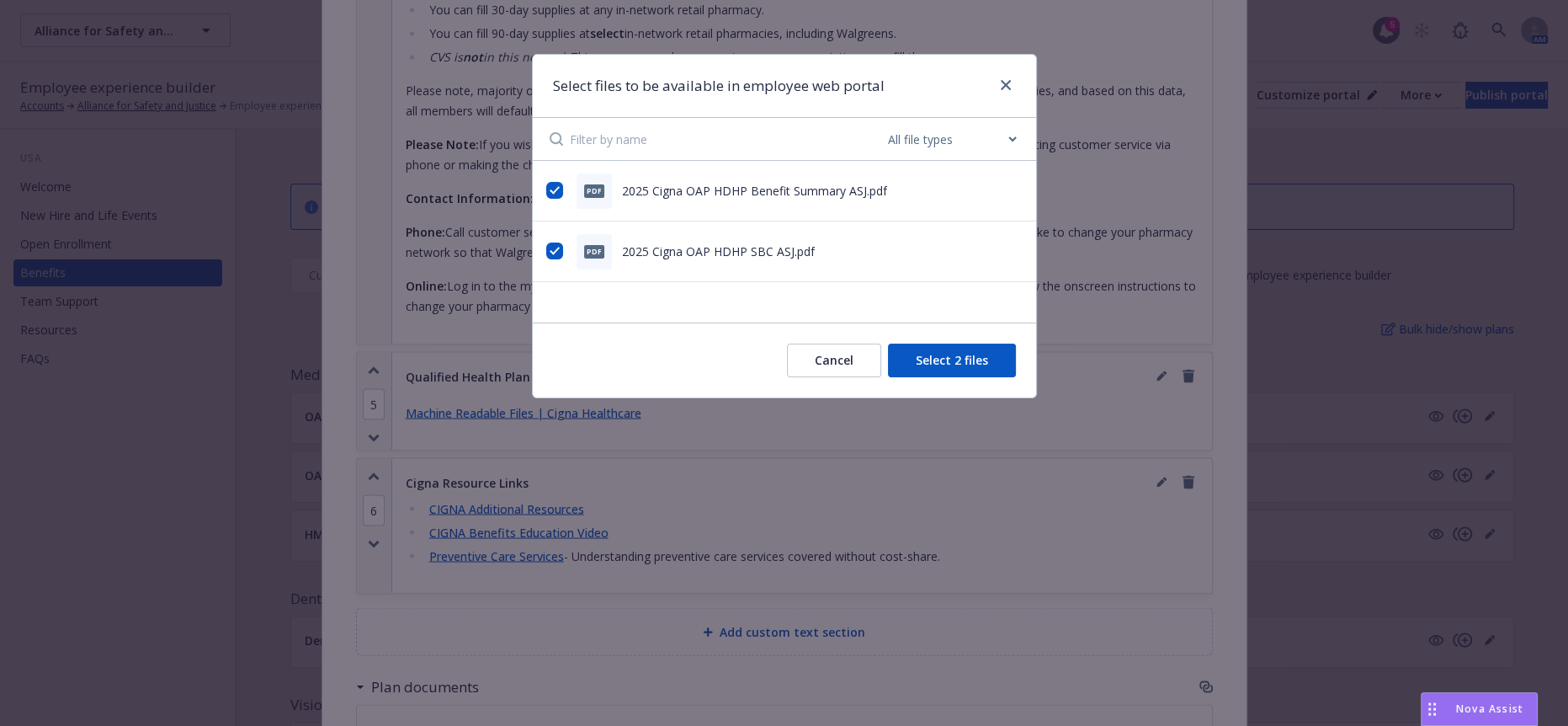 click on "Select   2   files" at bounding box center [952, 360] 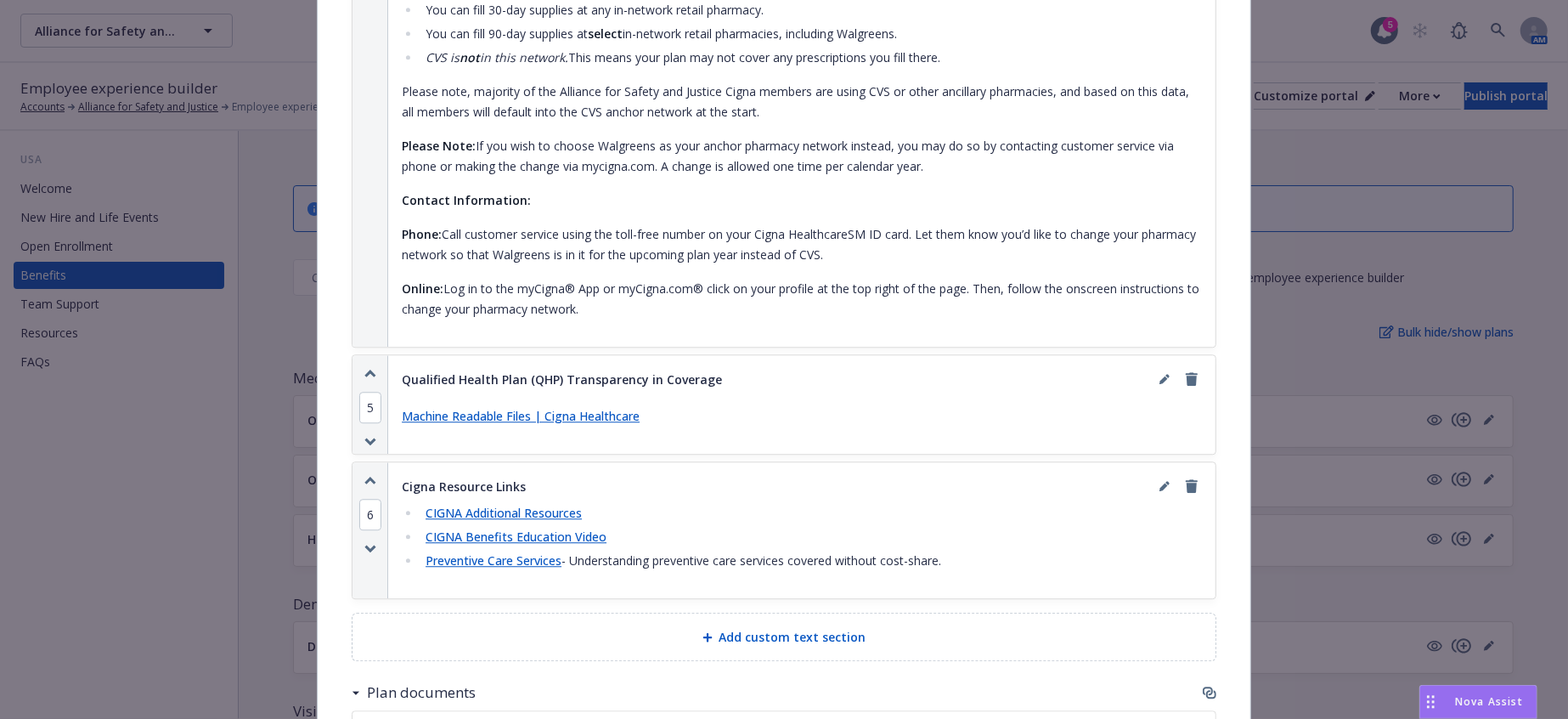 drag, startPoint x: 372, startPoint y: 343, endPoint x: 376, endPoint y: 298, distance: 45.17743 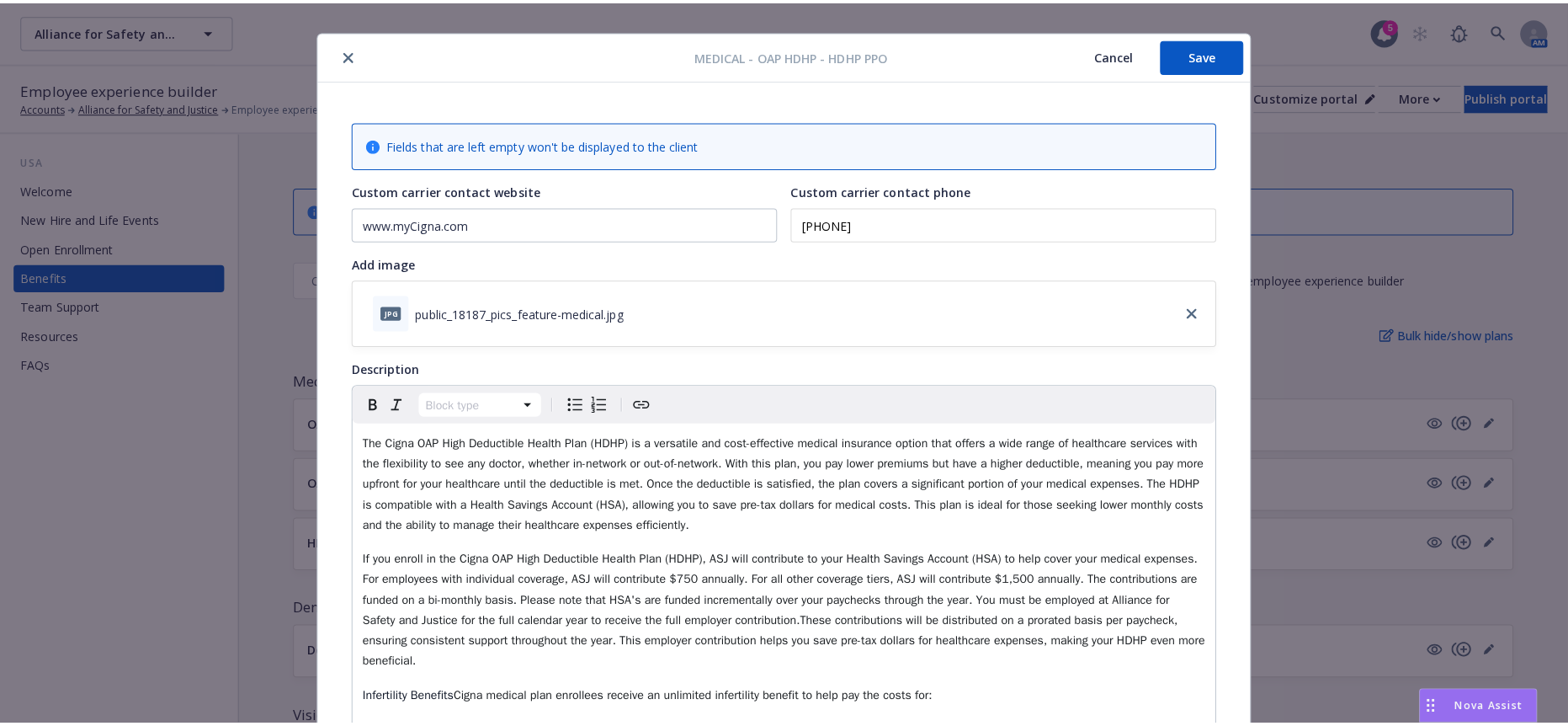 scroll, scrollTop: 0, scrollLeft: 0, axis: both 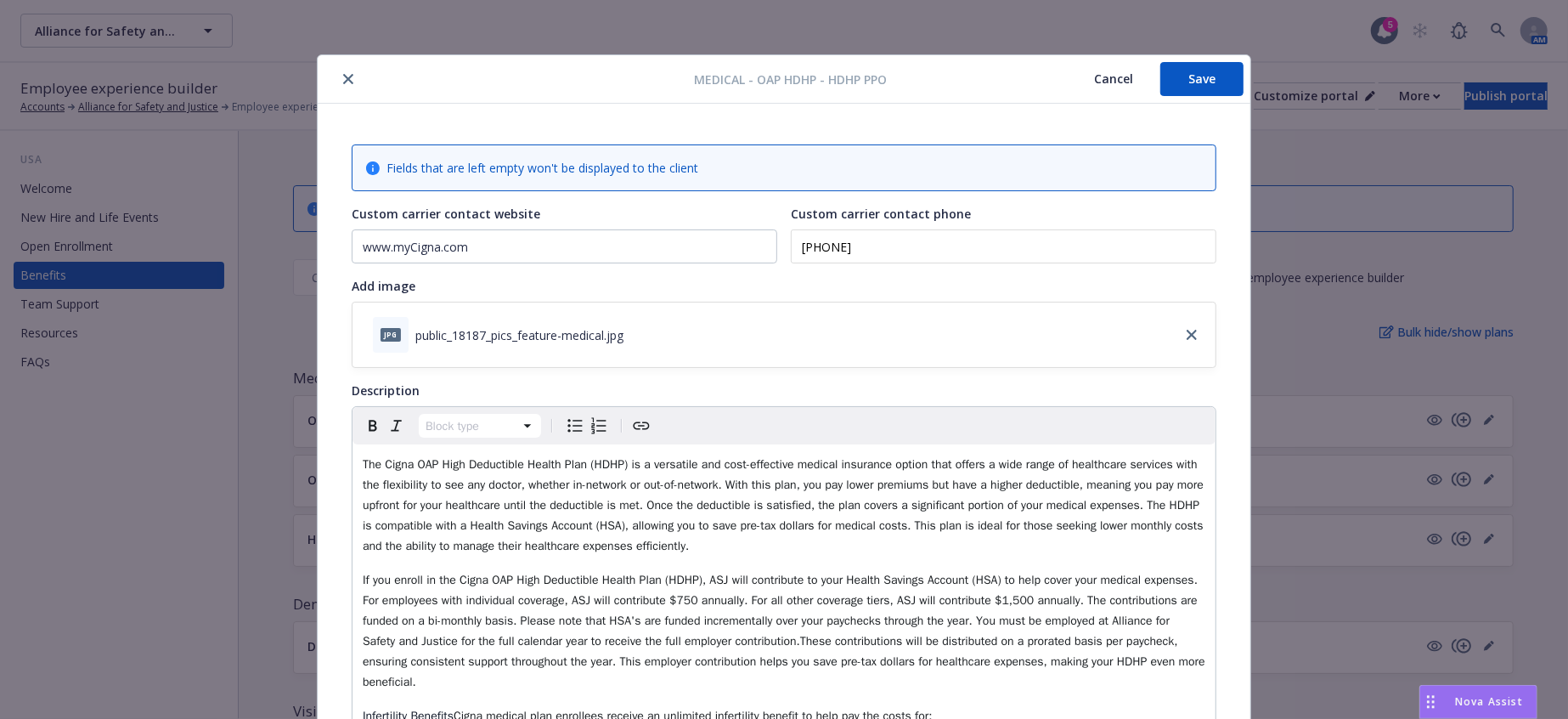 click on "Save" at bounding box center [1202, 79] 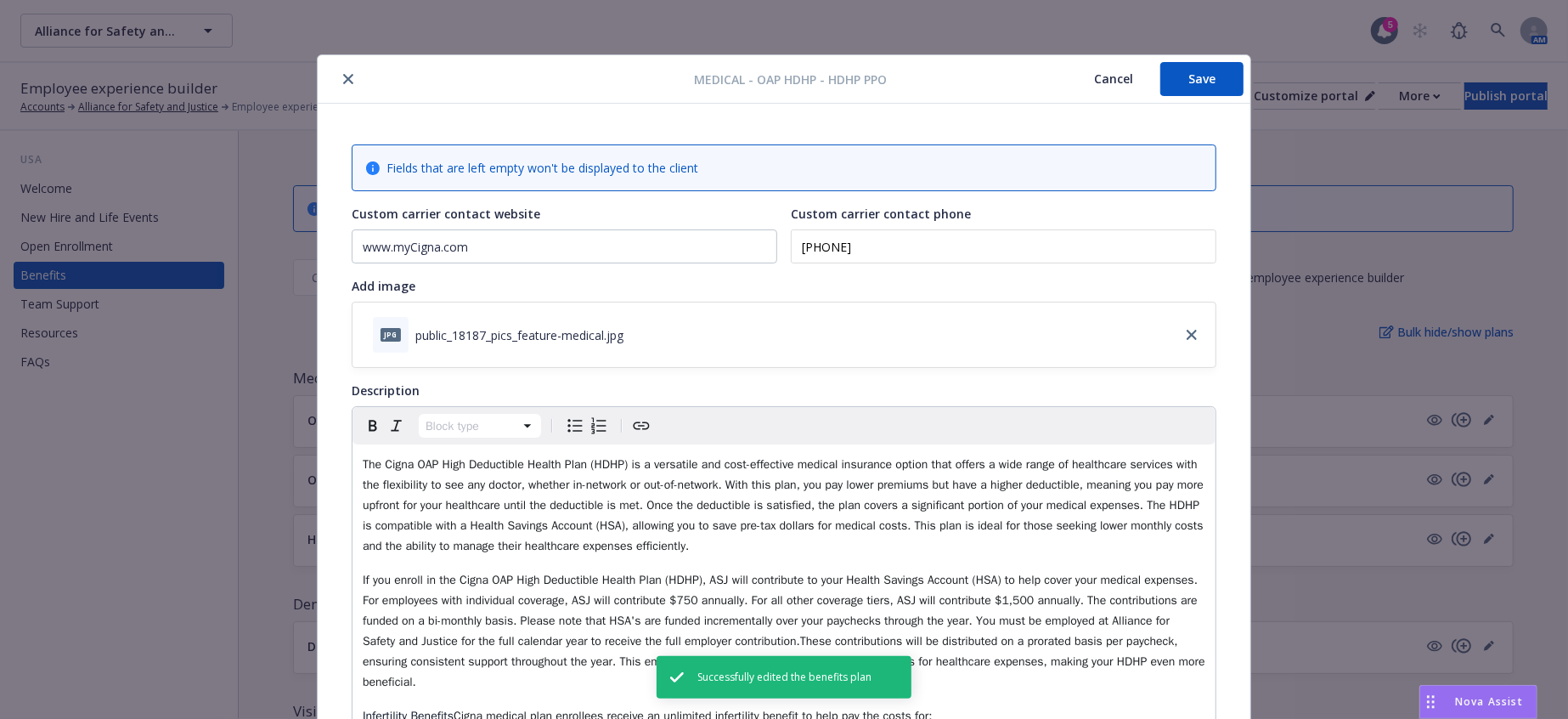 click 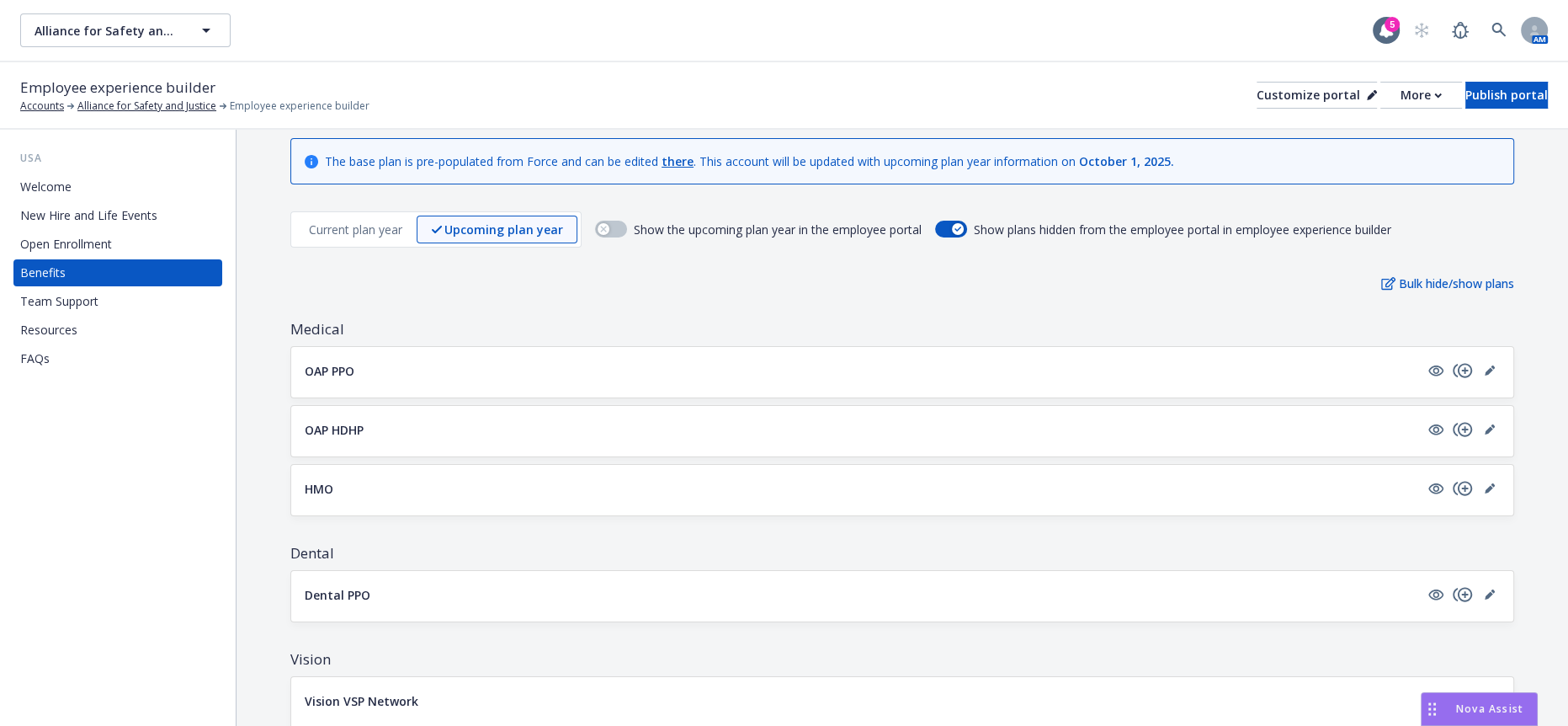 scroll, scrollTop: 0, scrollLeft: 0, axis: both 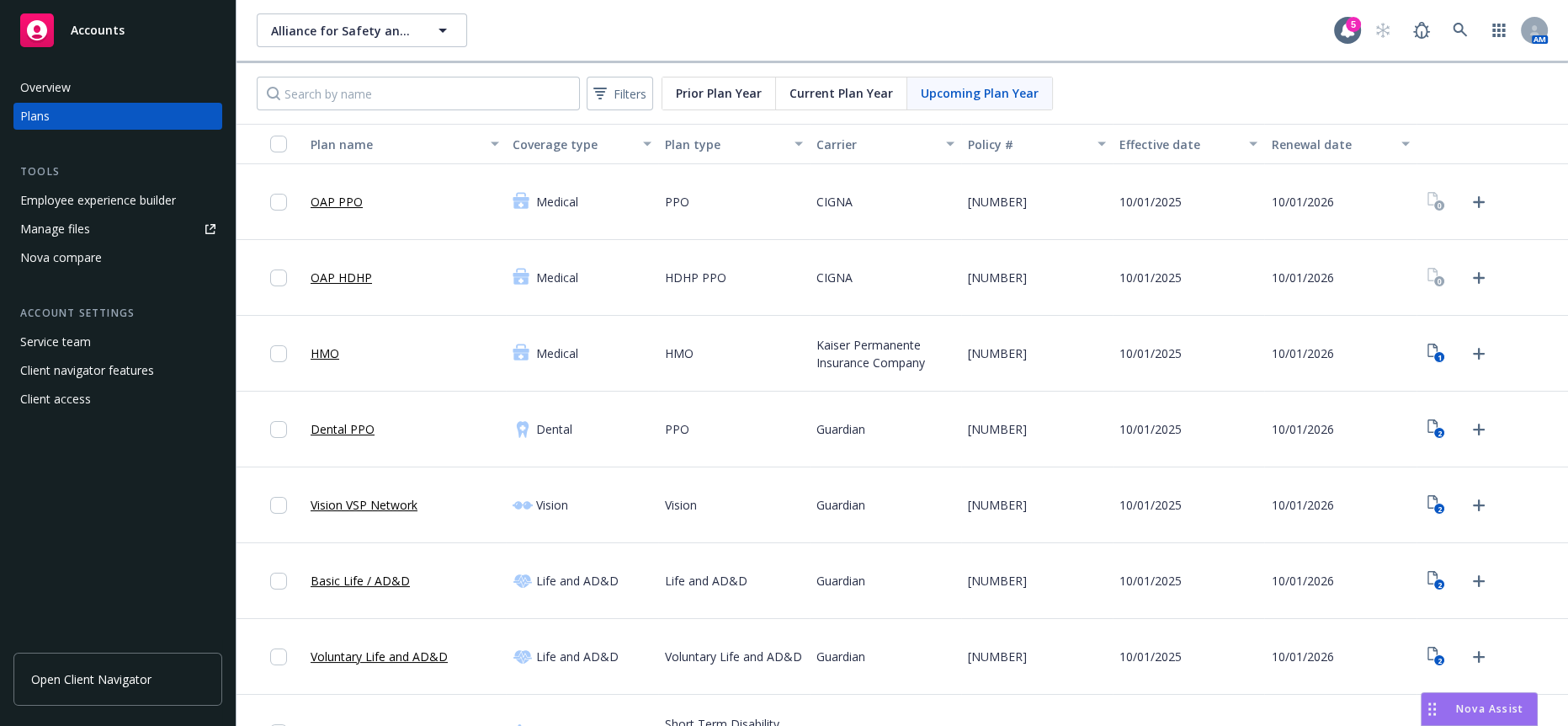 click on "Prior Plan Year" at bounding box center (719, 93) 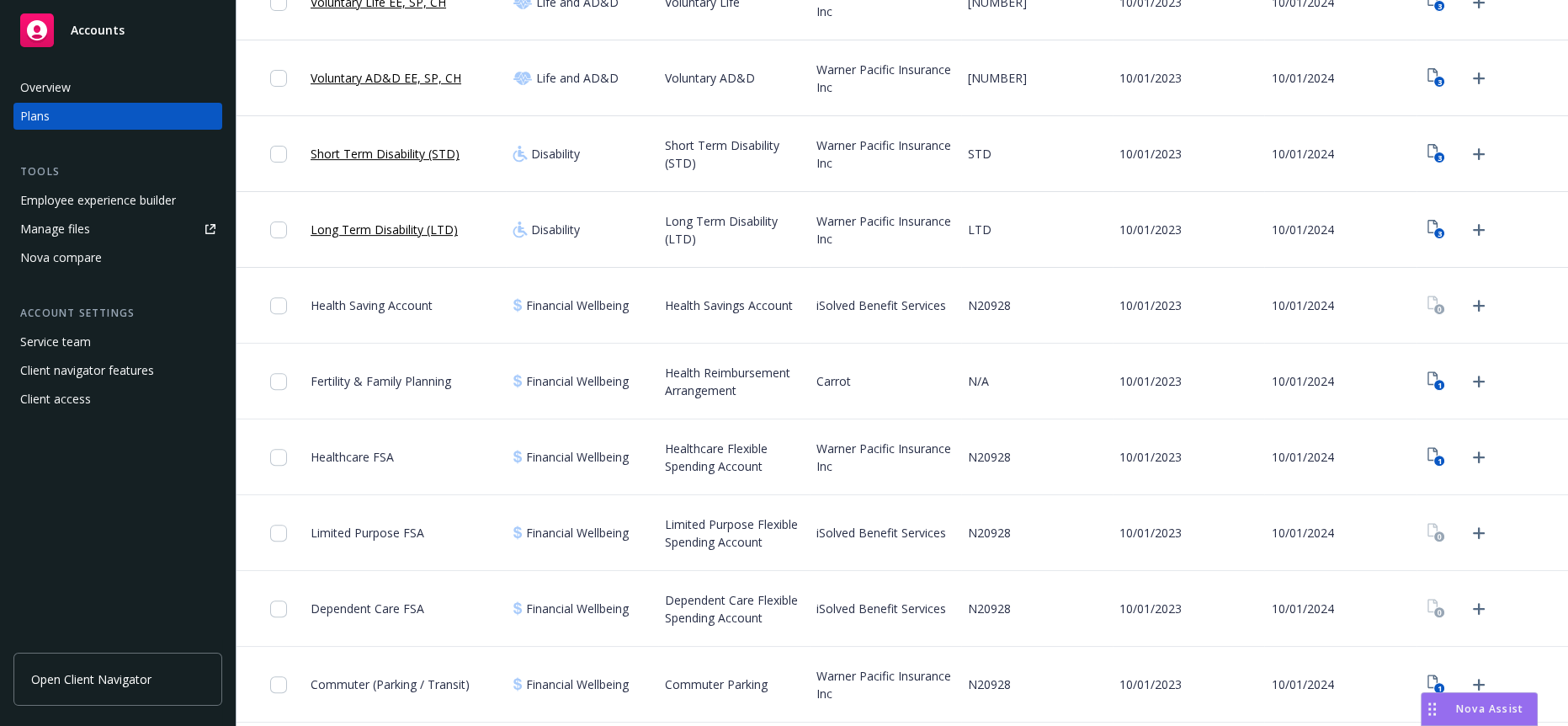 scroll, scrollTop: 0, scrollLeft: 0, axis: both 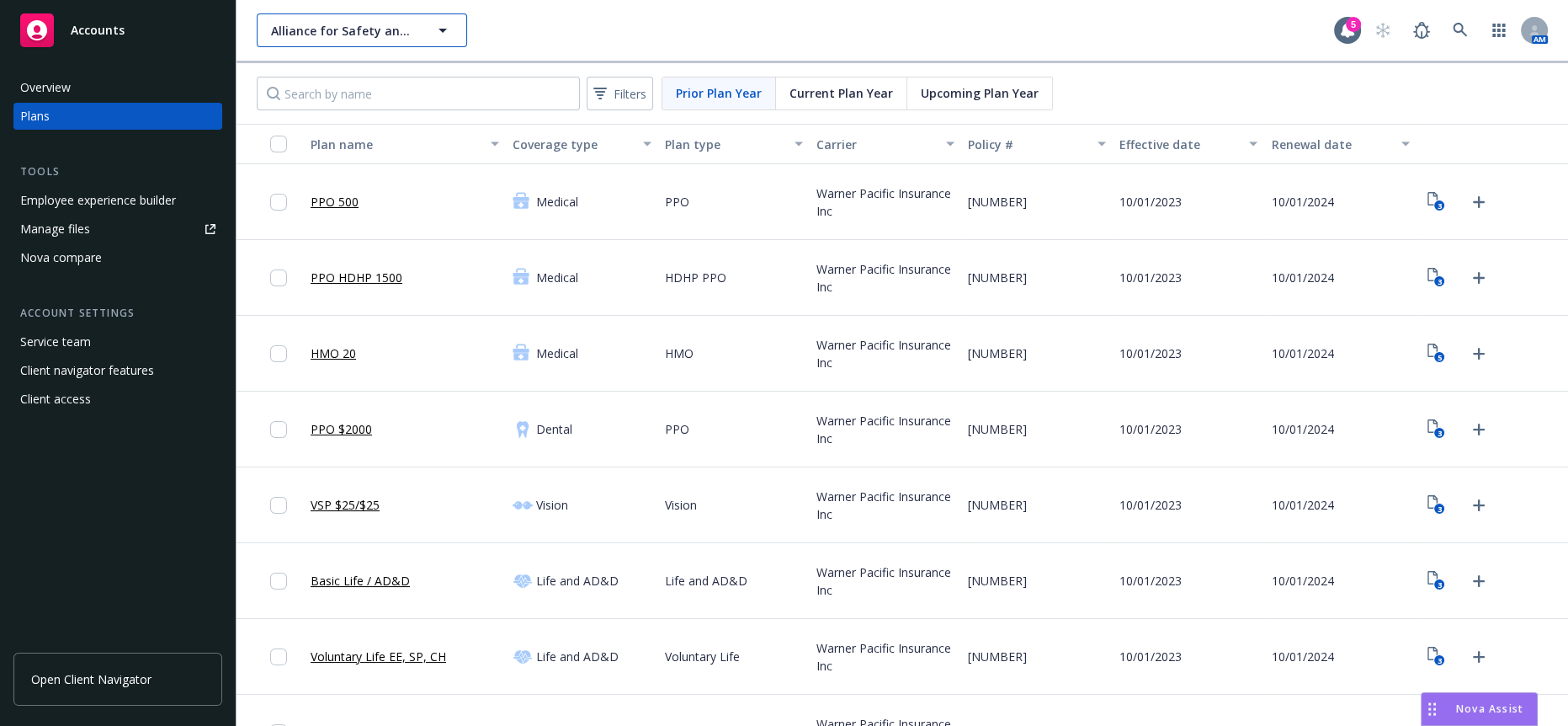 click 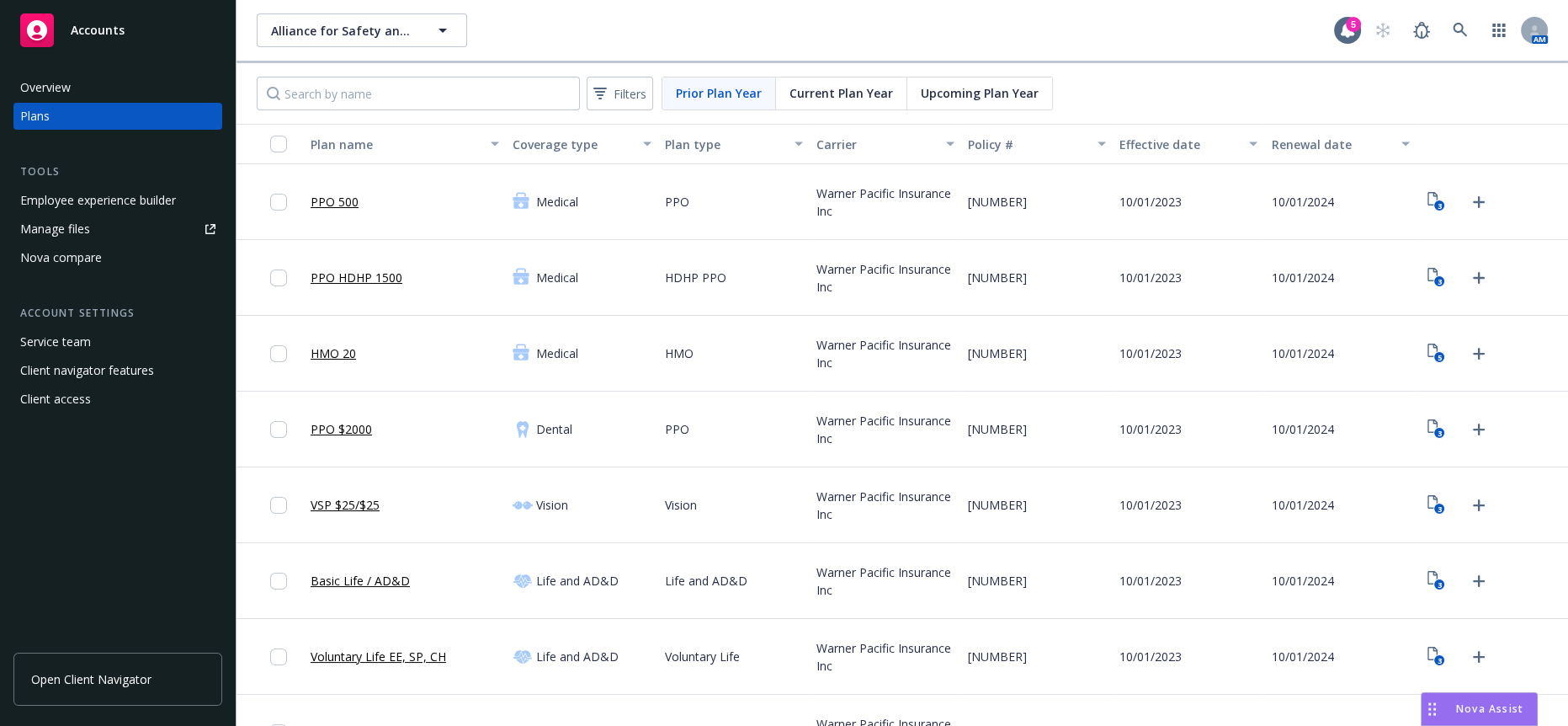 type 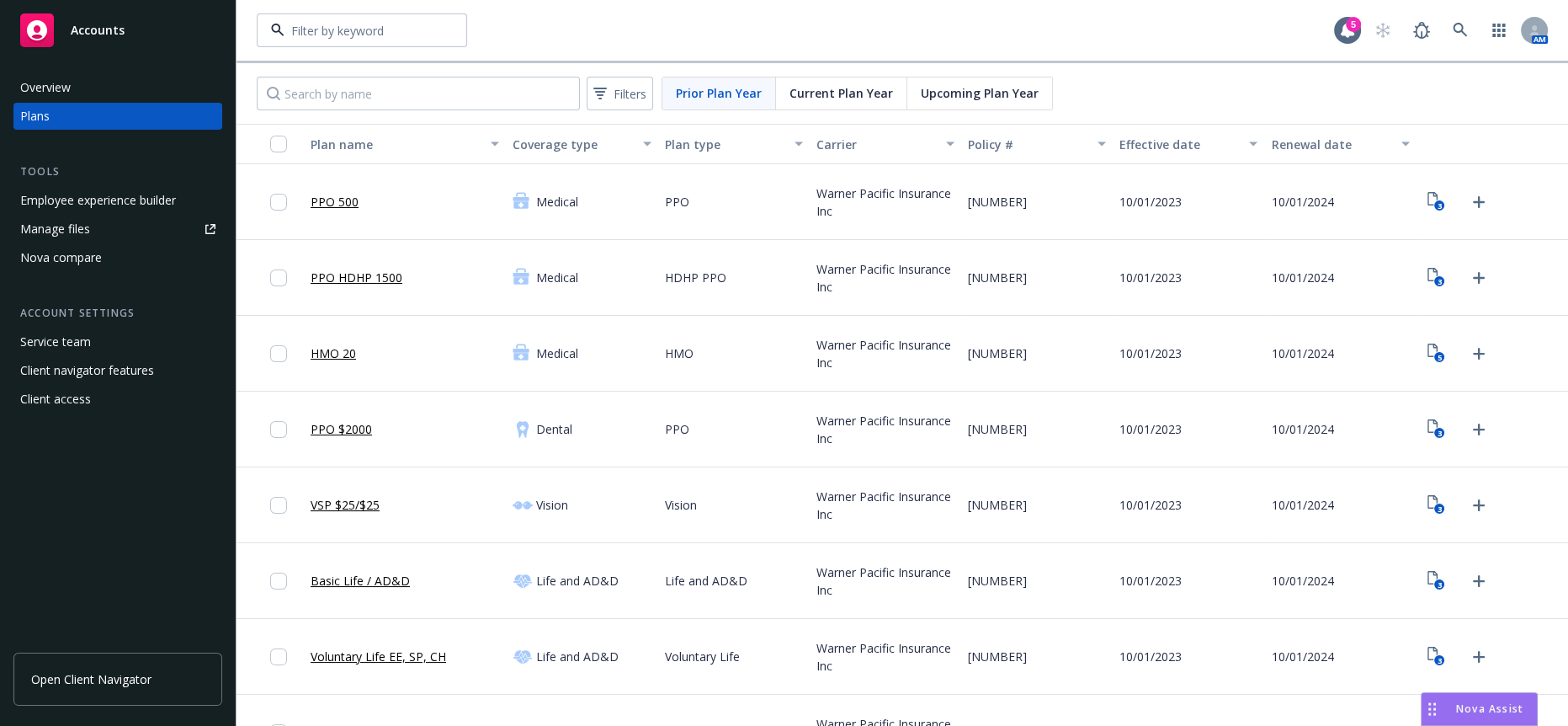 click on "Alliance for Safety and Justice Type Commercial FEIN 85-3209787 Aravo Solutions Inc Type Commercial FEIN 94-3358684 Deans and Homer Type Commercial Hopkins Auto Group Type Commercial Loft Orbital Solutions Inc. Type Commercial FEIN 81-5383666 Mach49 Type Commercial FEIN 47-2532546 OrthoFi Inc. Type Commercial FEIN 46-2004040 RingCentral, Inc. Type Commercial FEIN 94-3322844 Summer Search Type Commercial FEIN 68-0200138" at bounding box center (795, 30) 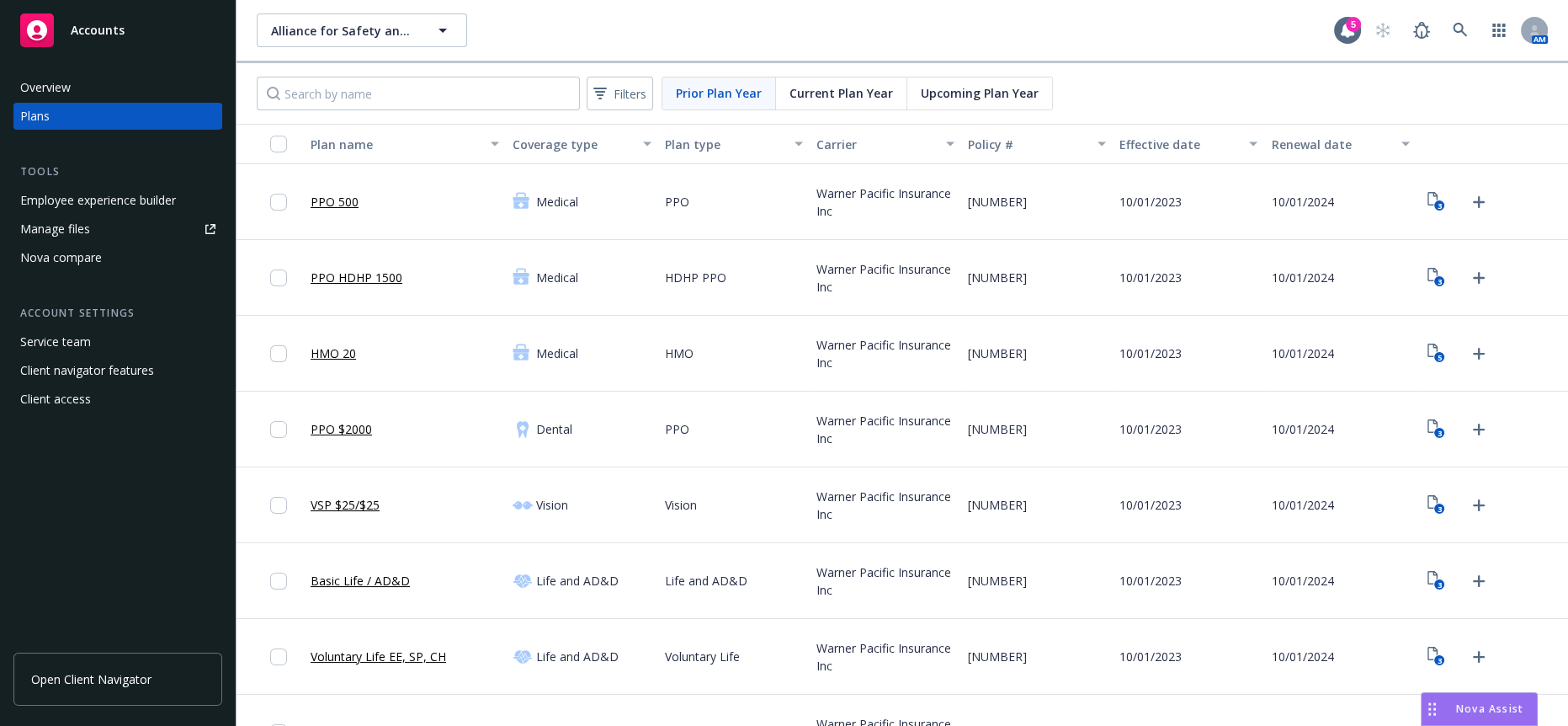 click on "Upcoming Plan Year" at bounding box center (980, 93) 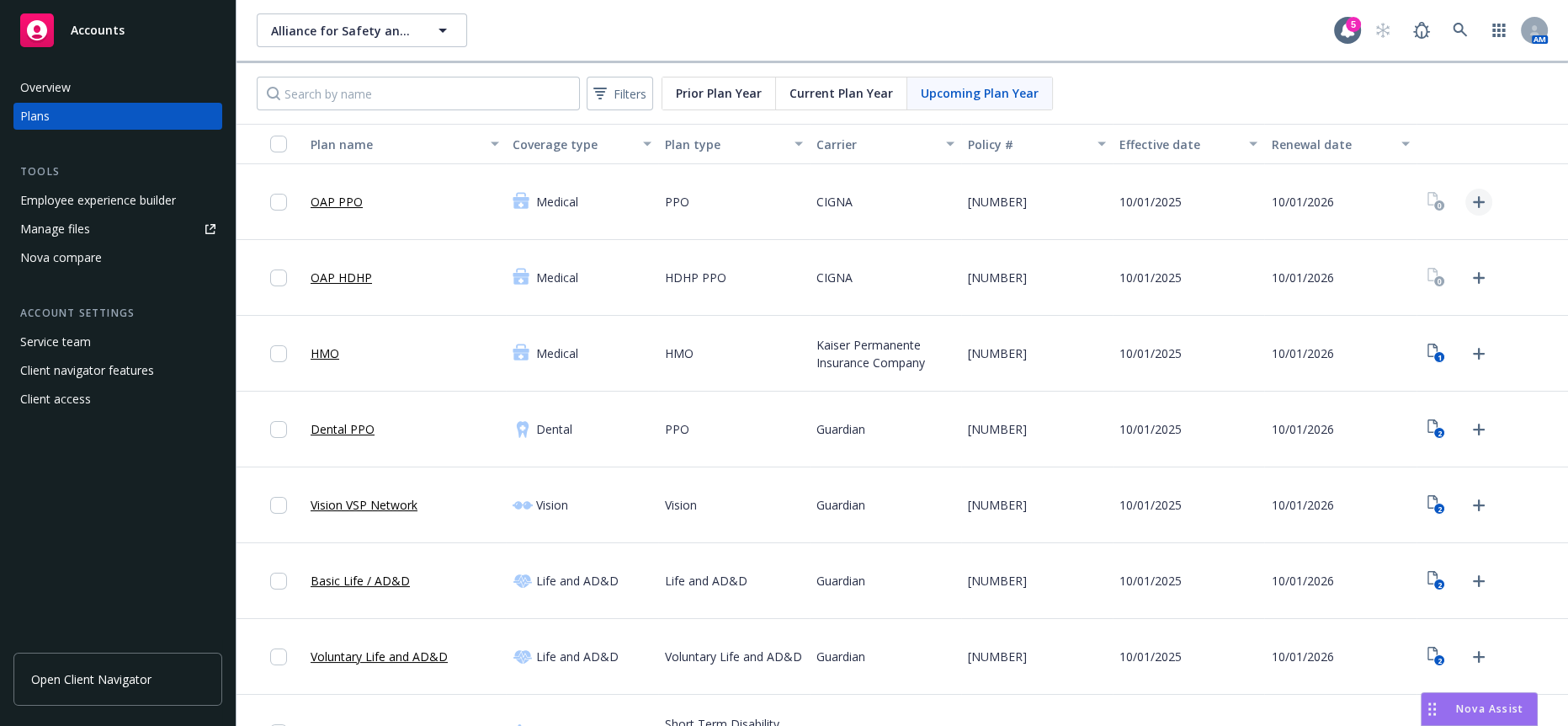 click 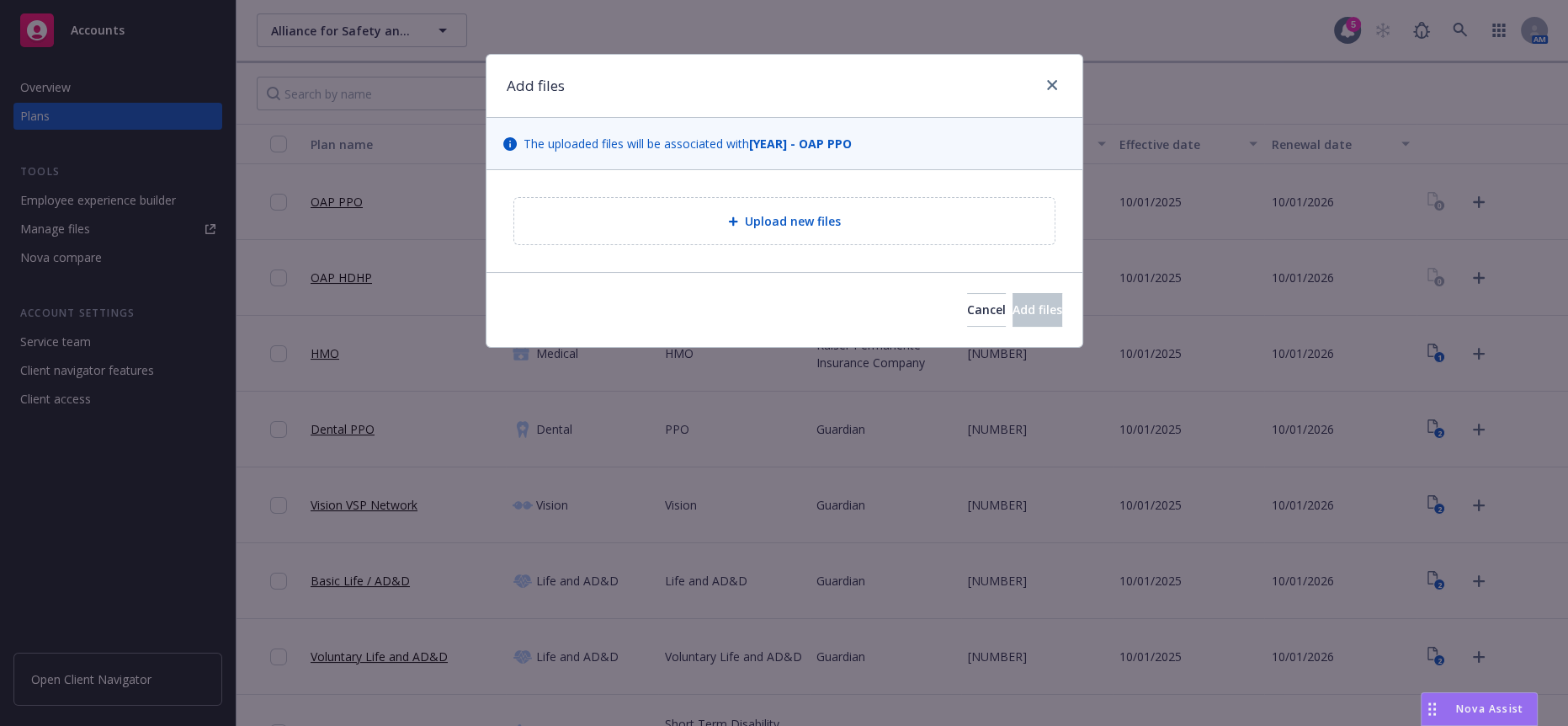 click on "Upload new files" at bounding box center [784, 221] 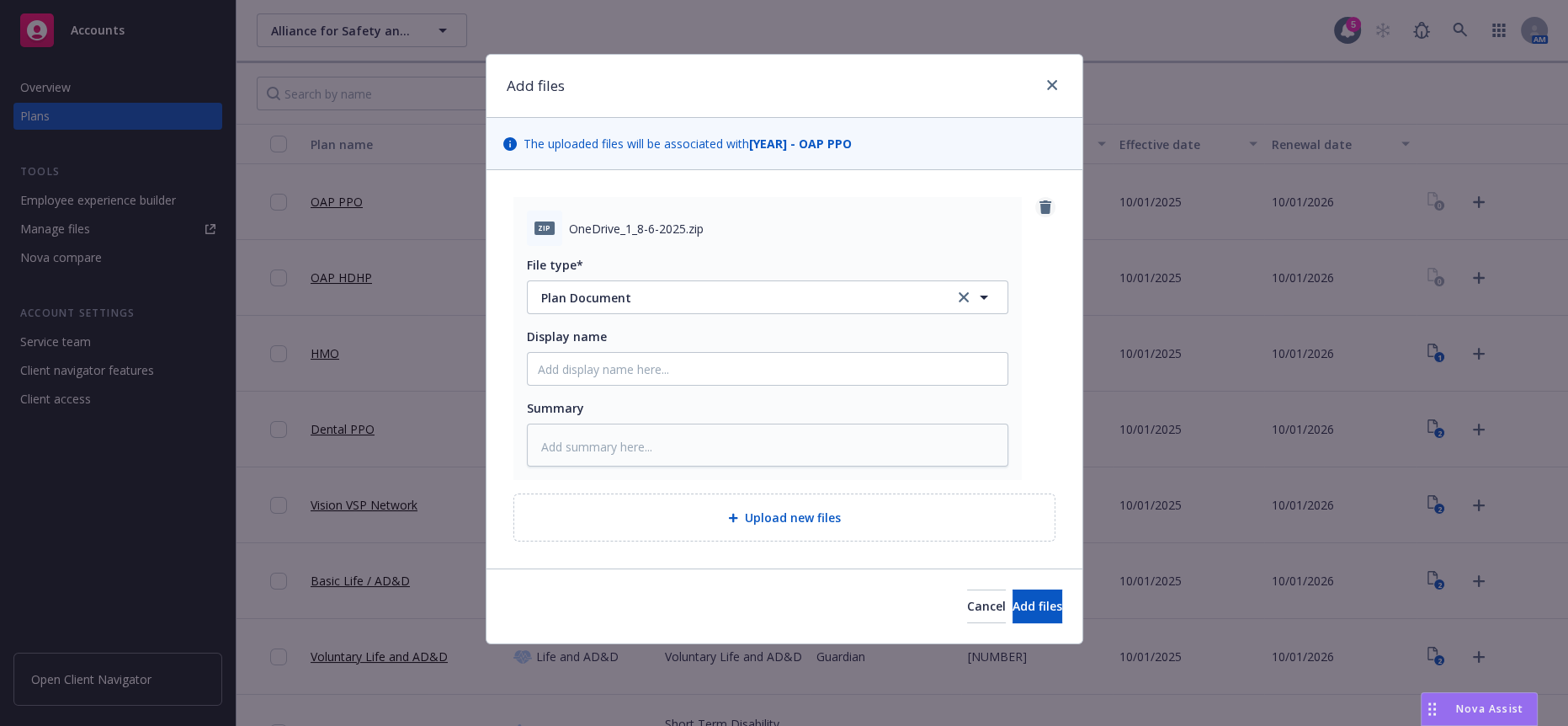 click 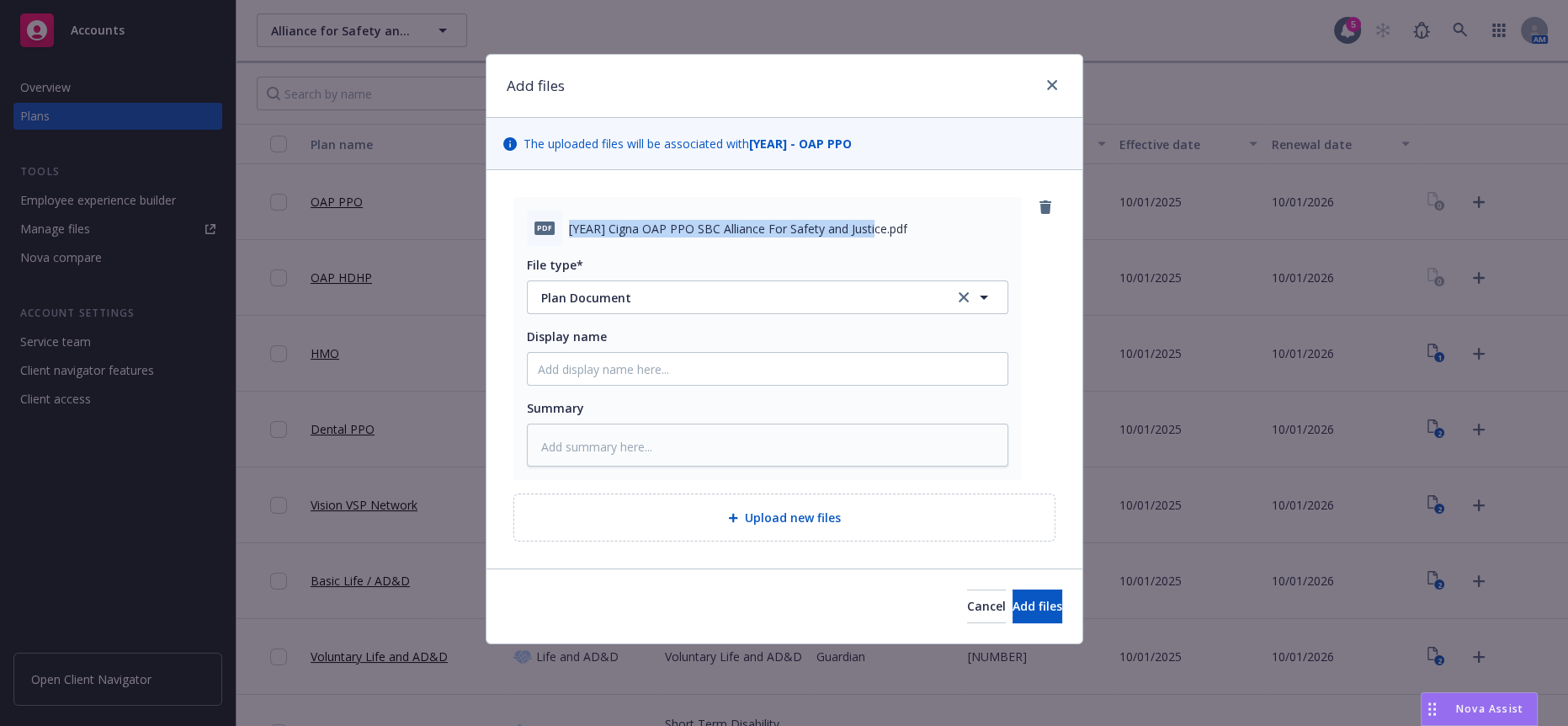drag, startPoint x: 566, startPoint y: 215, endPoint x: 867, endPoint y: 222, distance: 301.0814 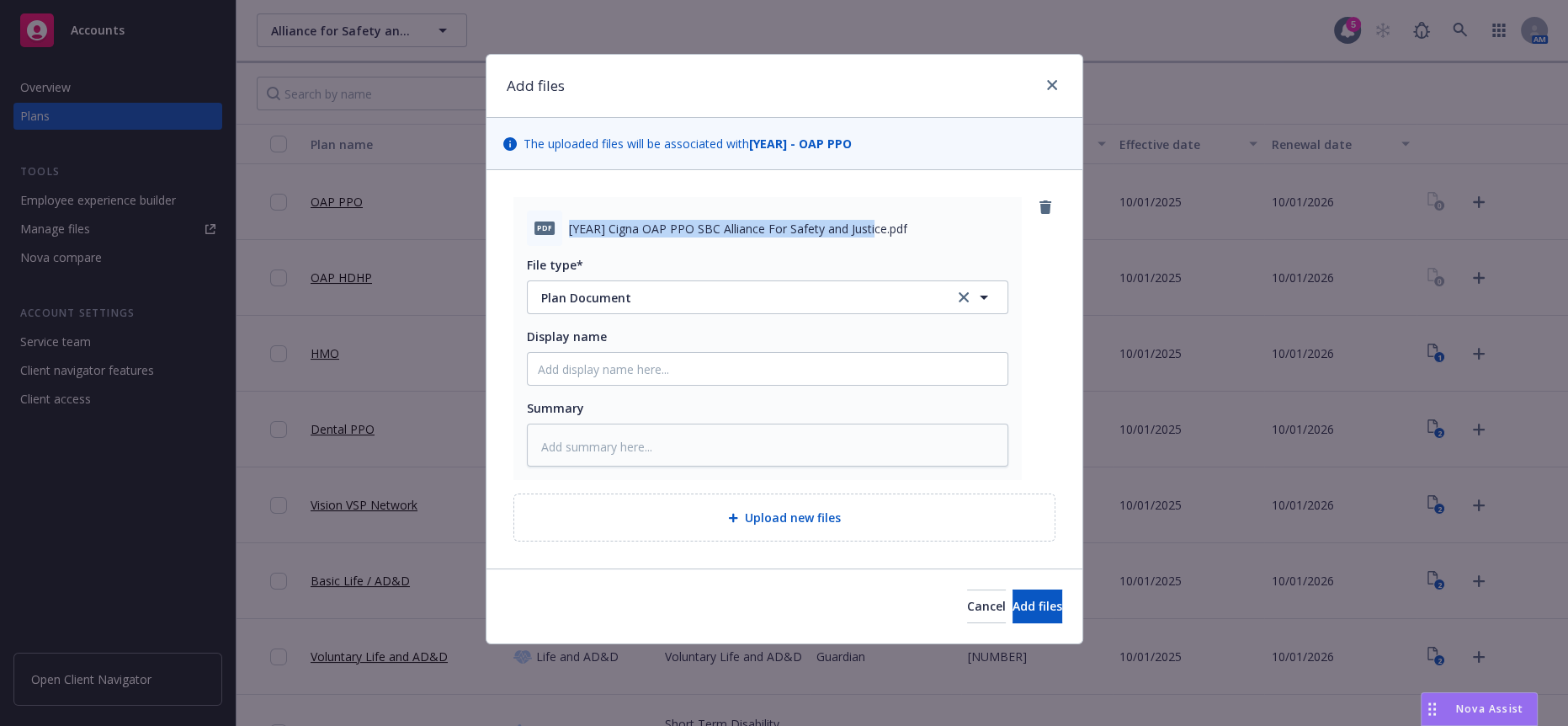 click on "2025 Cigna OAP PPO SBC Alliance For Safety and Justice.pdf" at bounding box center [738, 228] 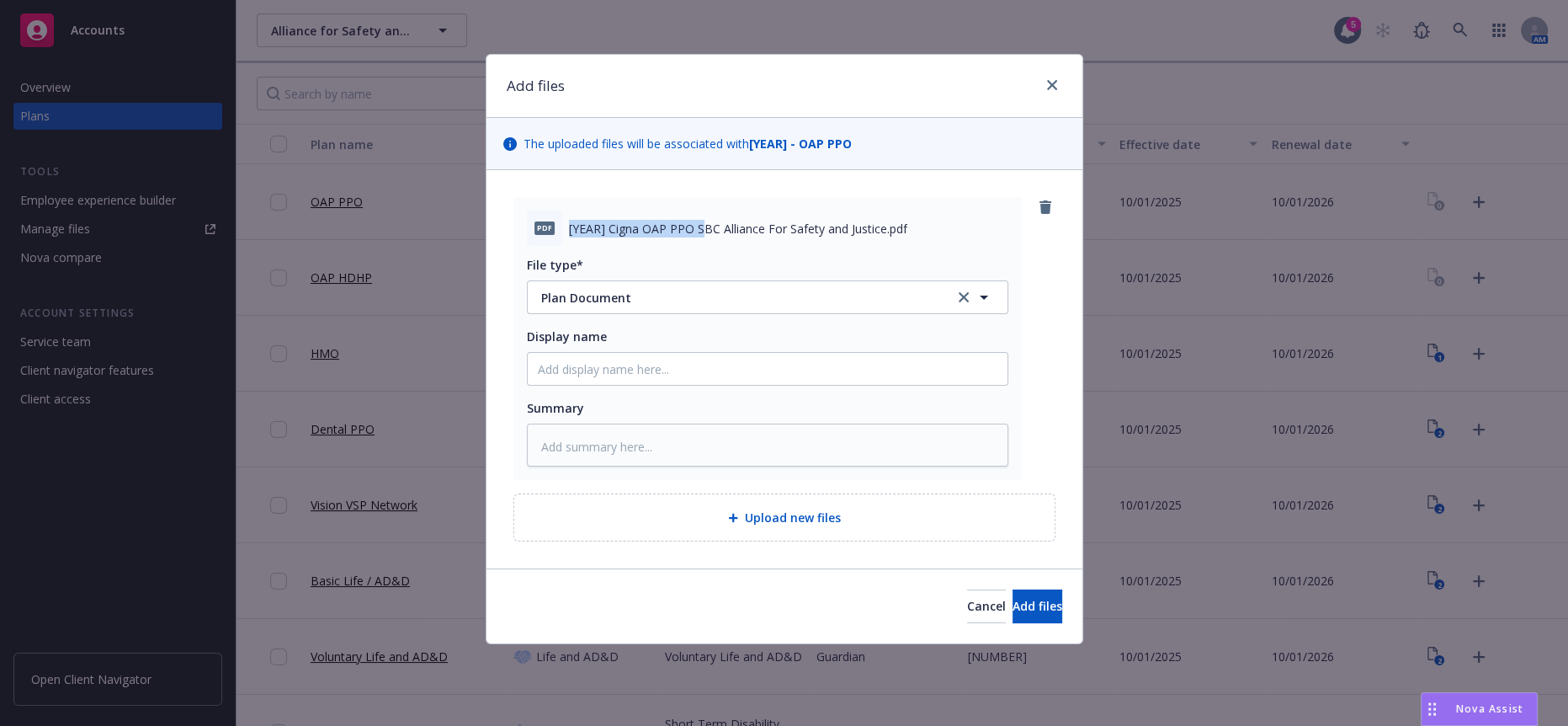 drag, startPoint x: 699, startPoint y: 211, endPoint x: 561, endPoint y: 206, distance: 138.09055 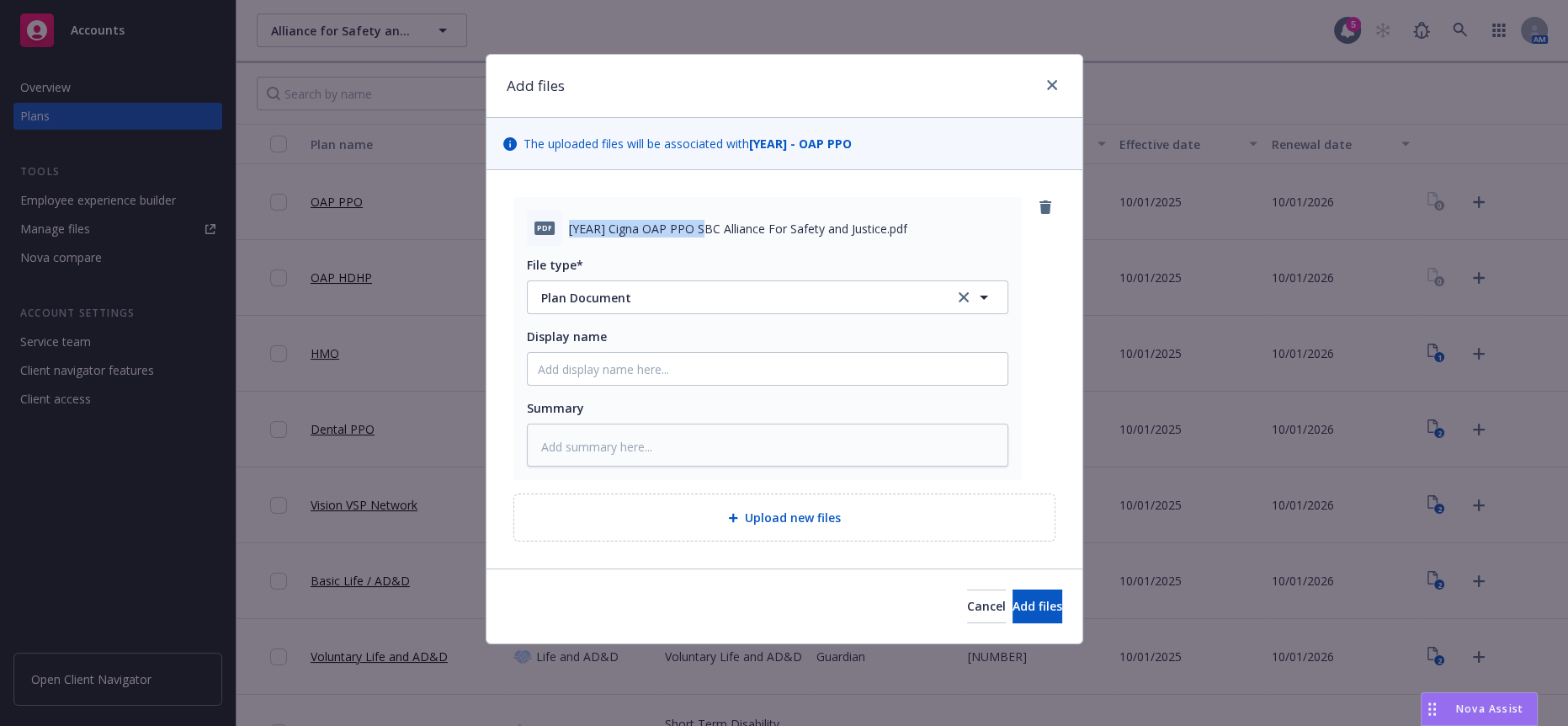 click on "pdf 2025 Cigna OAP PPO SBC Alliance For Safety and Justice.pdf" at bounding box center [768, 228] 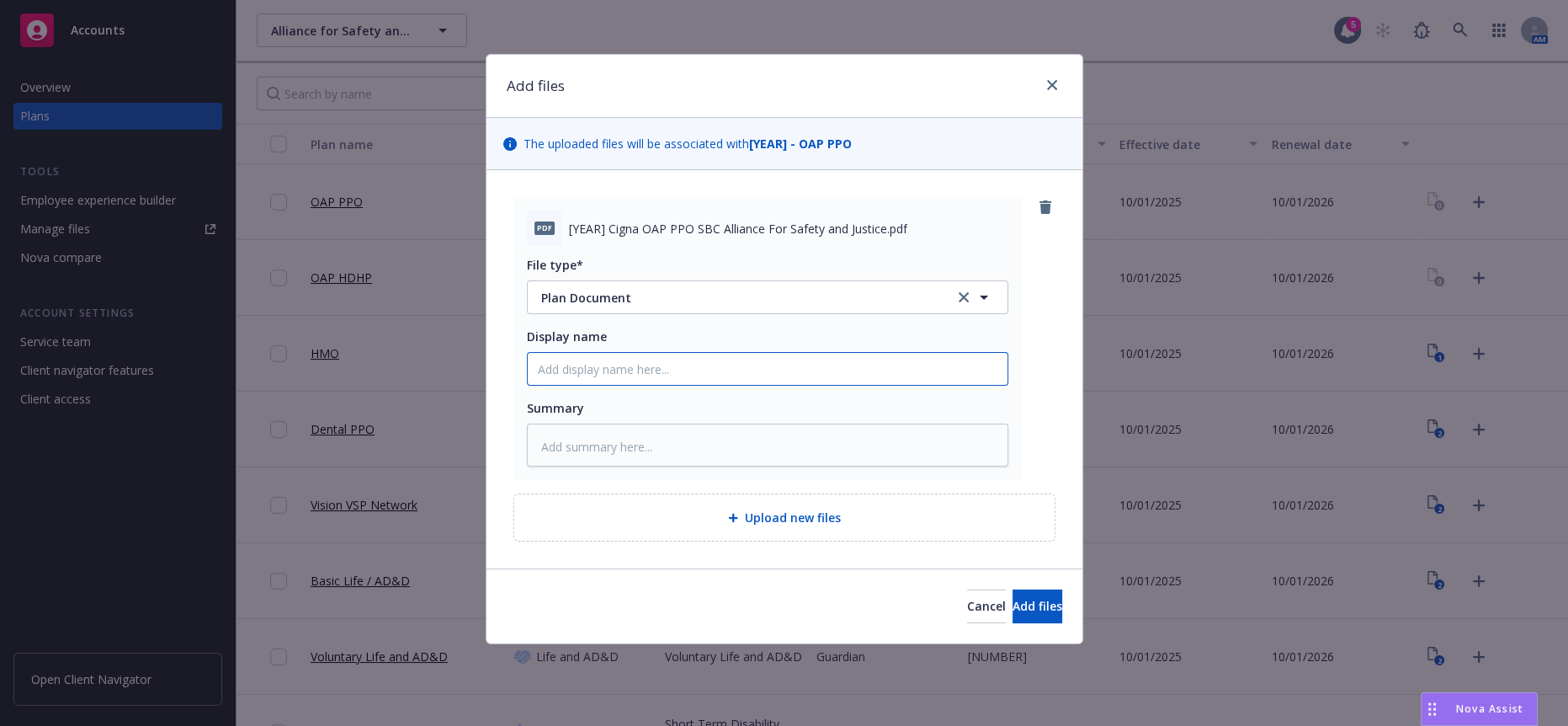 click on "Display name" at bounding box center [768, 369] 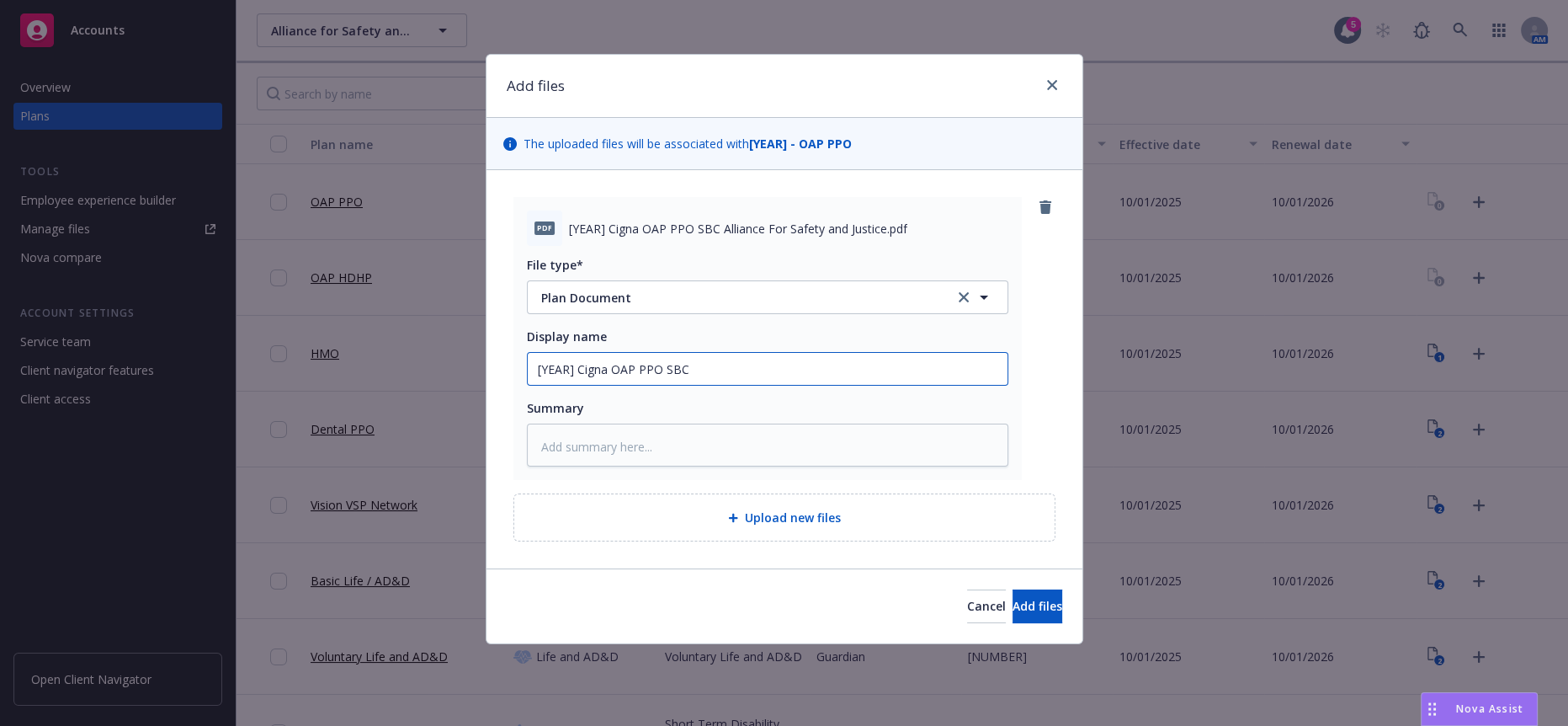 type on "x" 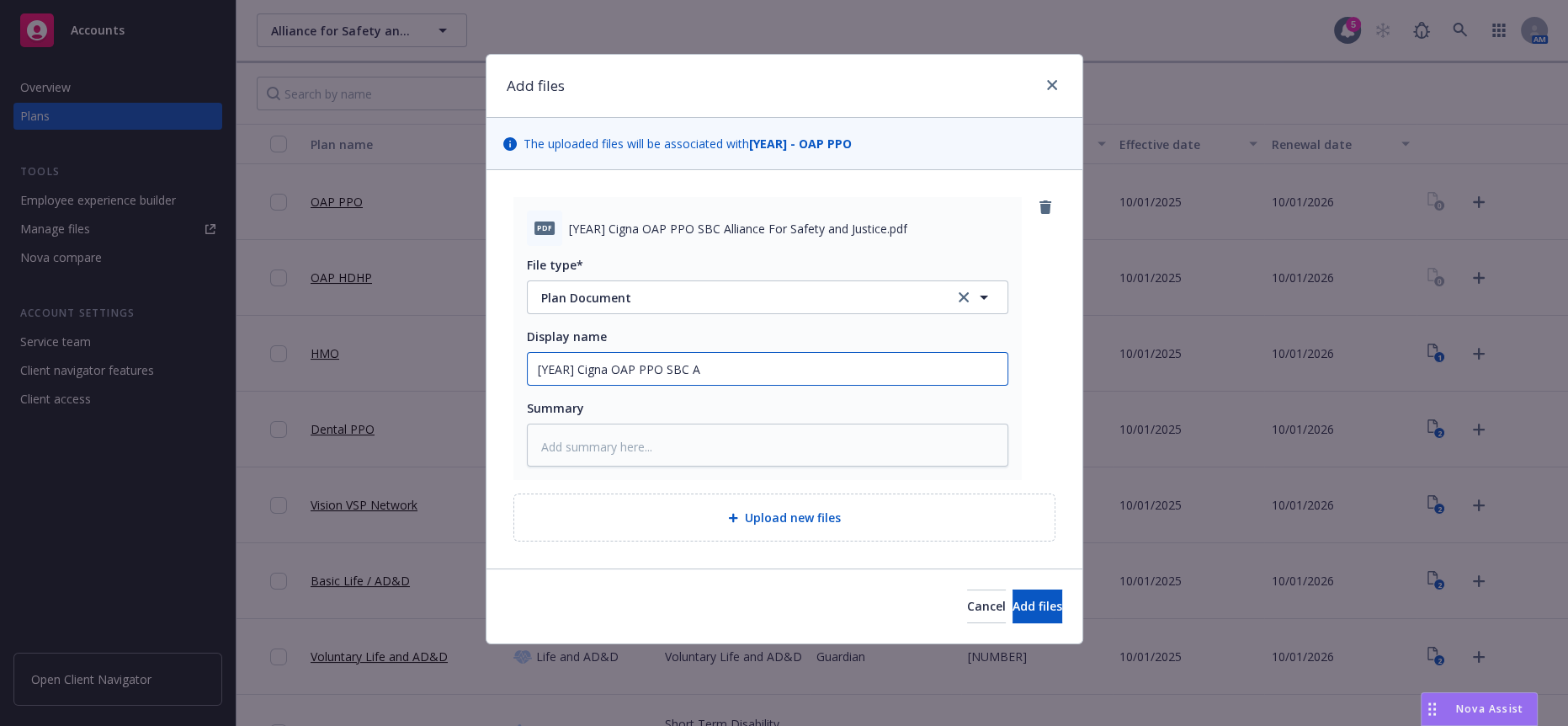 type on "x" 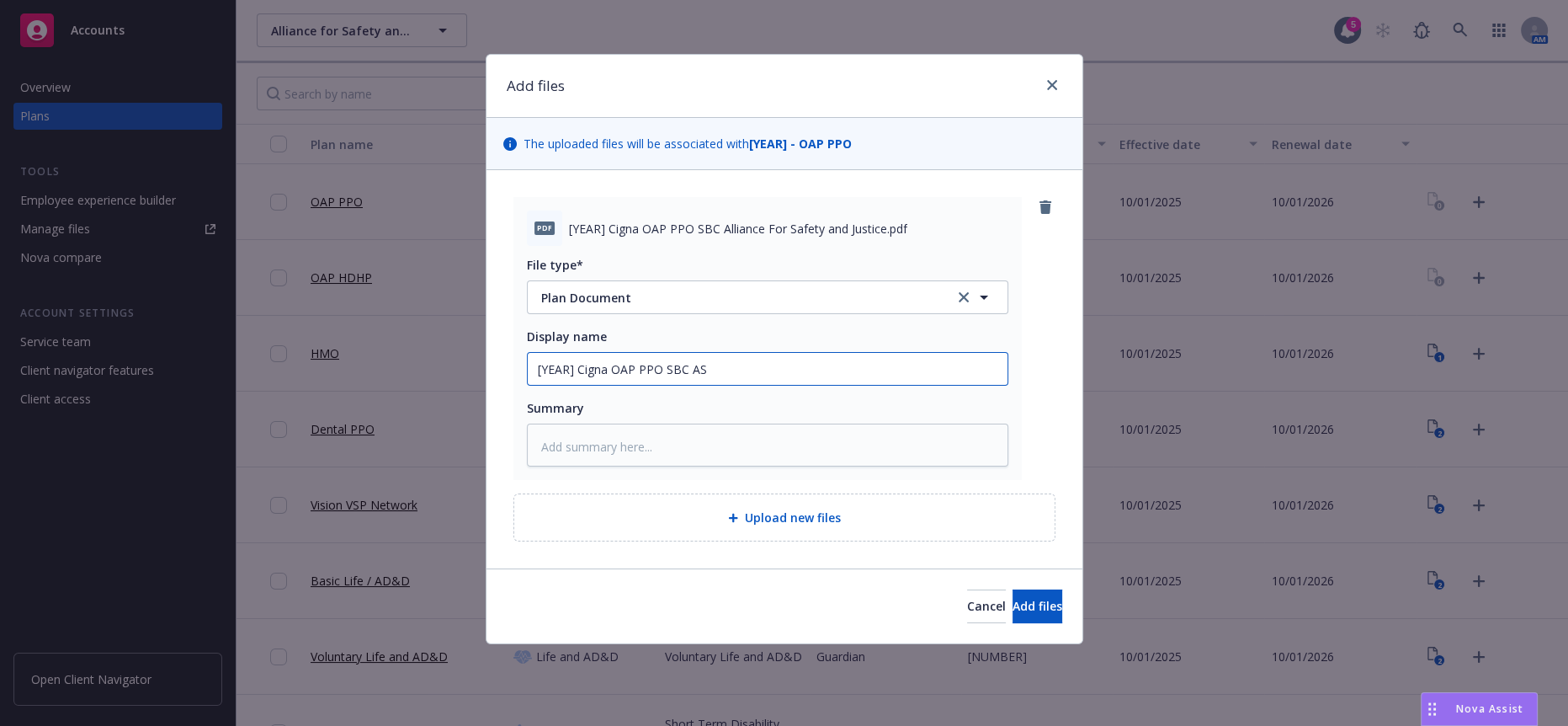 type on "x" 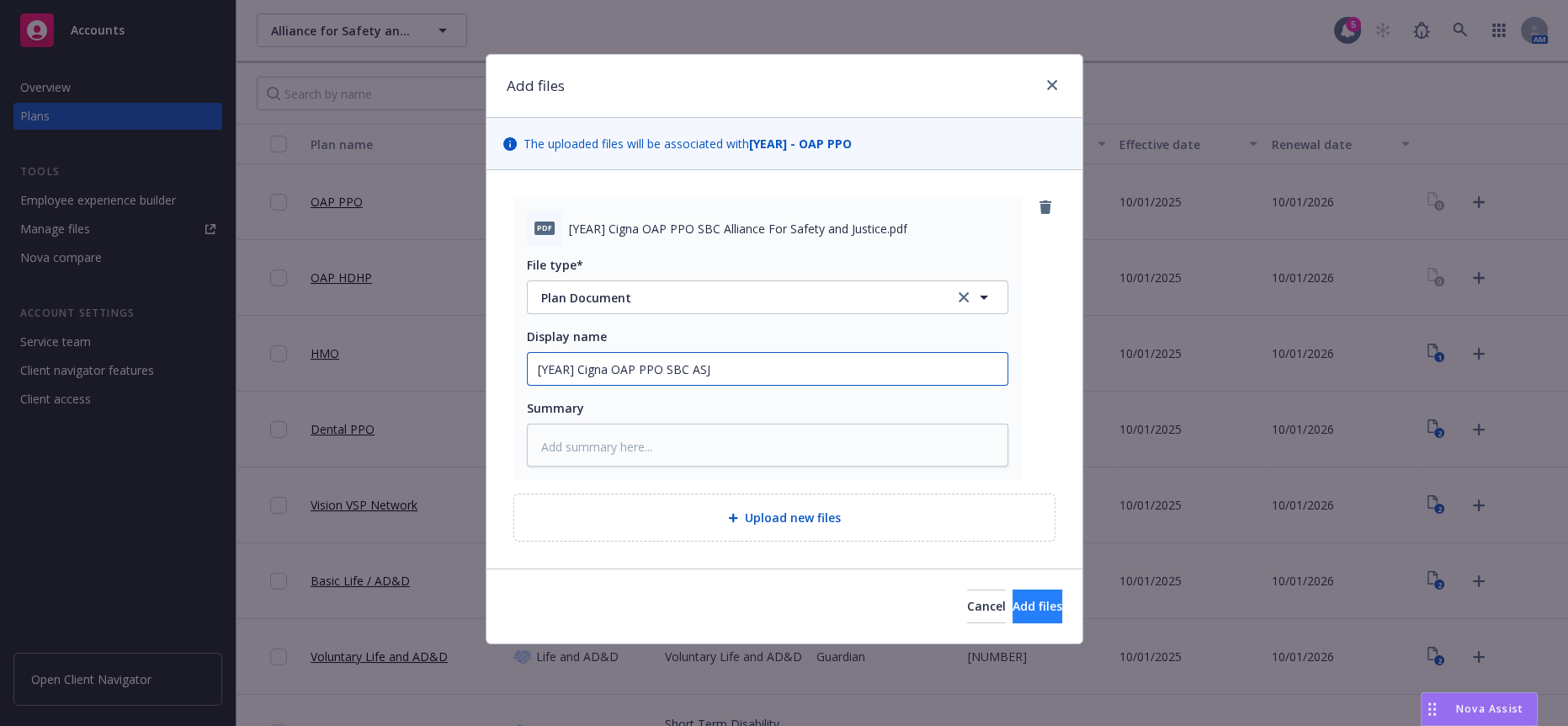 type on "2025 Cigna OAP PPO SBC ASJ" 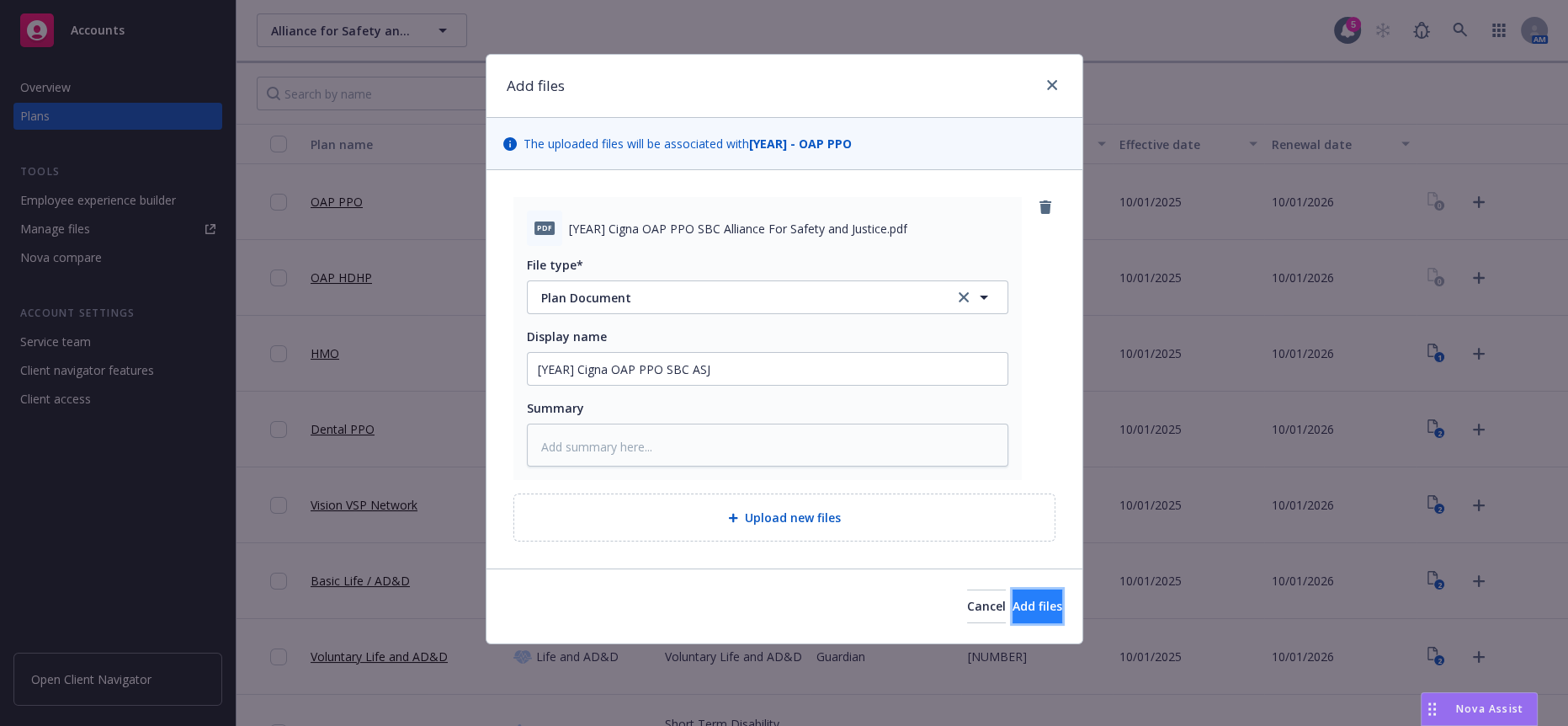 click on "Add files" at bounding box center [1037, 606] 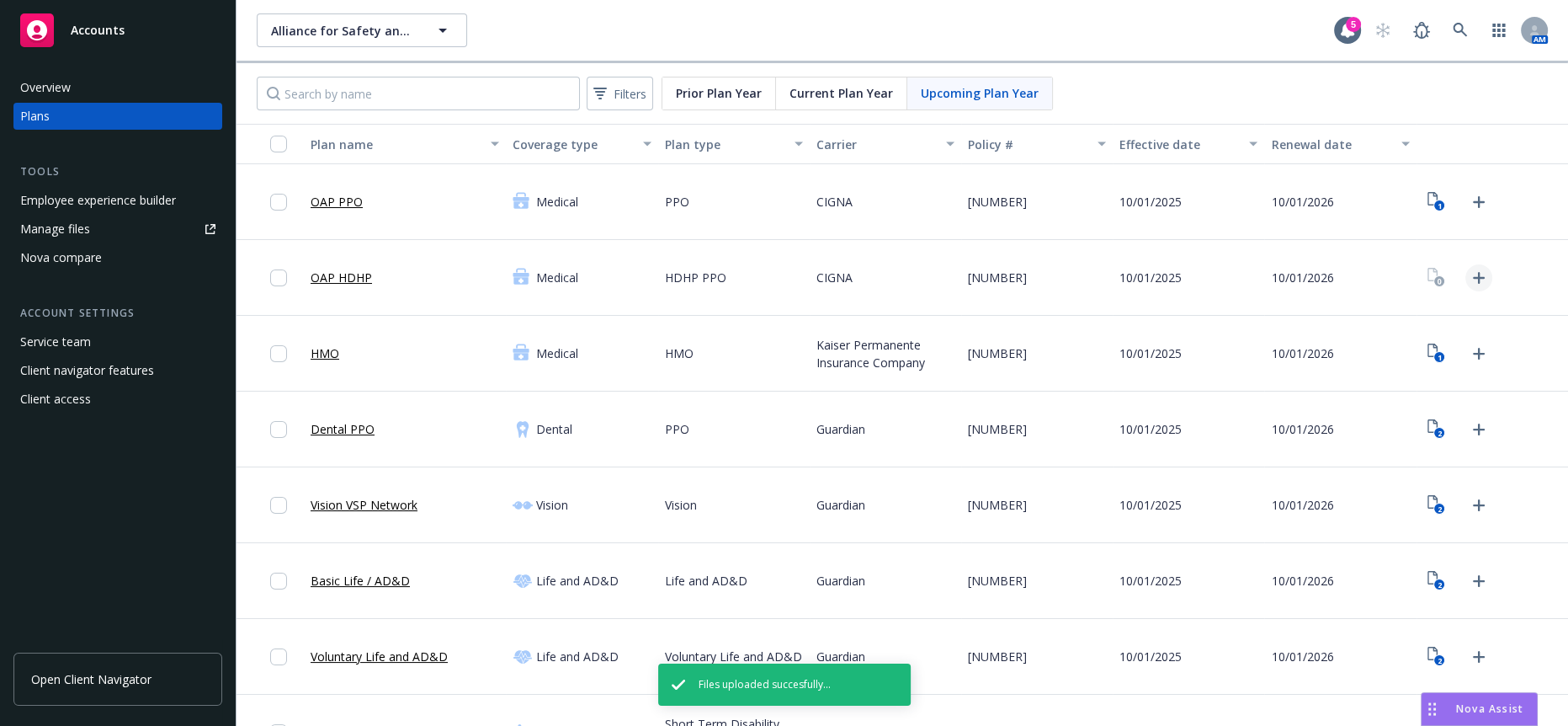 click 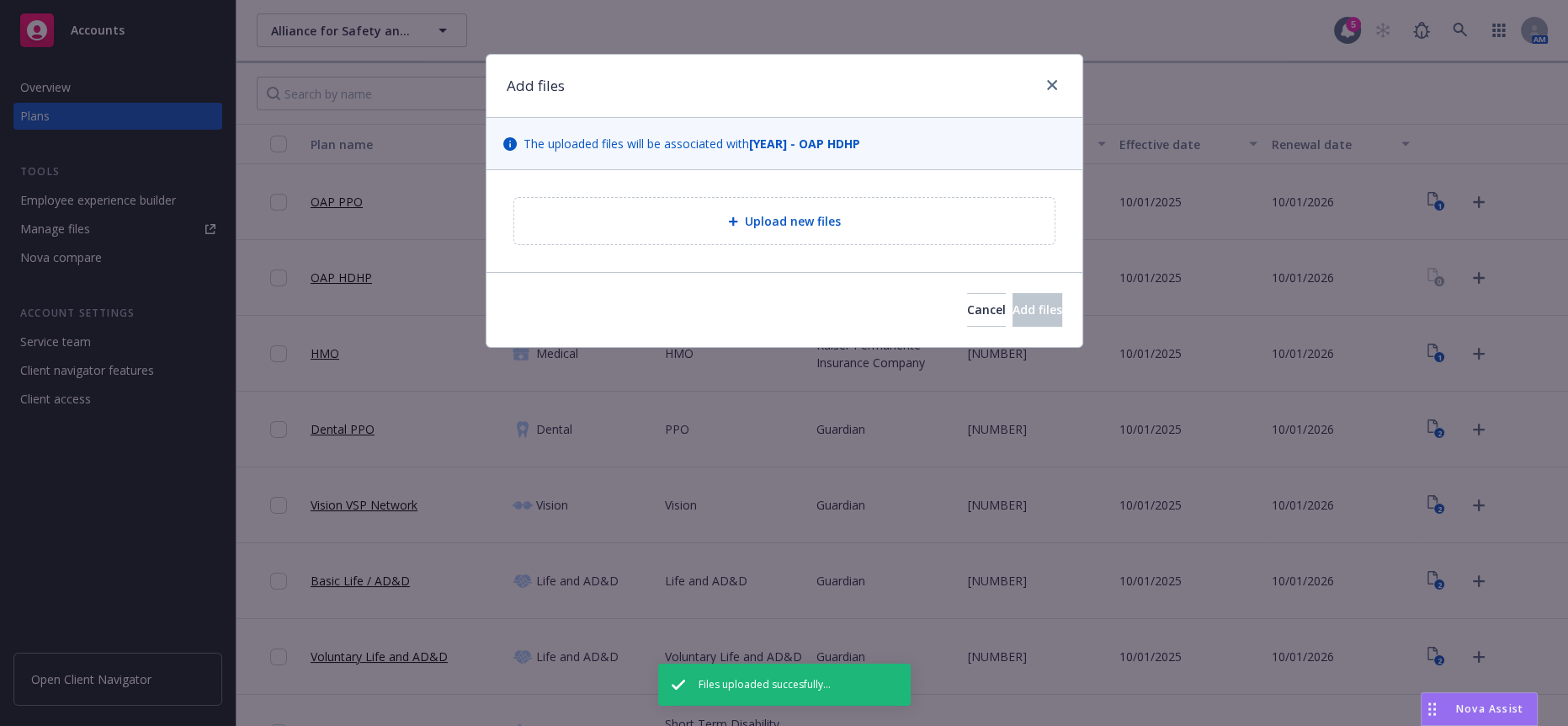click on "Upload new files" at bounding box center [784, 221] 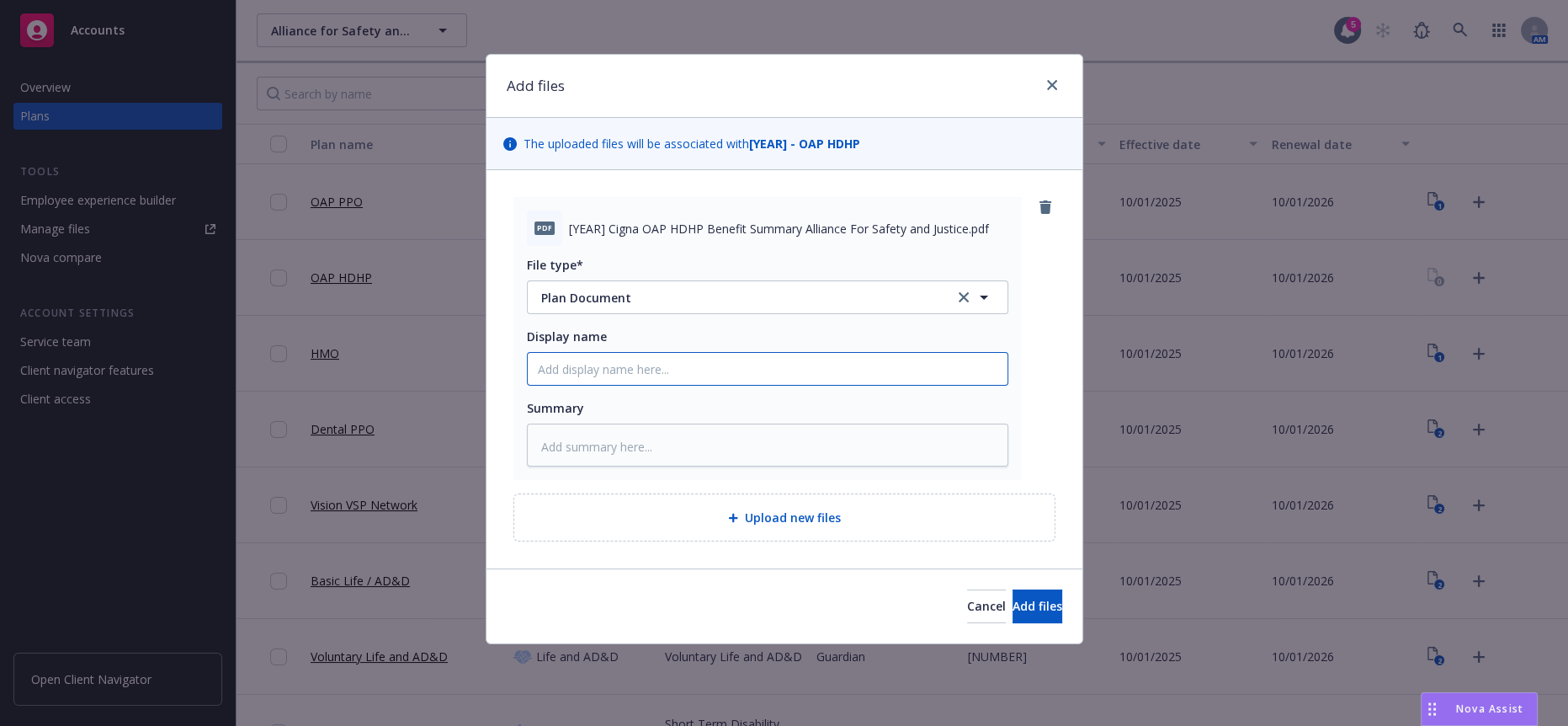 click on "Display name" at bounding box center (768, 369) 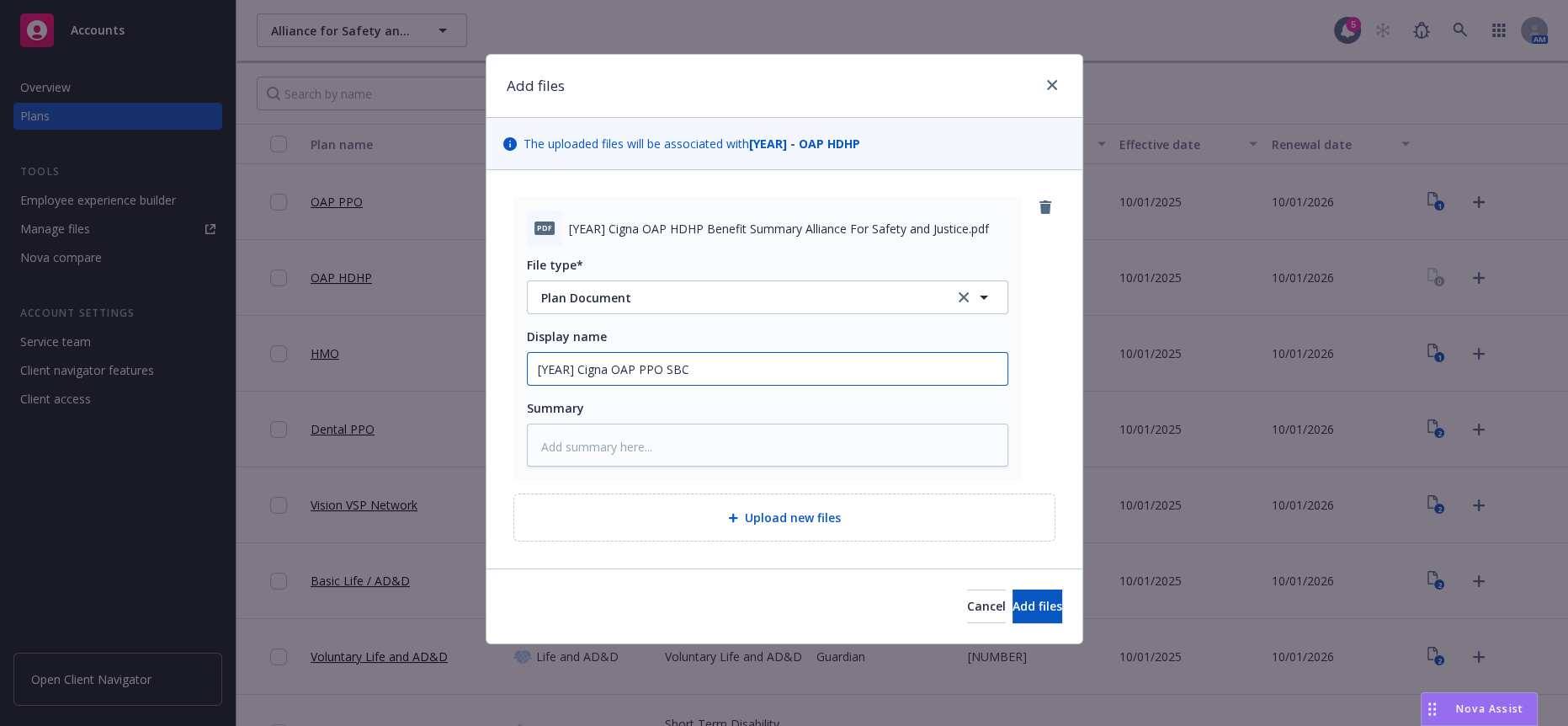 drag, startPoint x: 704, startPoint y: 344, endPoint x: 398, endPoint y: 335, distance: 306.13232 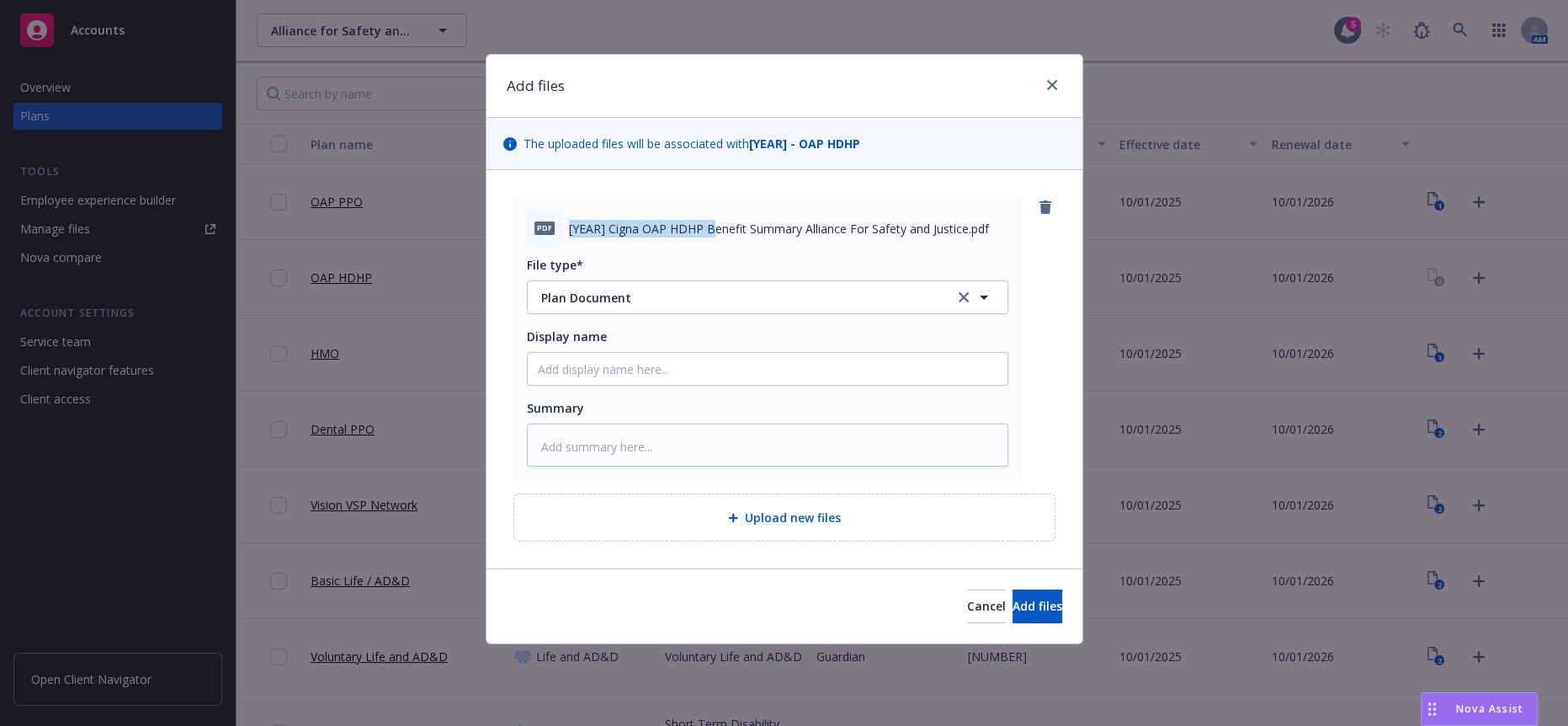 drag, startPoint x: 712, startPoint y: 214, endPoint x: 561, endPoint y: 205, distance: 151.26797 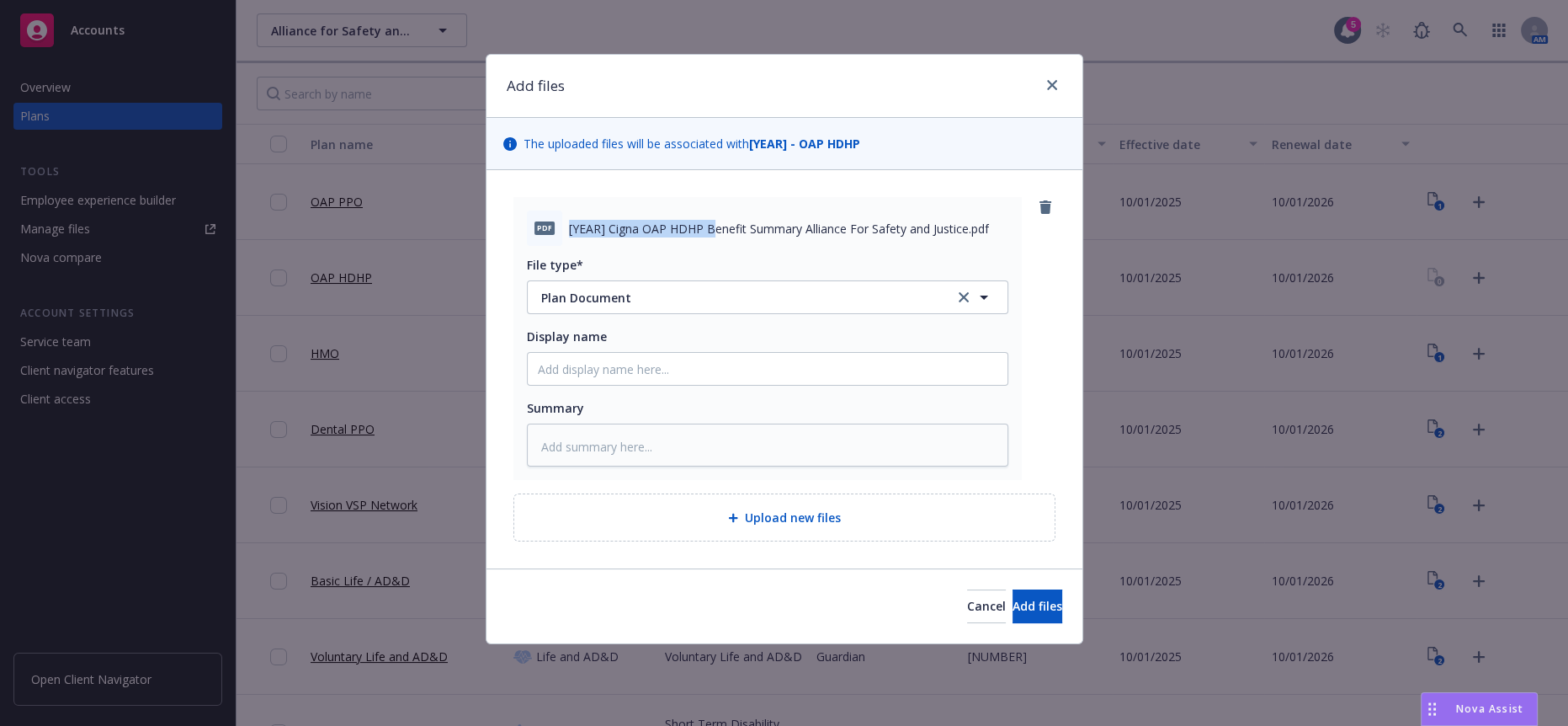 click on "2025 Cigna OAP HDHP SBC Alliance For Safety and Justice.pdf" at bounding box center [779, 228] 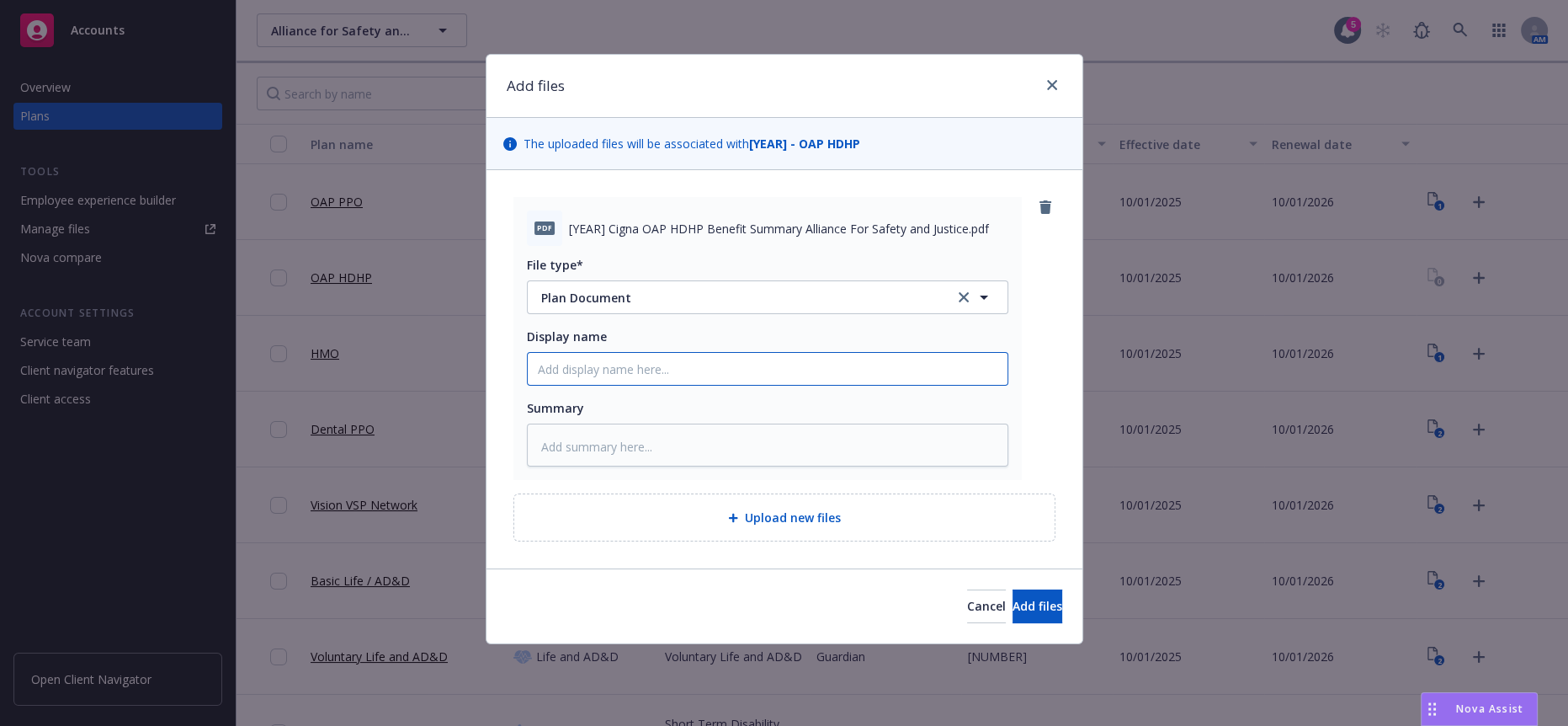 click on "Display name" at bounding box center [768, 369] 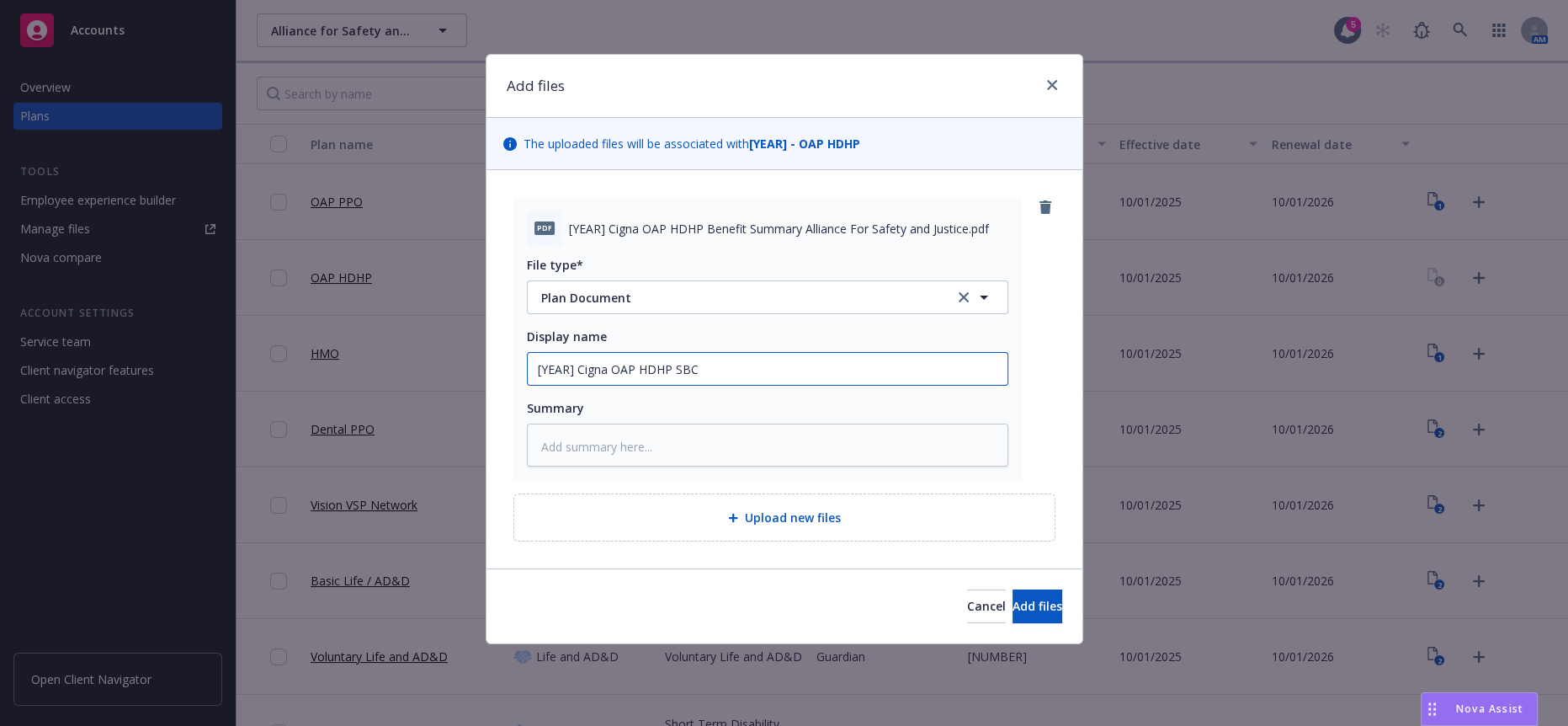type on "x" 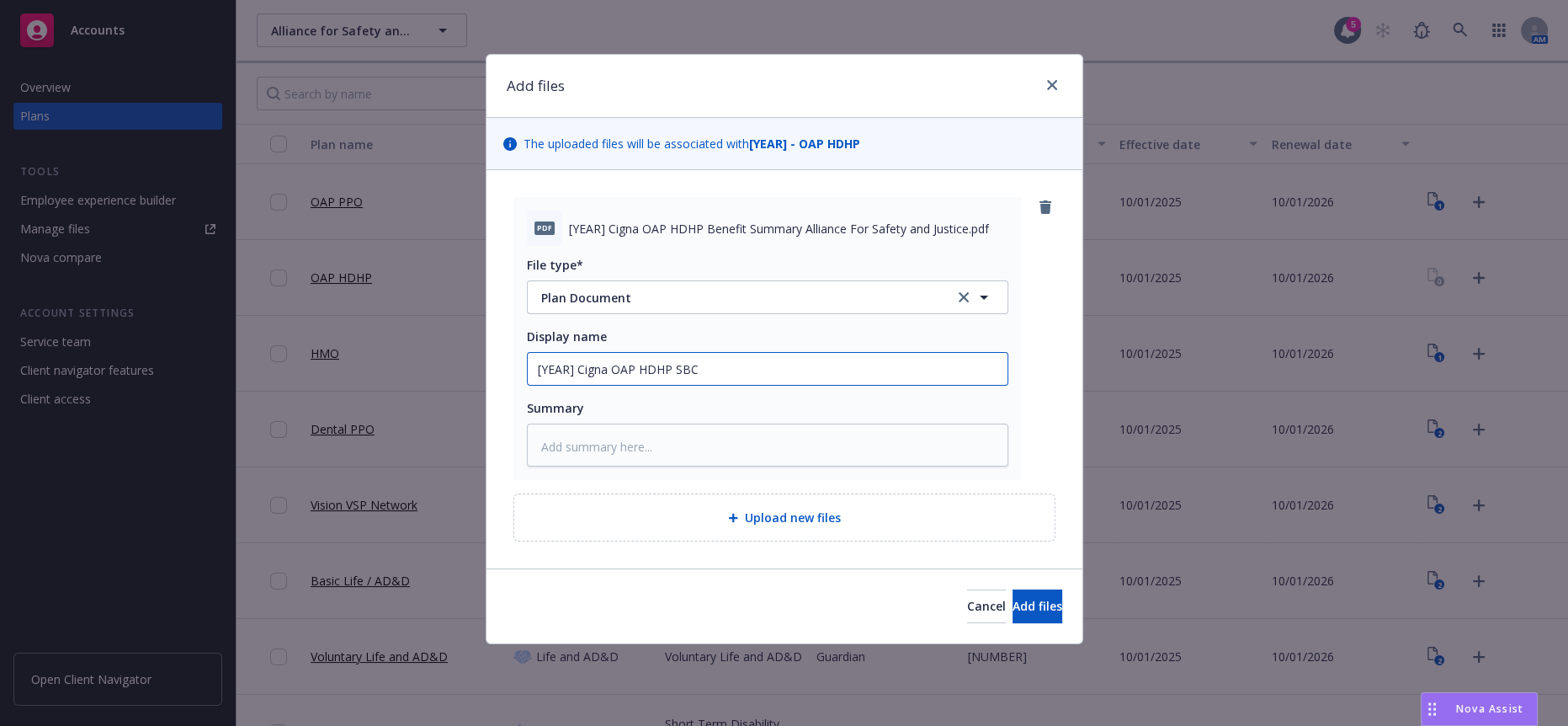 type on "2025 Cigna OAP HDHP SBC" 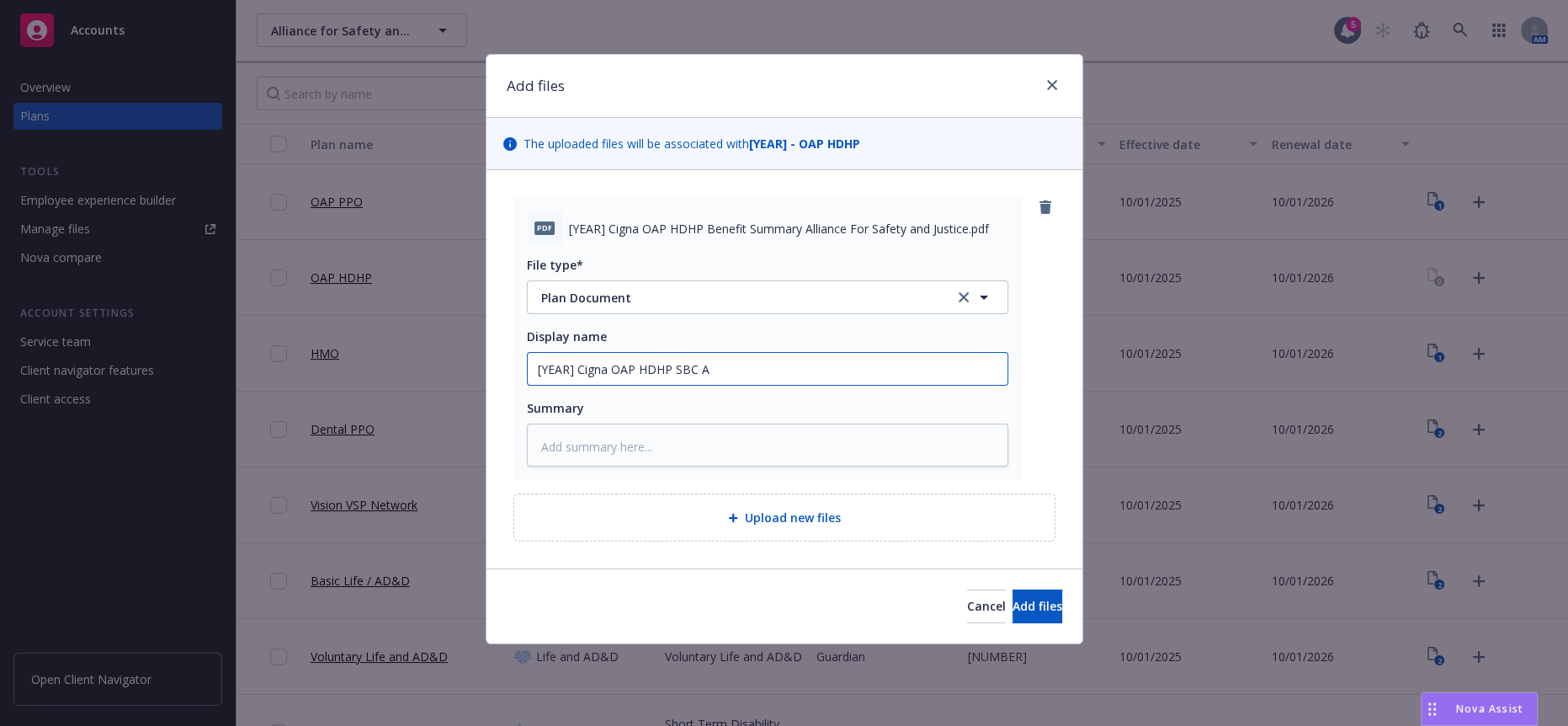 type on "x" 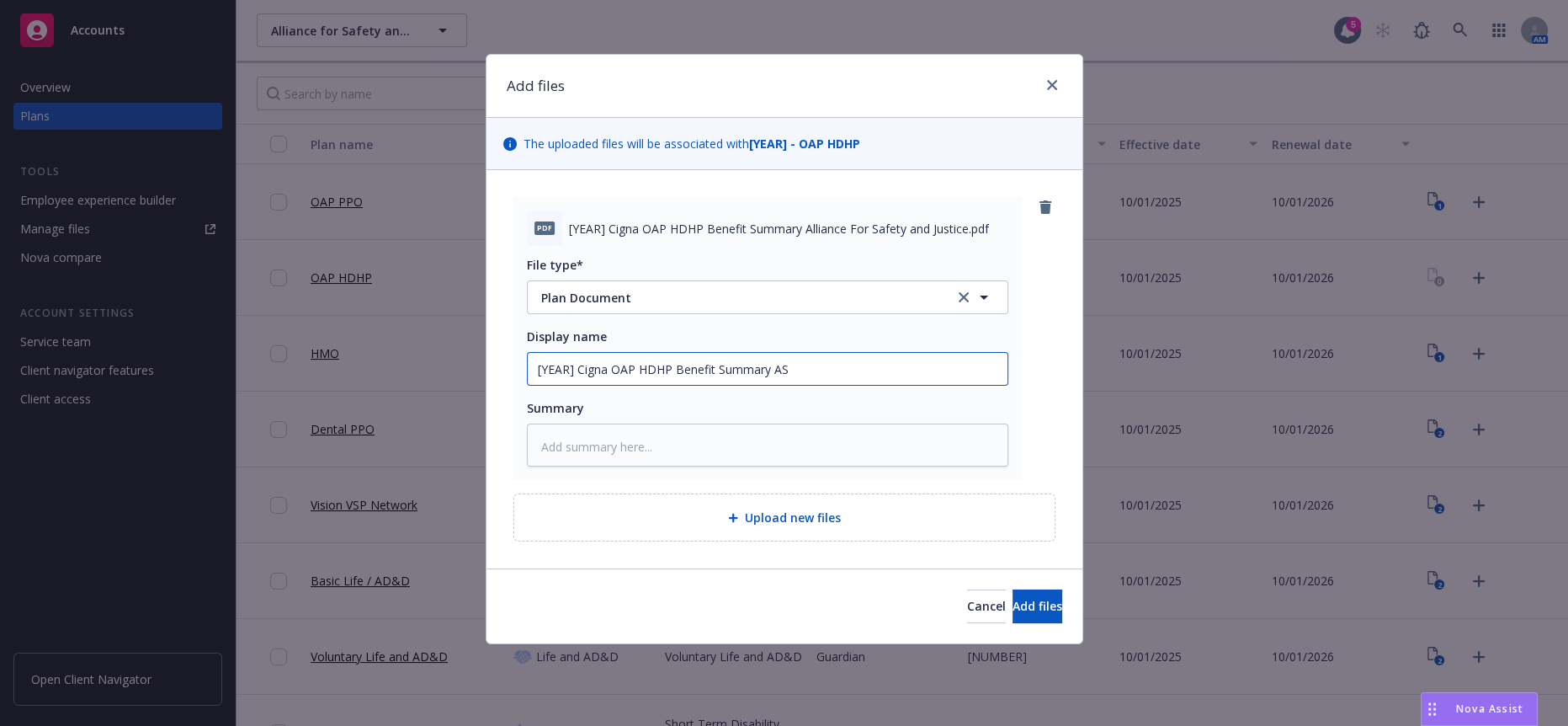 type on "x" 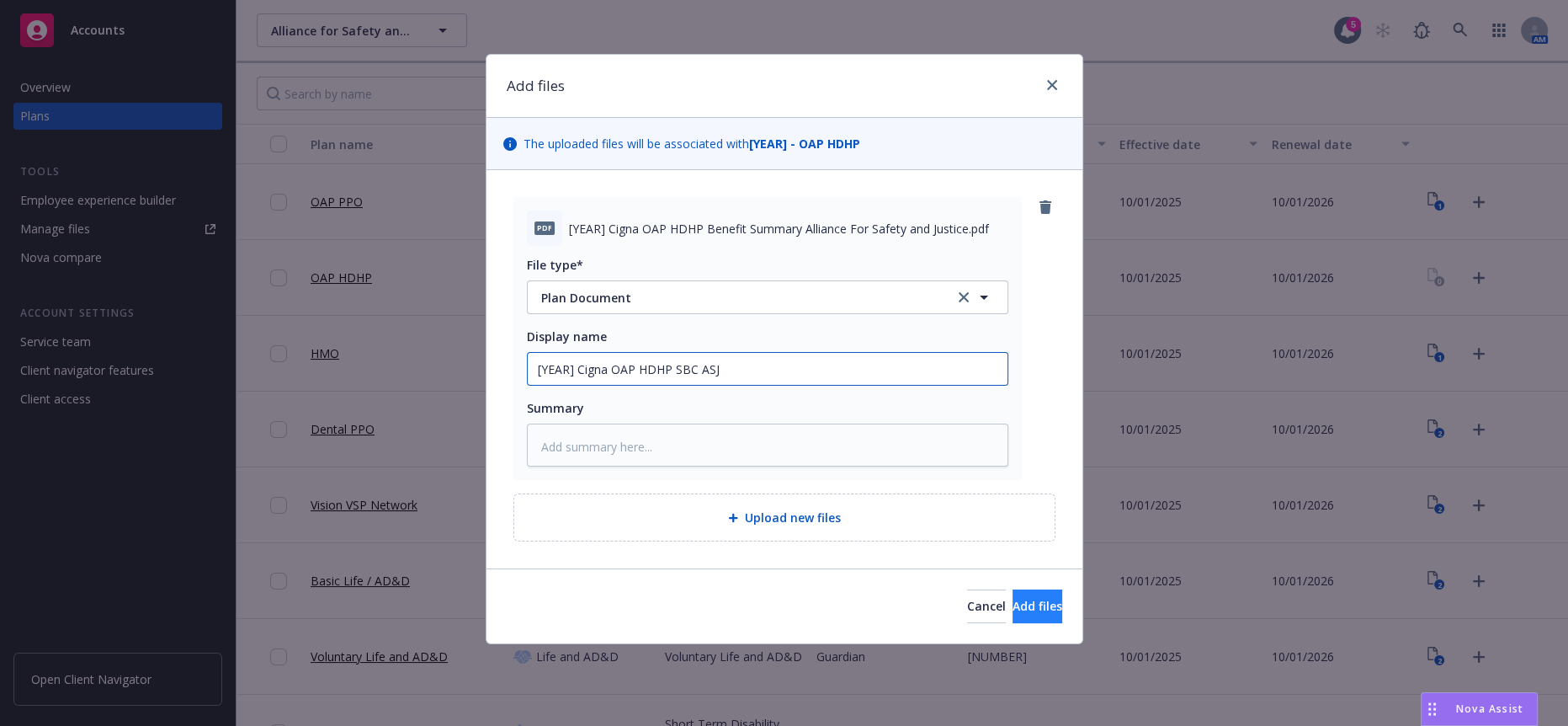 type on "2025 Cigna OAP HDHP SBC ASJ" 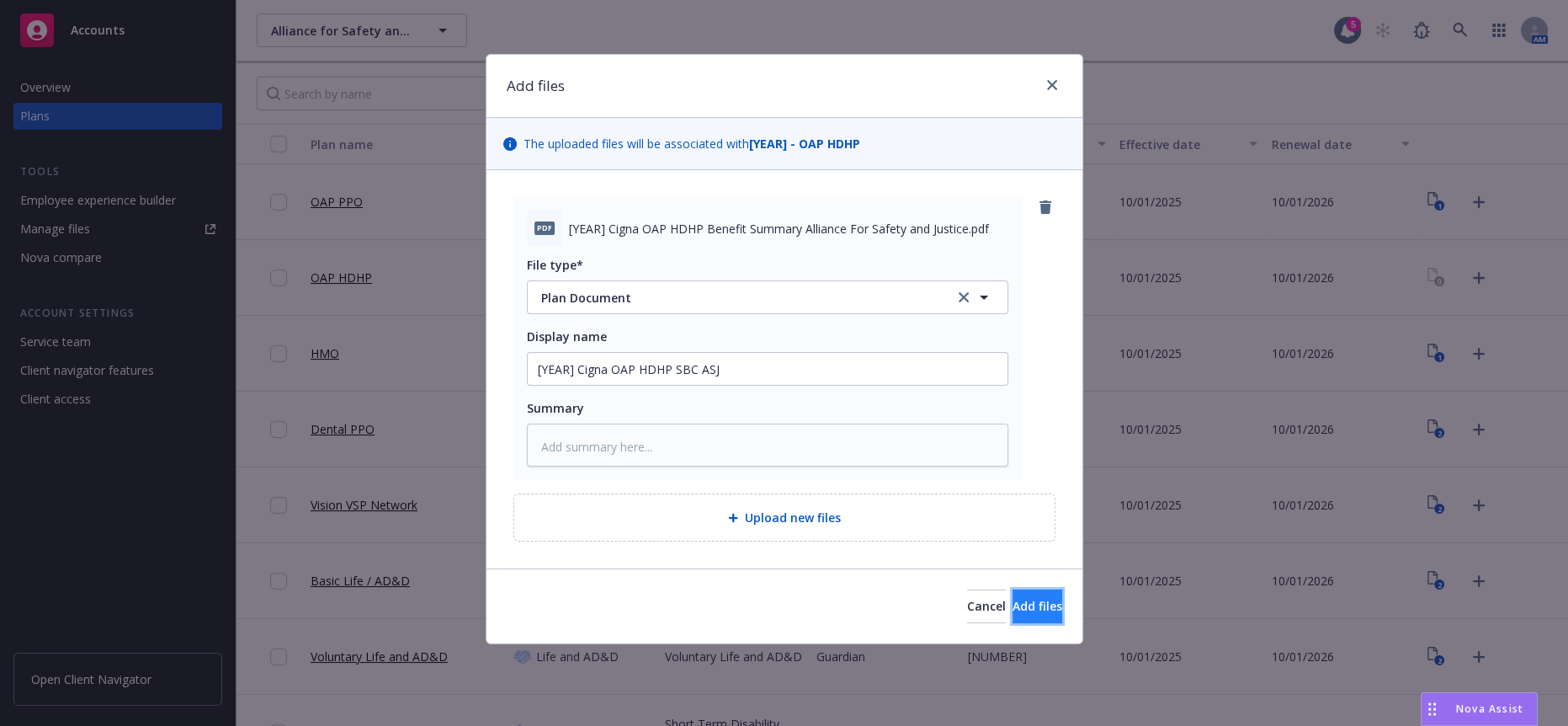click on "Add files" at bounding box center [1037, 606] 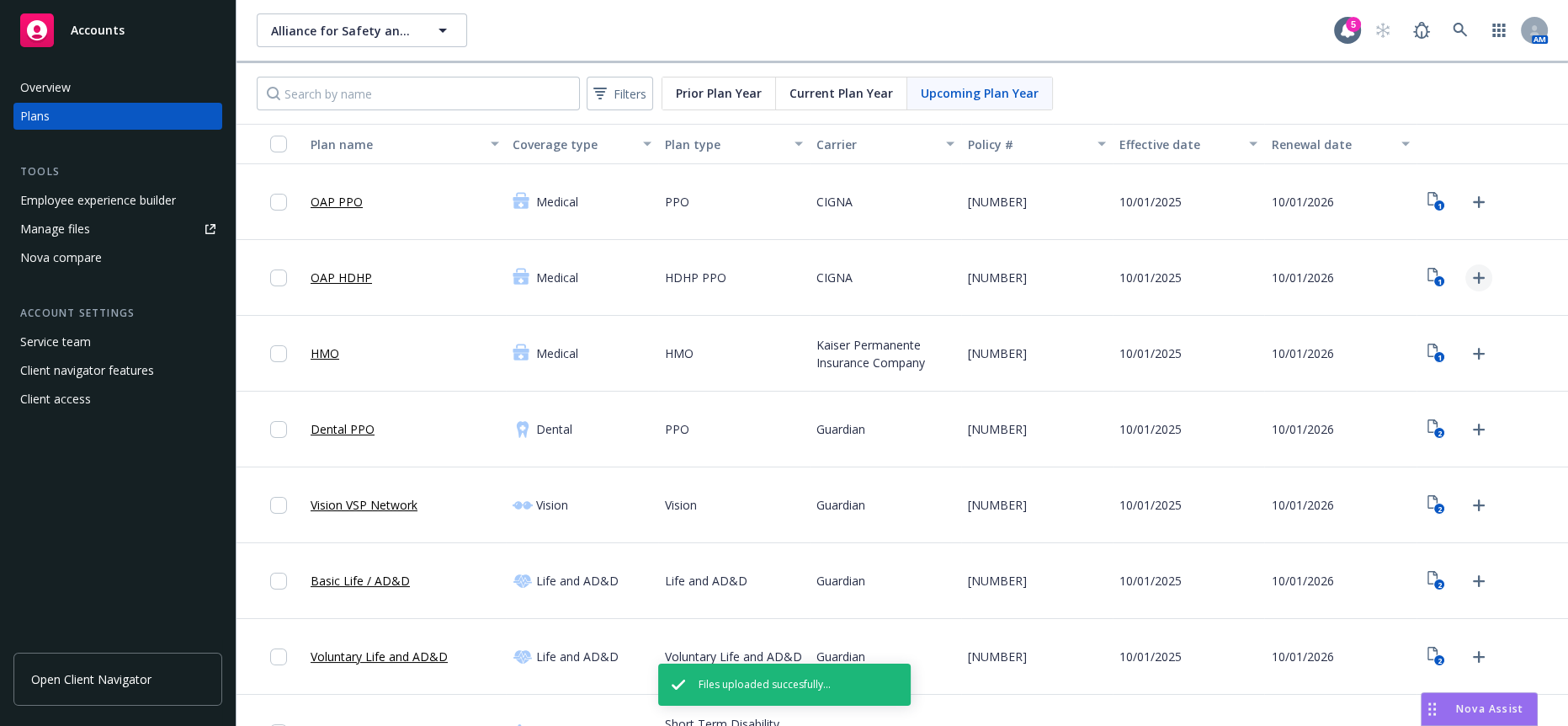 click 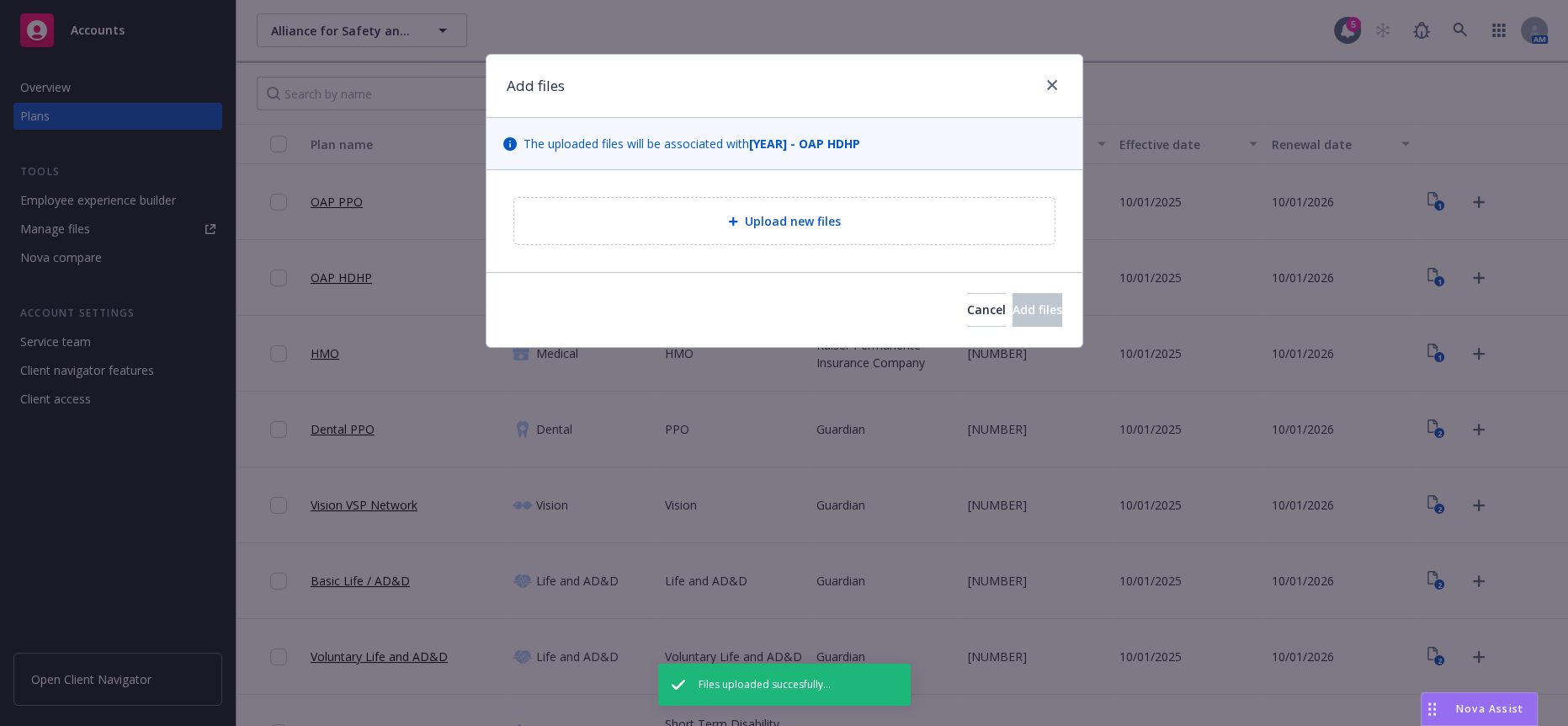 click on "Upload new files" at bounding box center [793, 221] 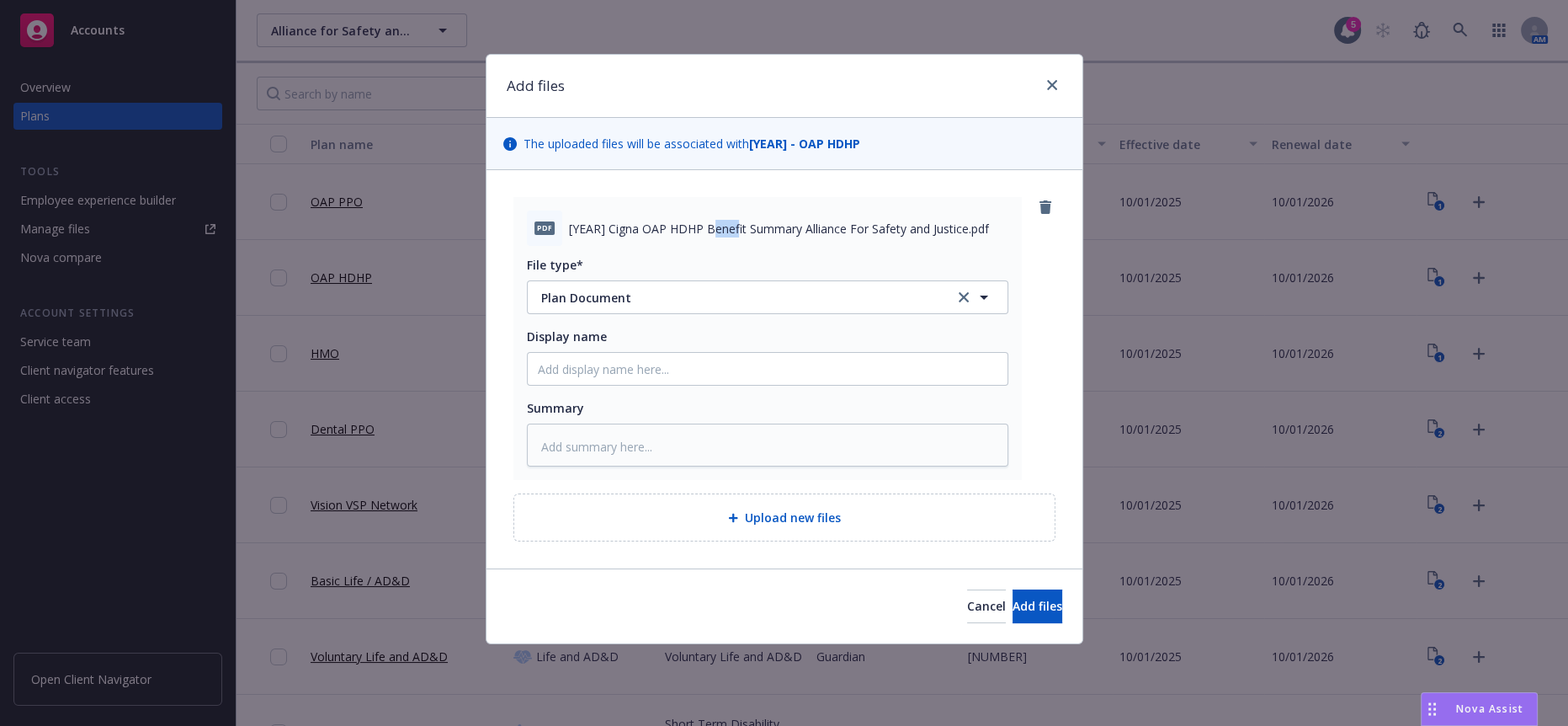 click on "2025 Cigna OAP HDHP Benefit Summary Alliance For Safety and Justice.pdf" at bounding box center (779, 228) 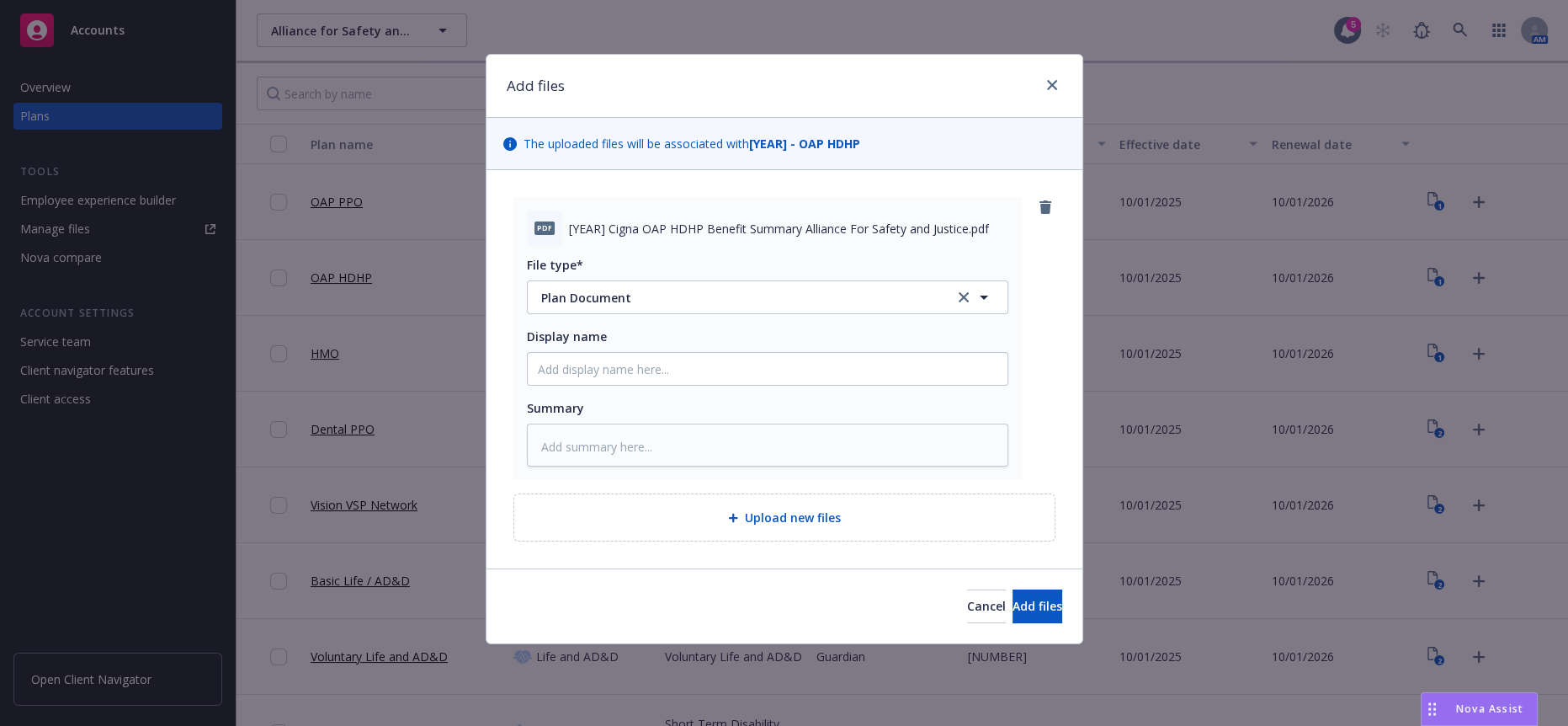 click on "2025 Cigna OAP HDHP Benefit Summary Alliance For Safety and Justice.pdf" at bounding box center (779, 228) 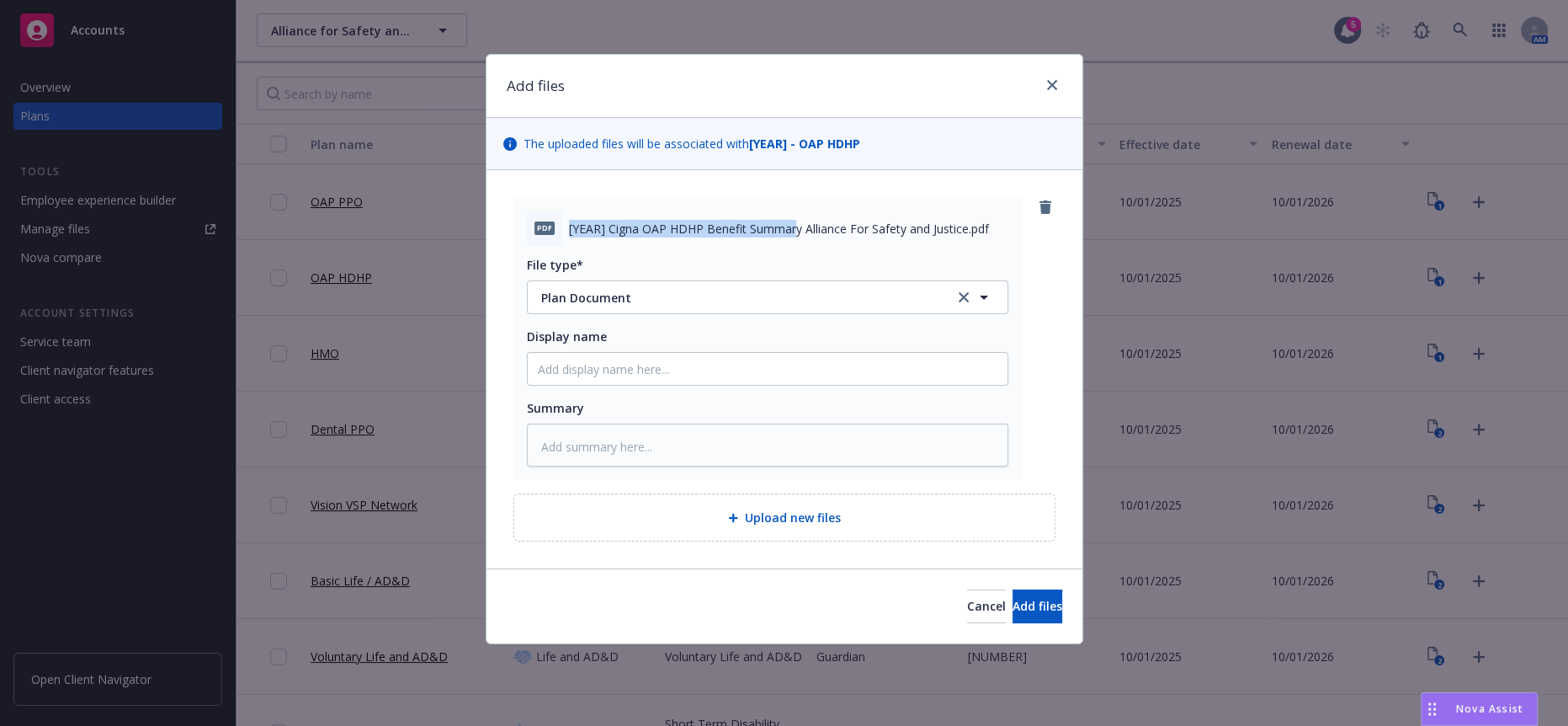 drag, startPoint x: 786, startPoint y: 215, endPoint x: 561, endPoint y: 209, distance: 225.07999 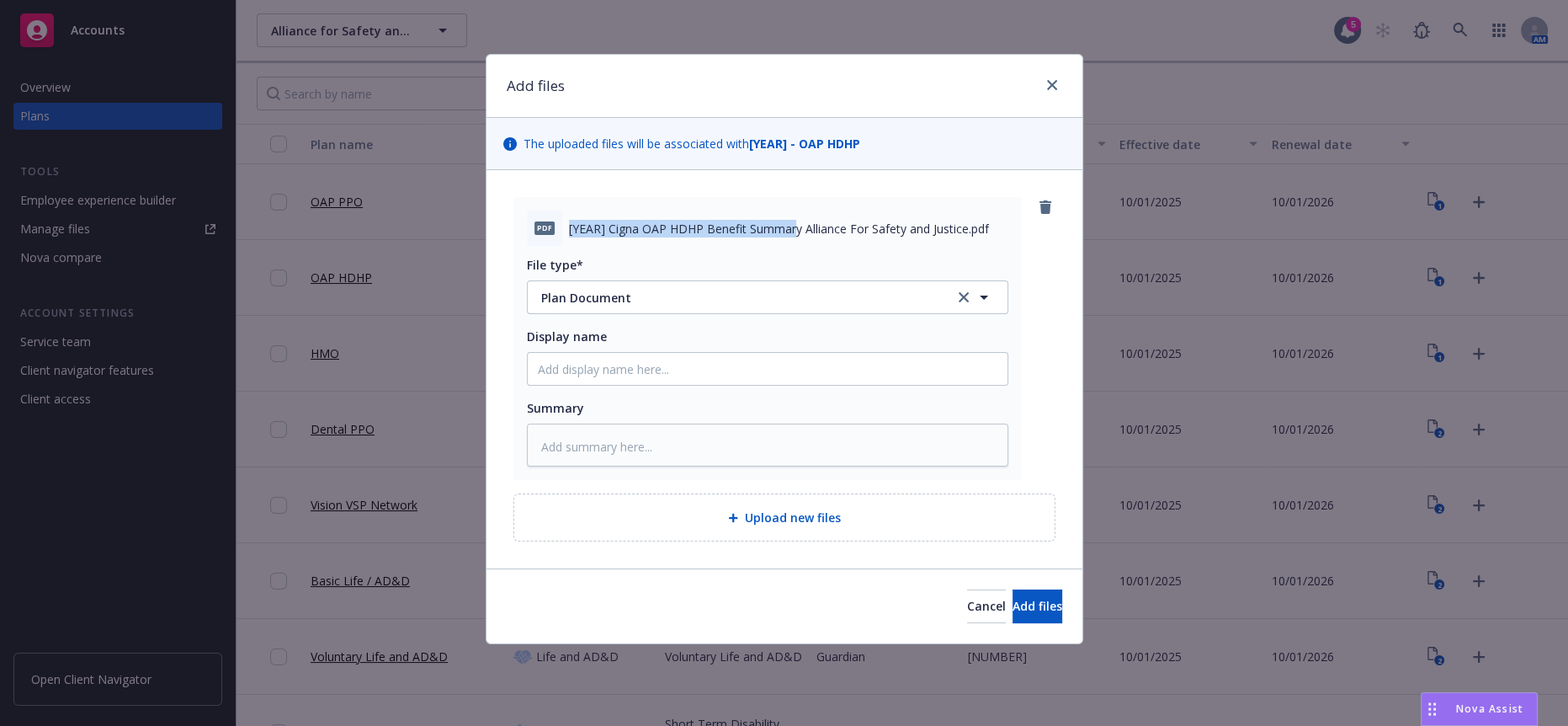 click on "pdf 2025 Cigna OAP HDHP Benefit Summary Alliance For Safety and Justice.pdf" at bounding box center [768, 228] 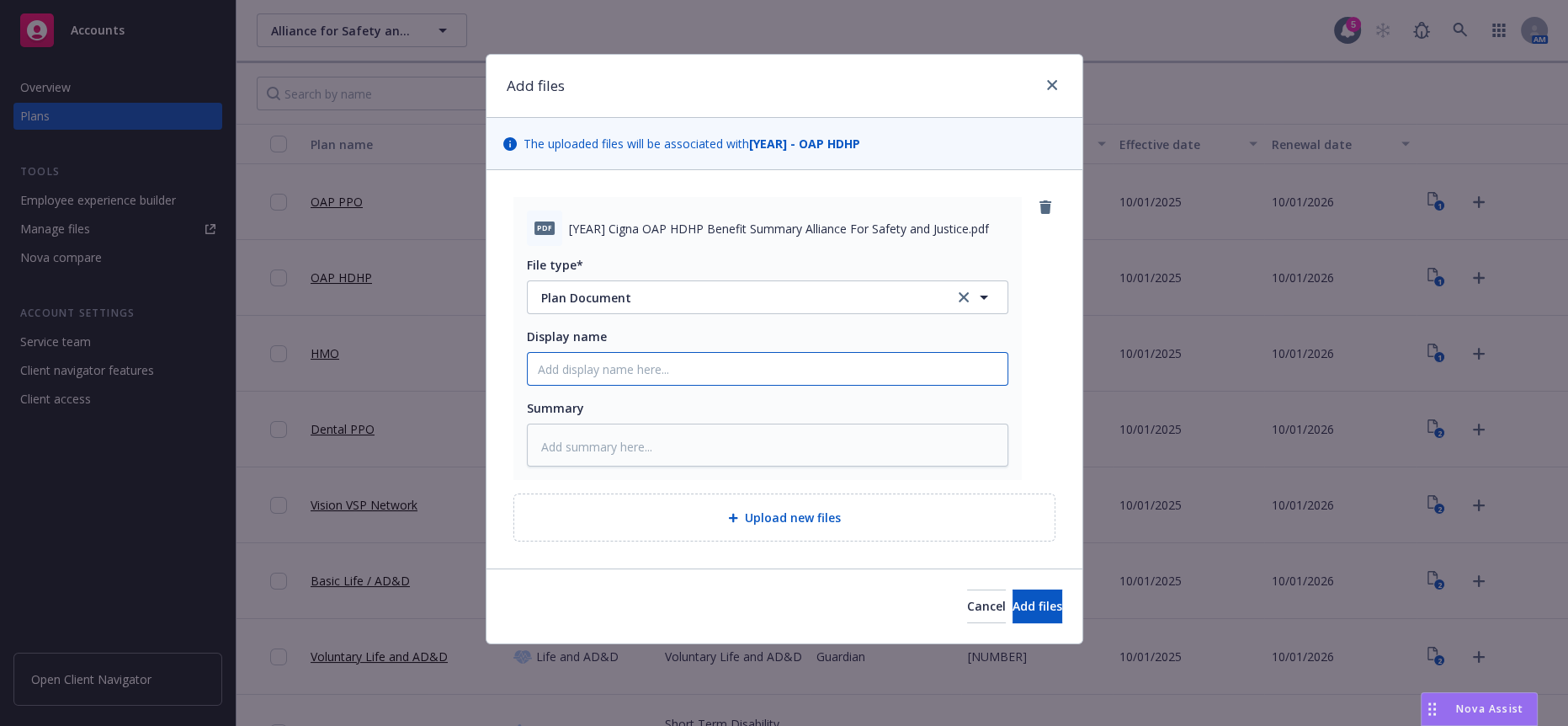 click on "Display name" at bounding box center (768, 369) 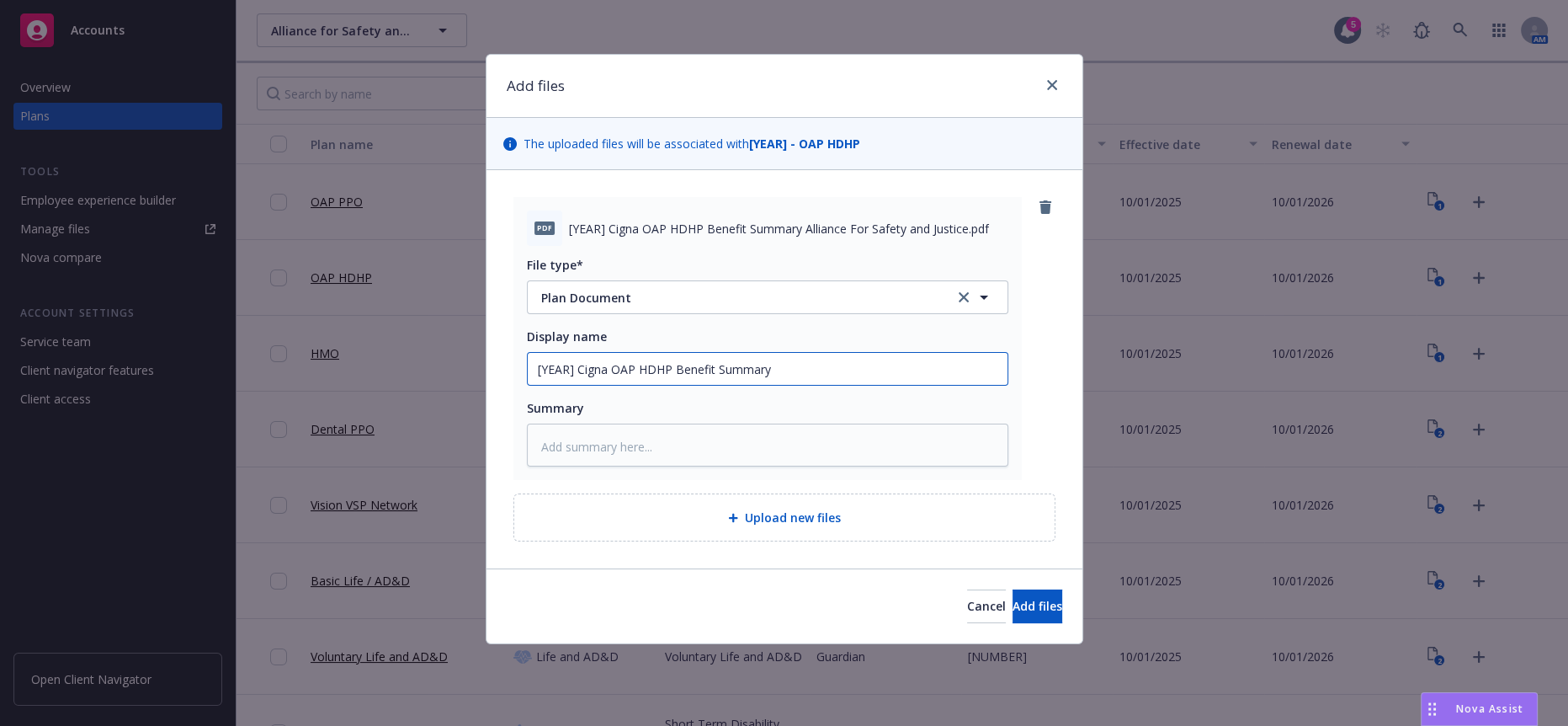 type on "x" 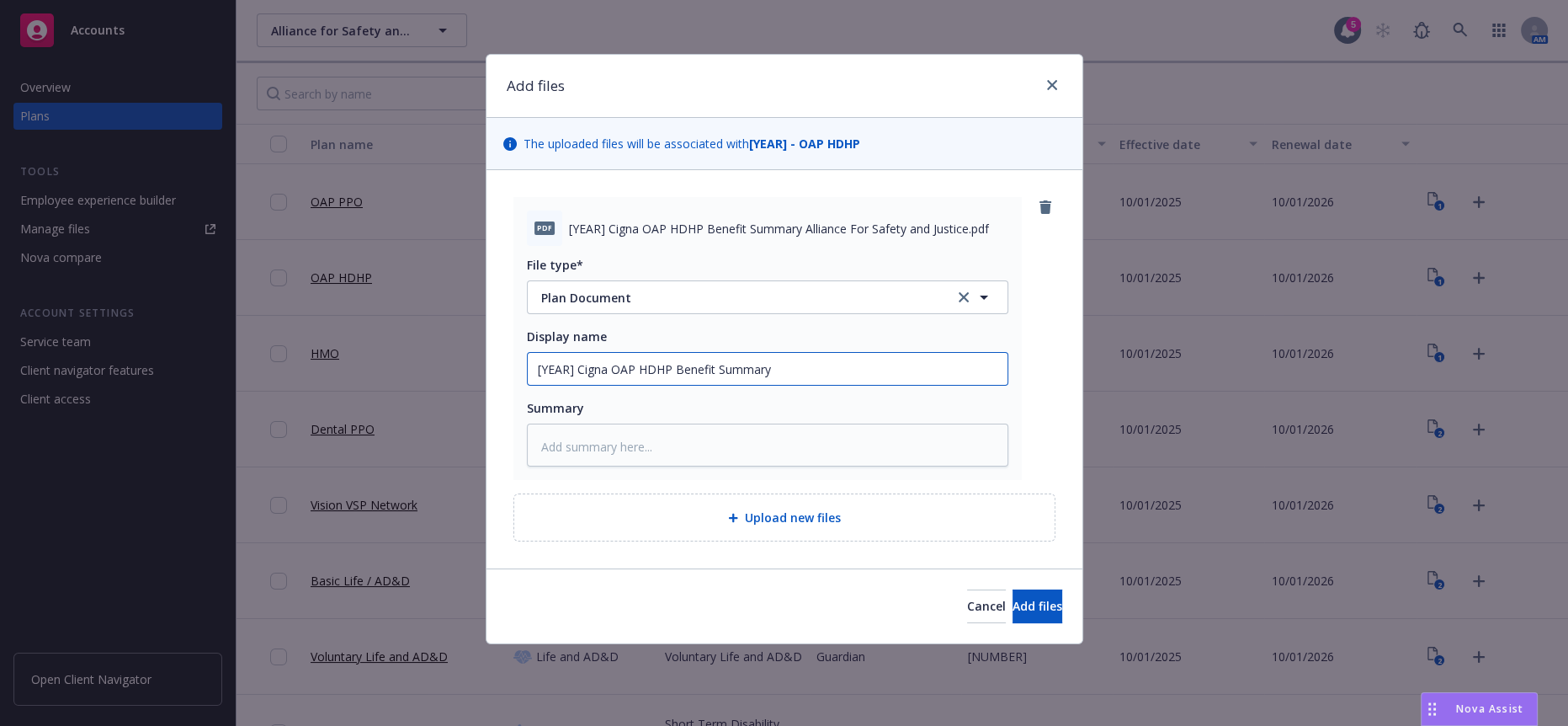 type on "2025 Cigna OAP HDHP Benefit Summary A" 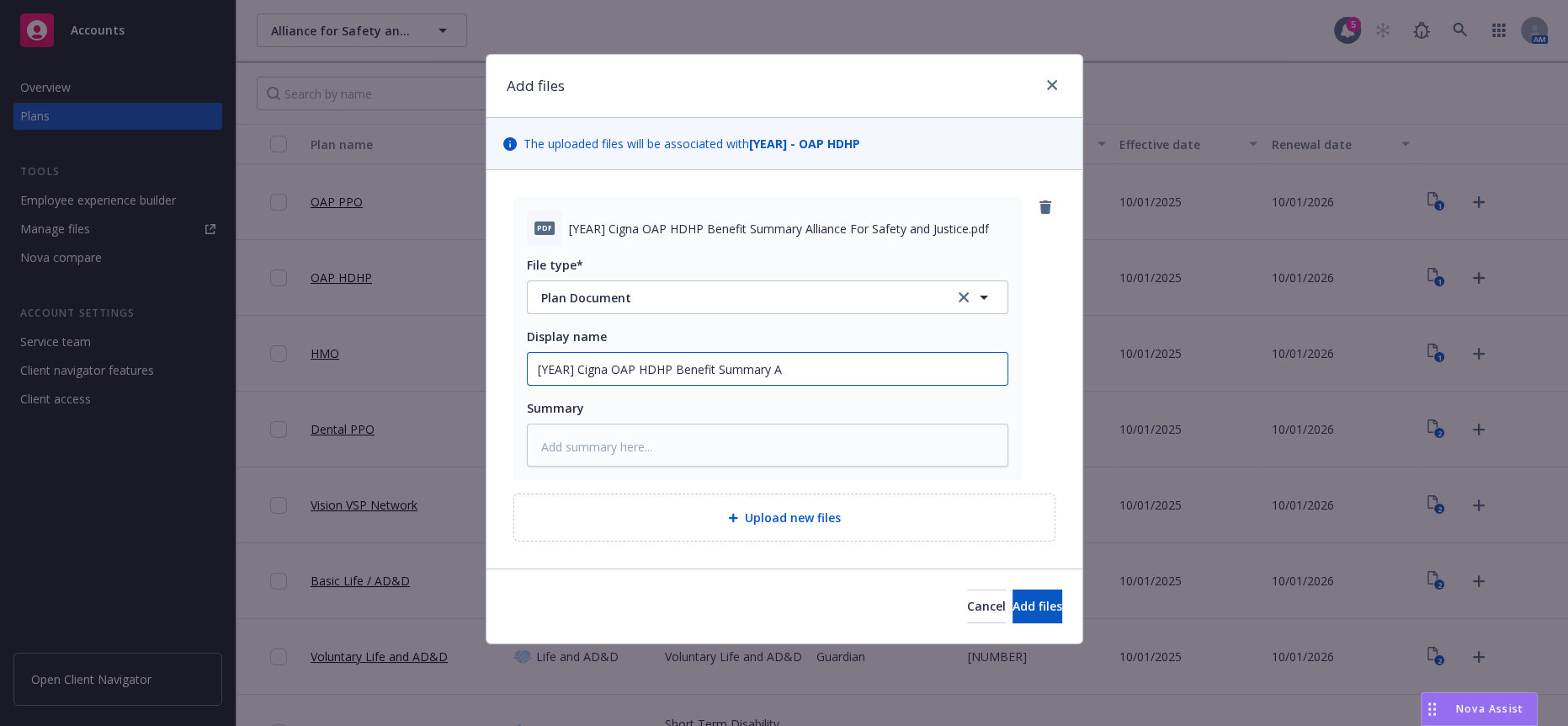 type on "x" 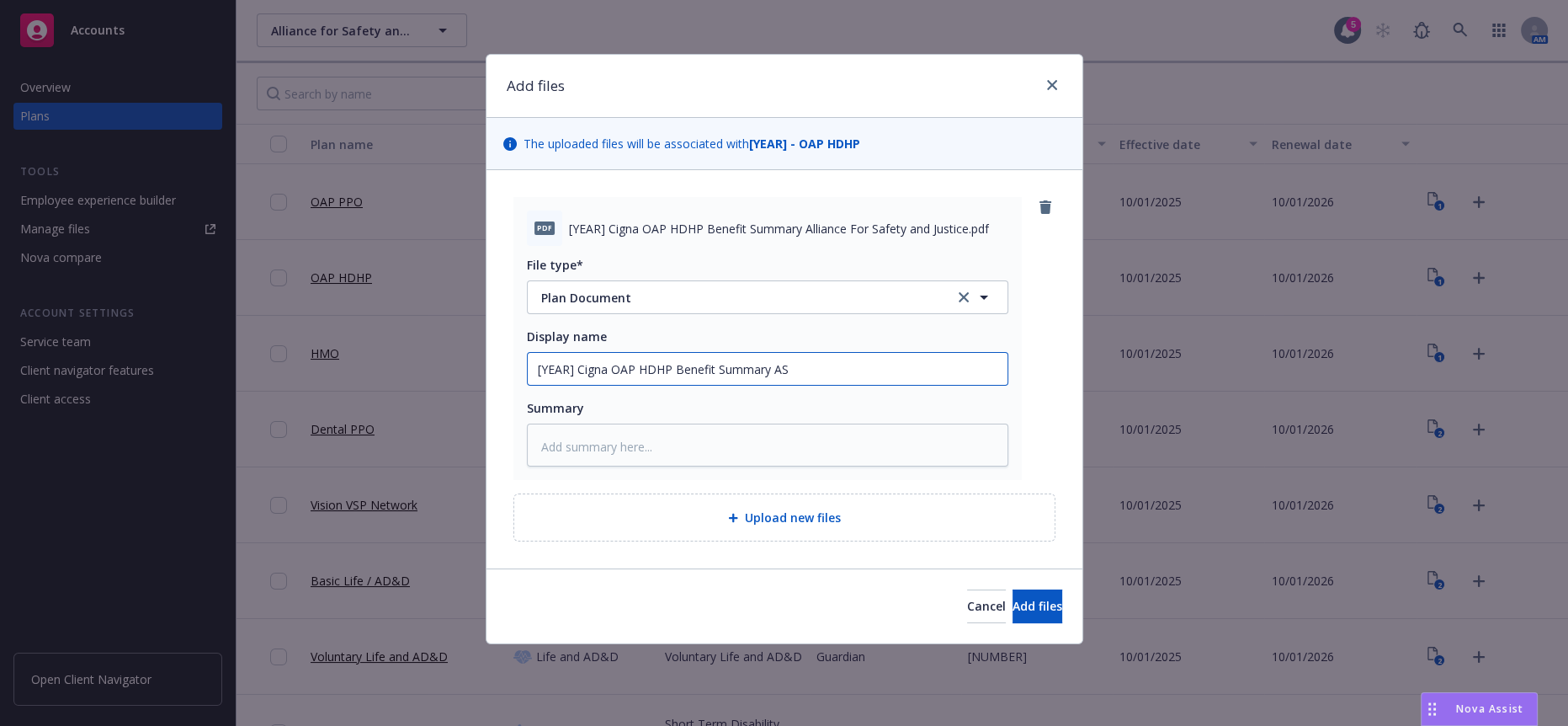 type on "x" 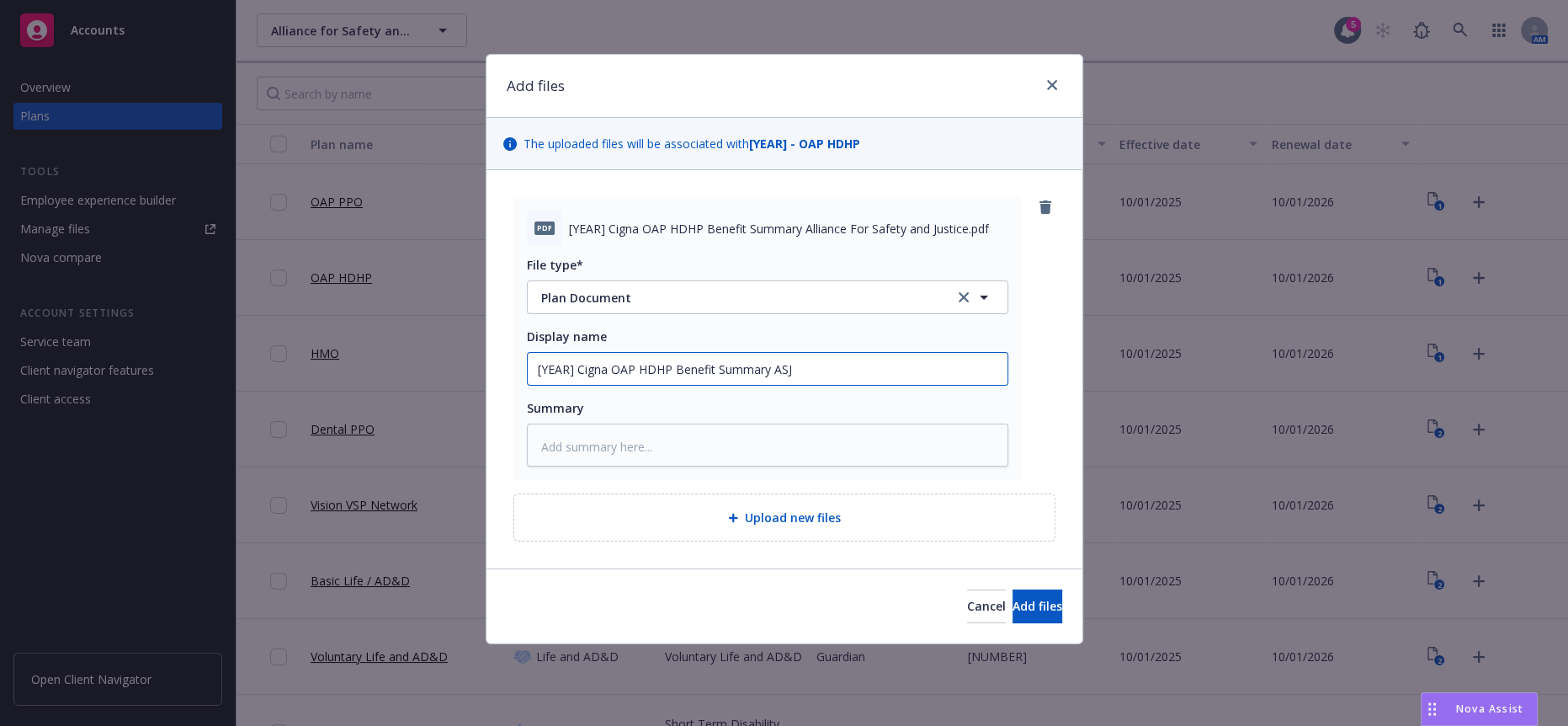 type on "2025 Cigna OAP HDHP Benefit Summary ASJ" 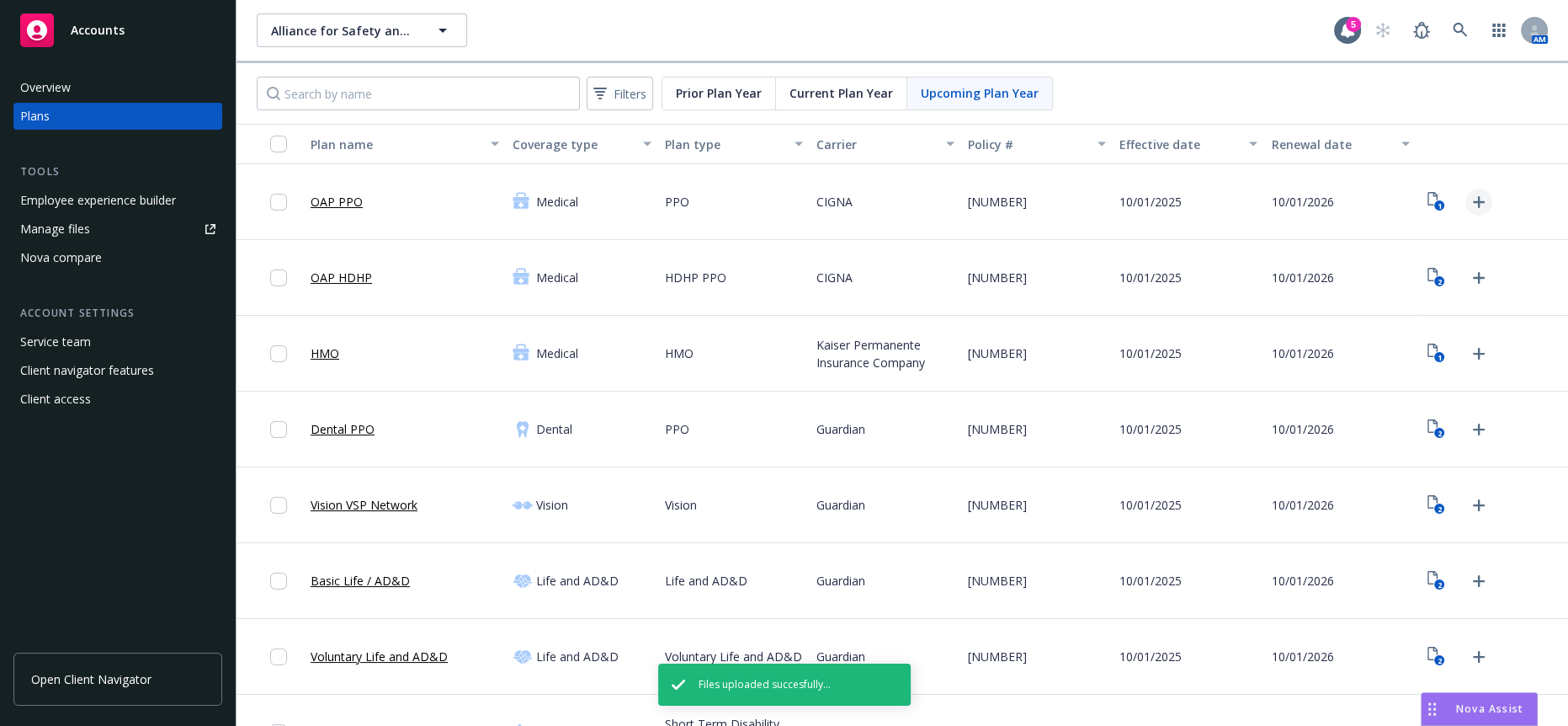 click 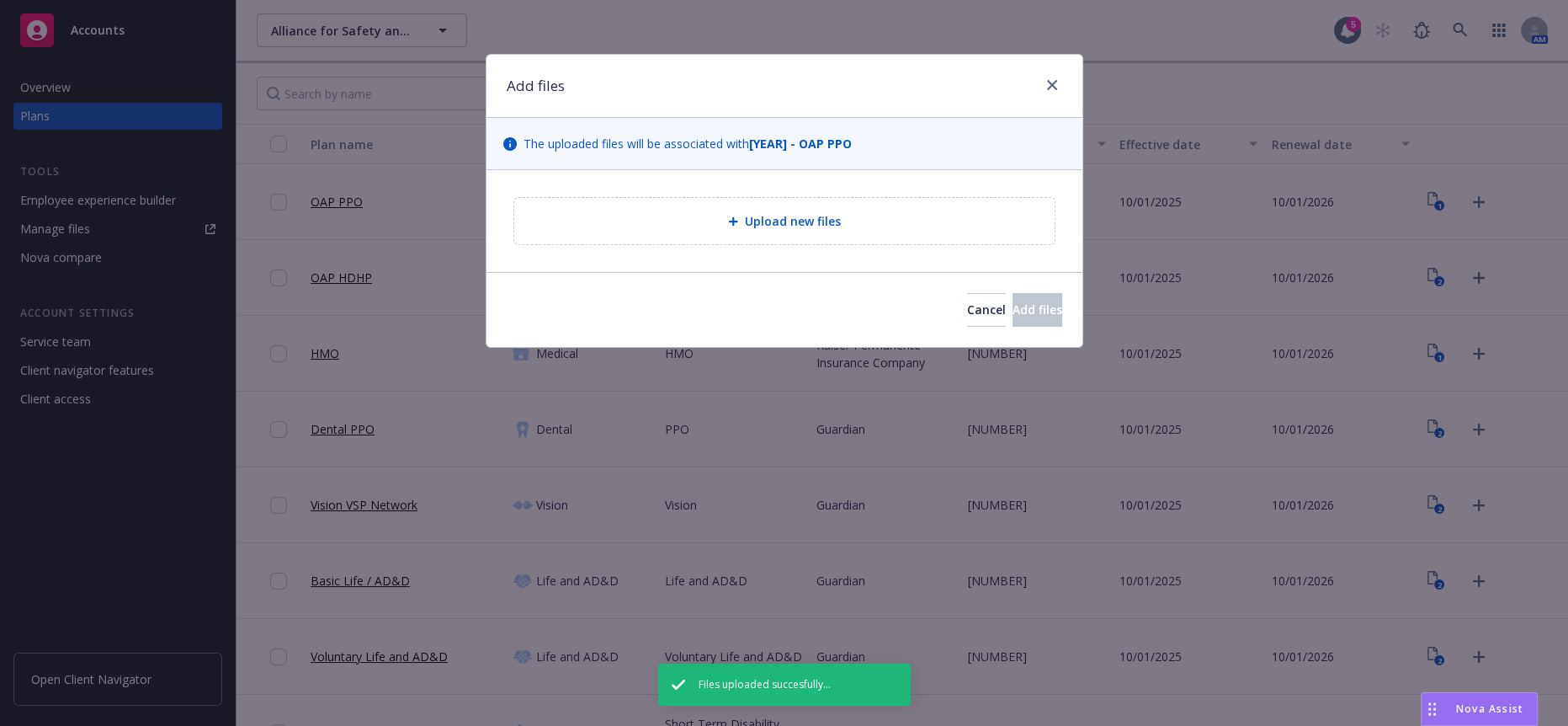 click on "Upload new files" at bounding box center (784, 221) 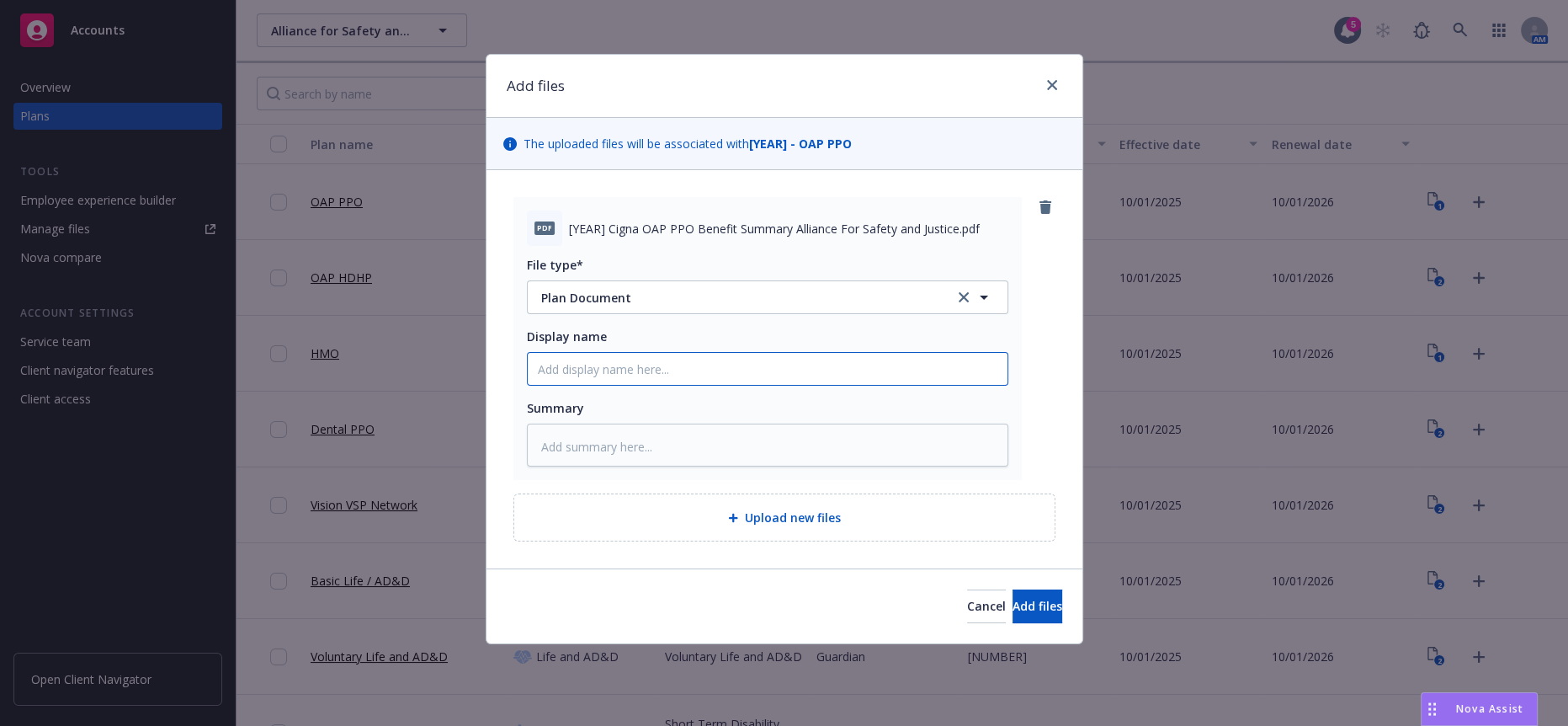 click on "Display name" at bounding box center (768, 369) 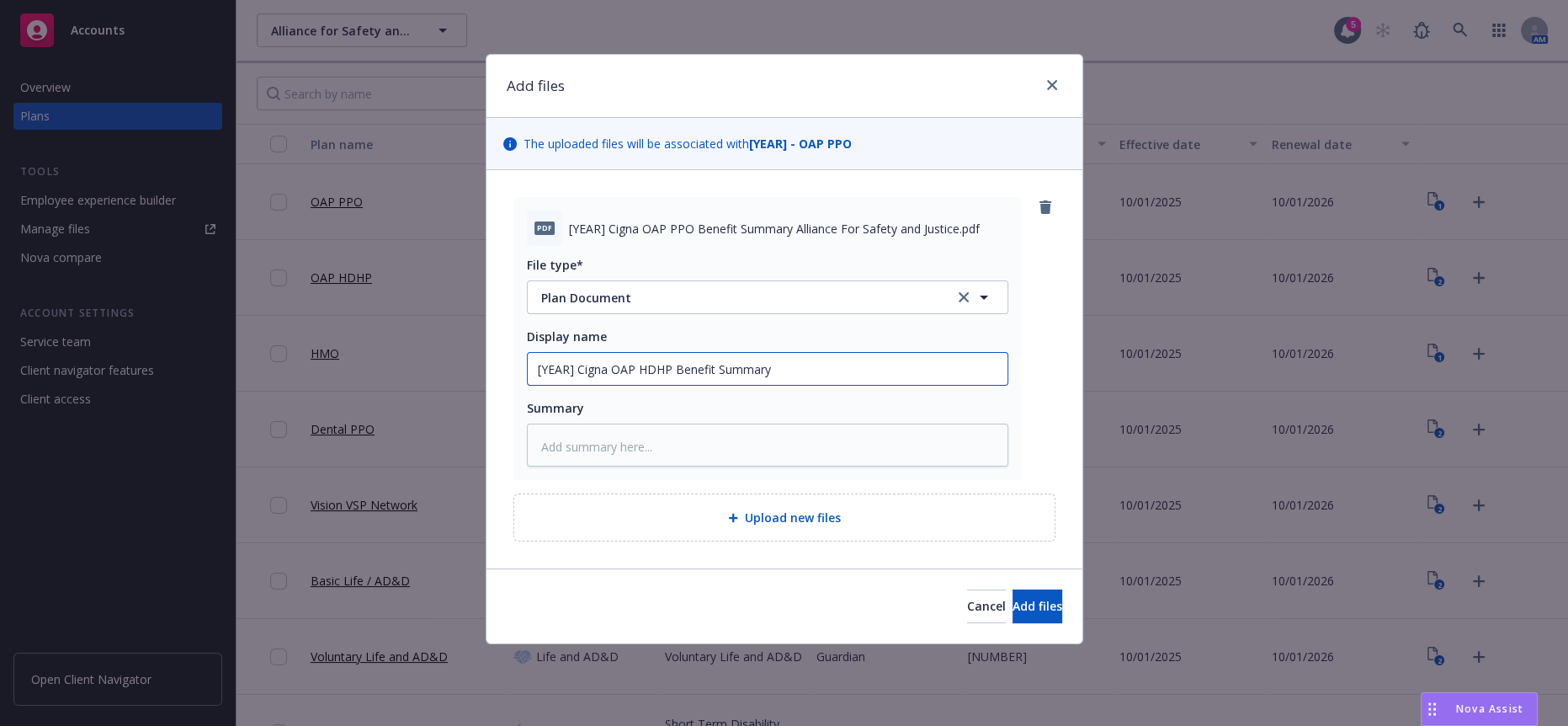 click on "2025 Cigna OAP HDHP Benefit Summary" at bounding box center [768, 369] 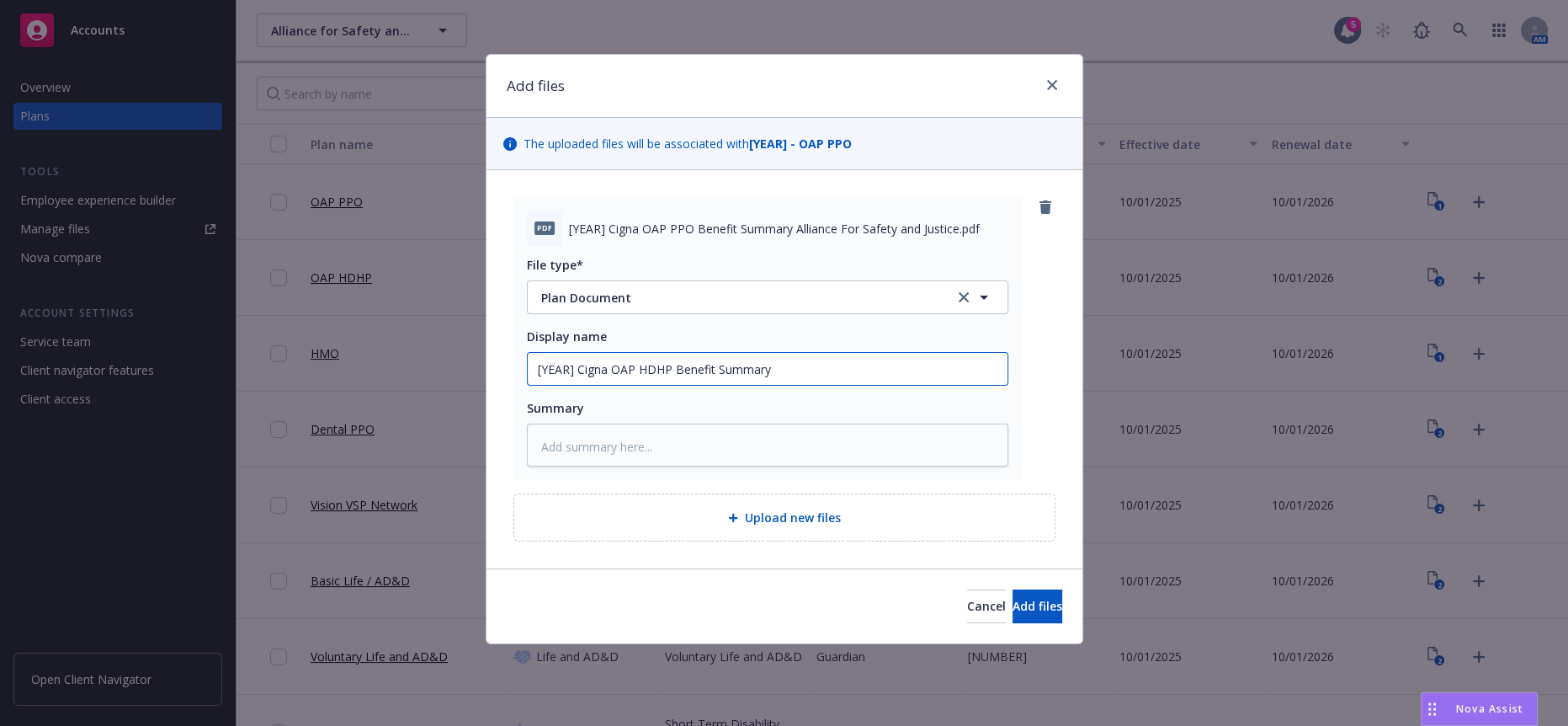 click on "2025 Cigna OAP HDHP Benefit Summary" at bounding box center [768, 369] 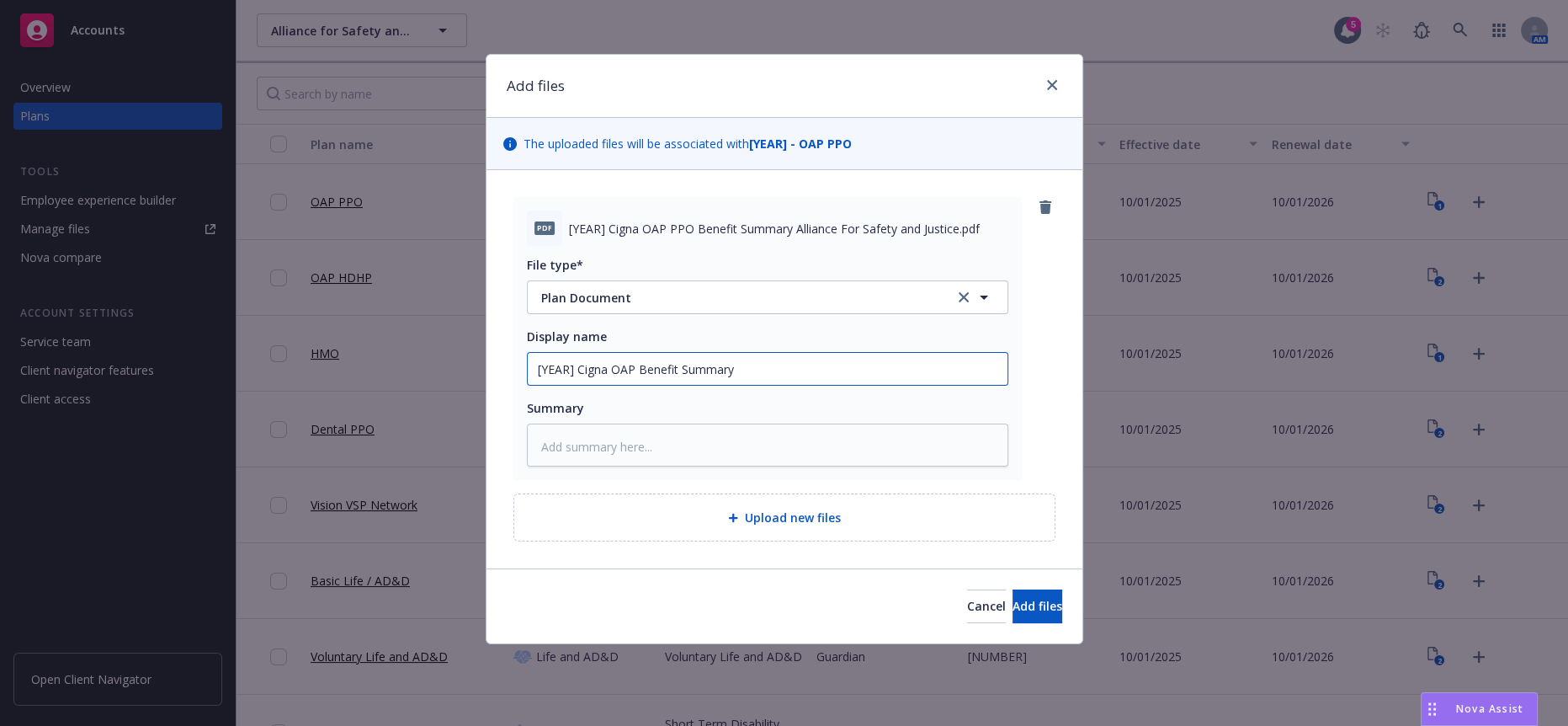 type on "x" 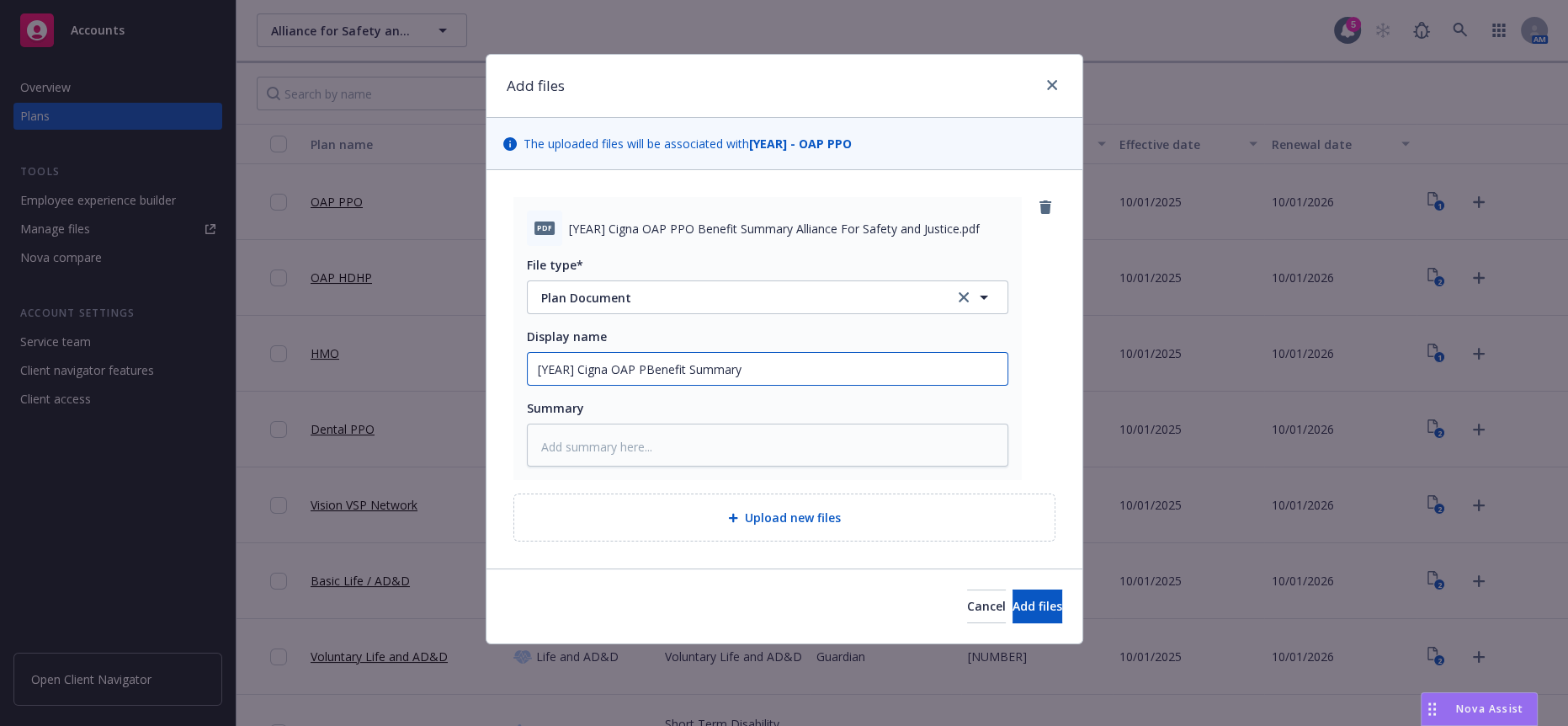 type on "x" 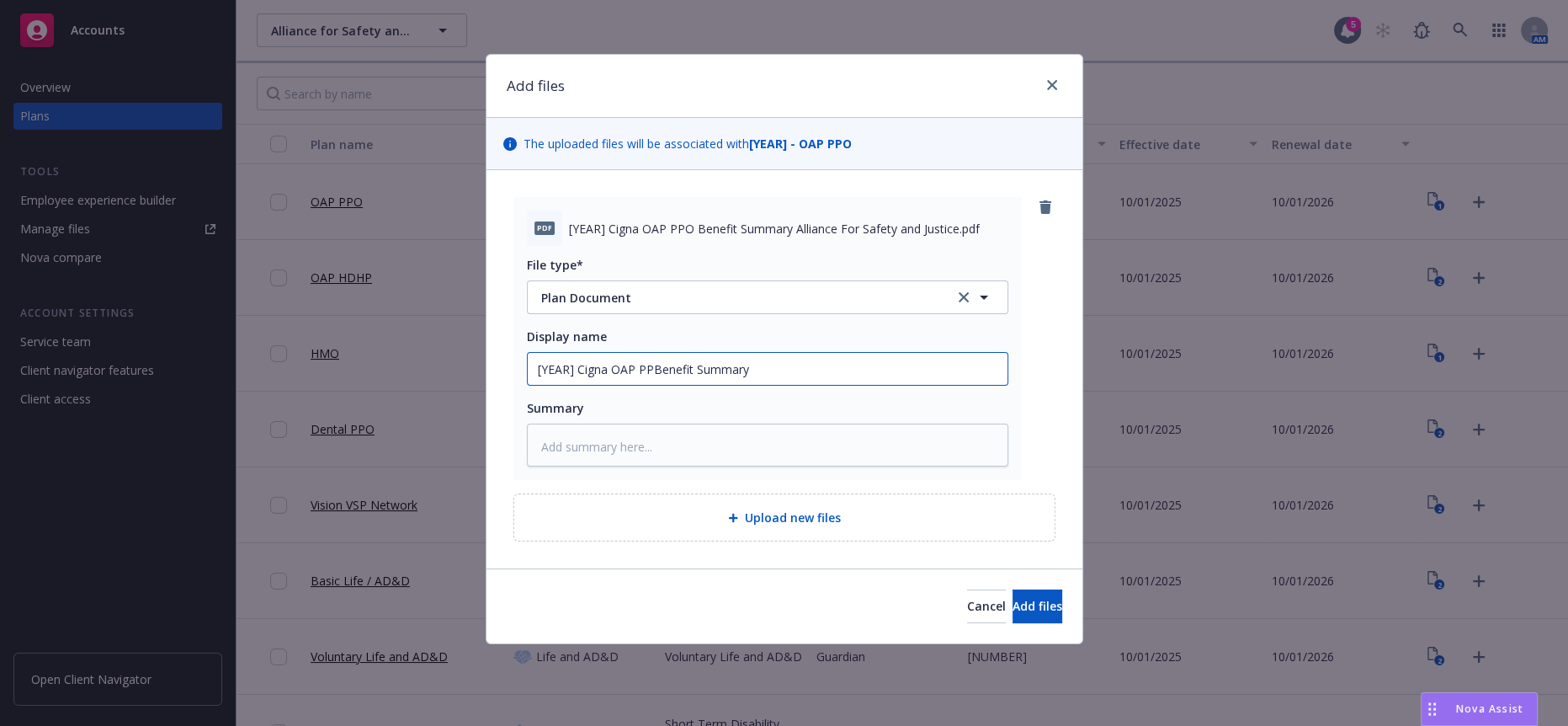 type on "x" 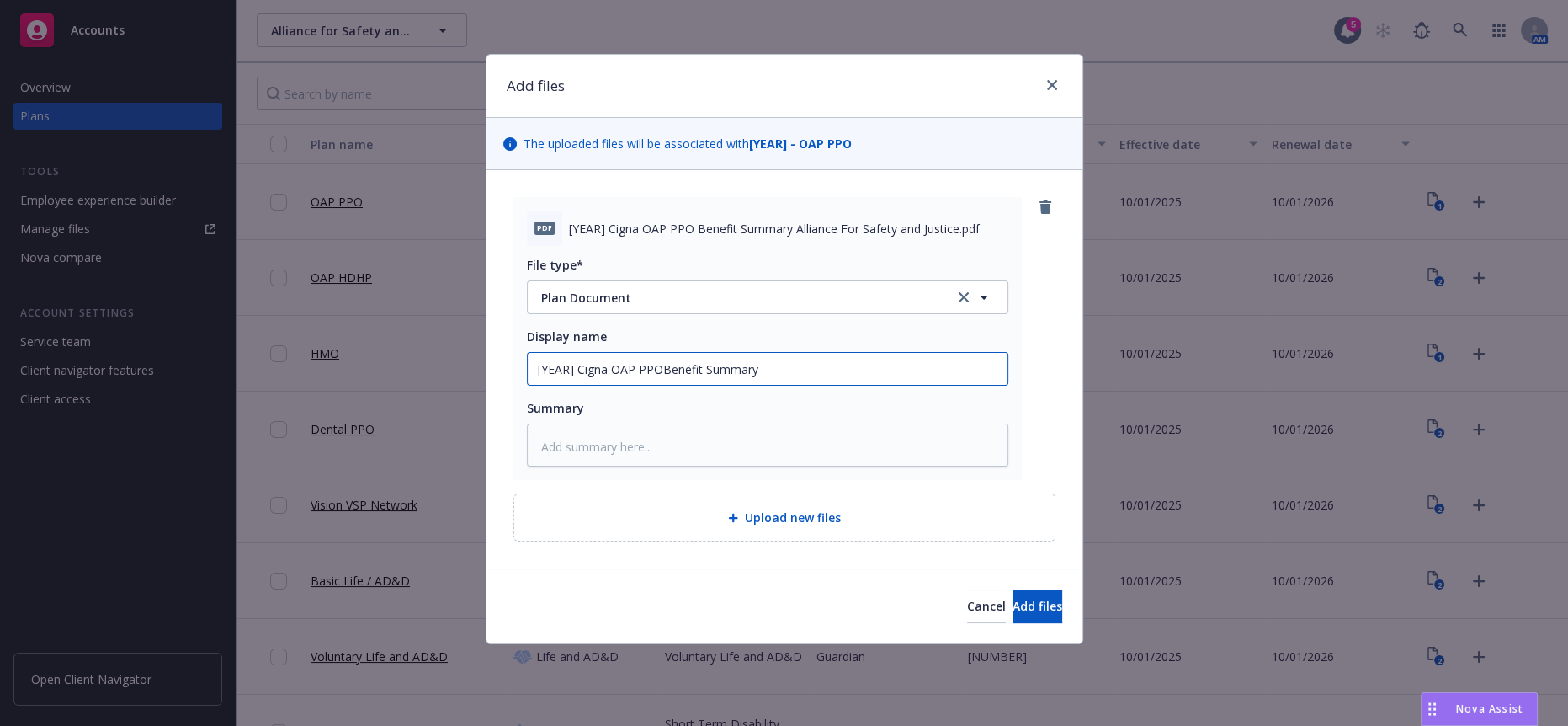 type on "2025 Cigna OAP PPO Benefit Summary" 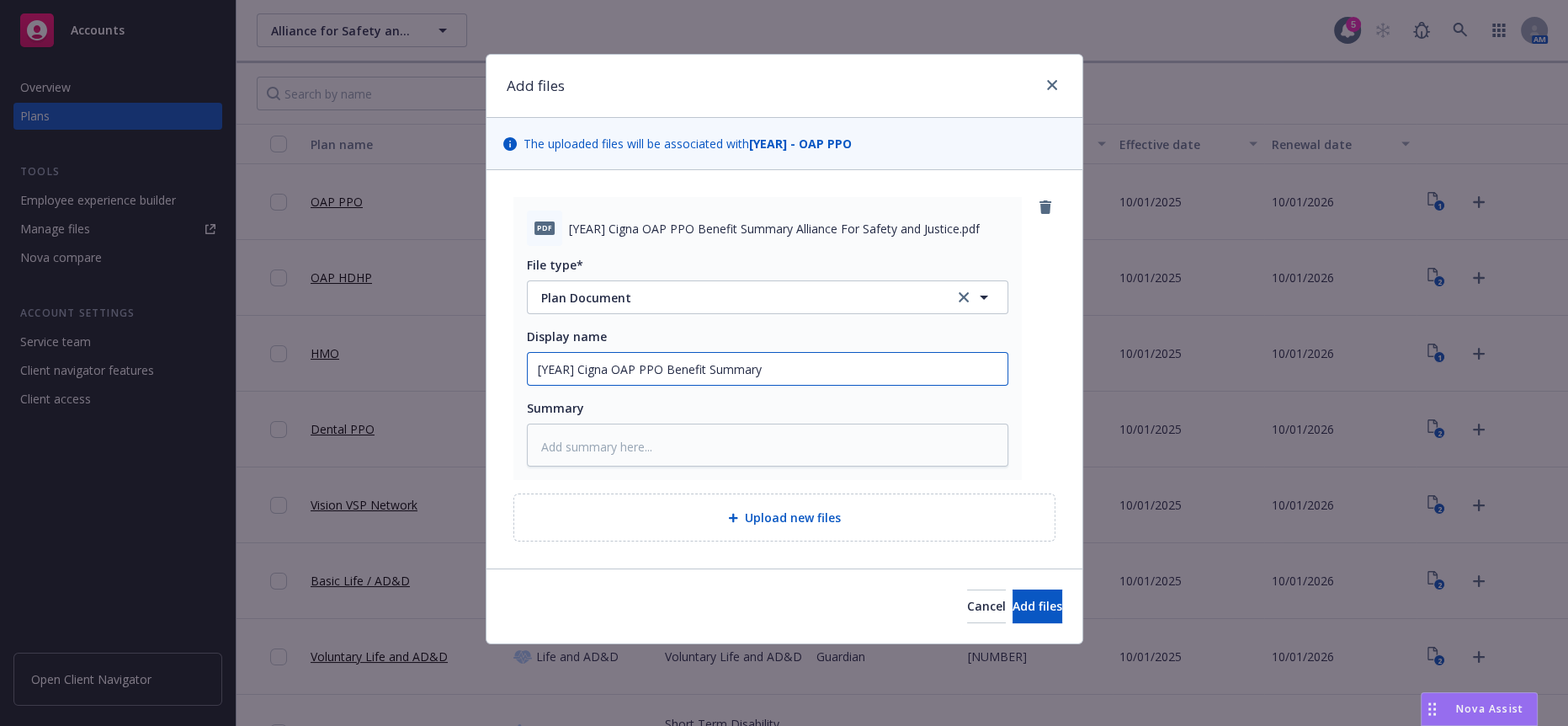 type on "x" 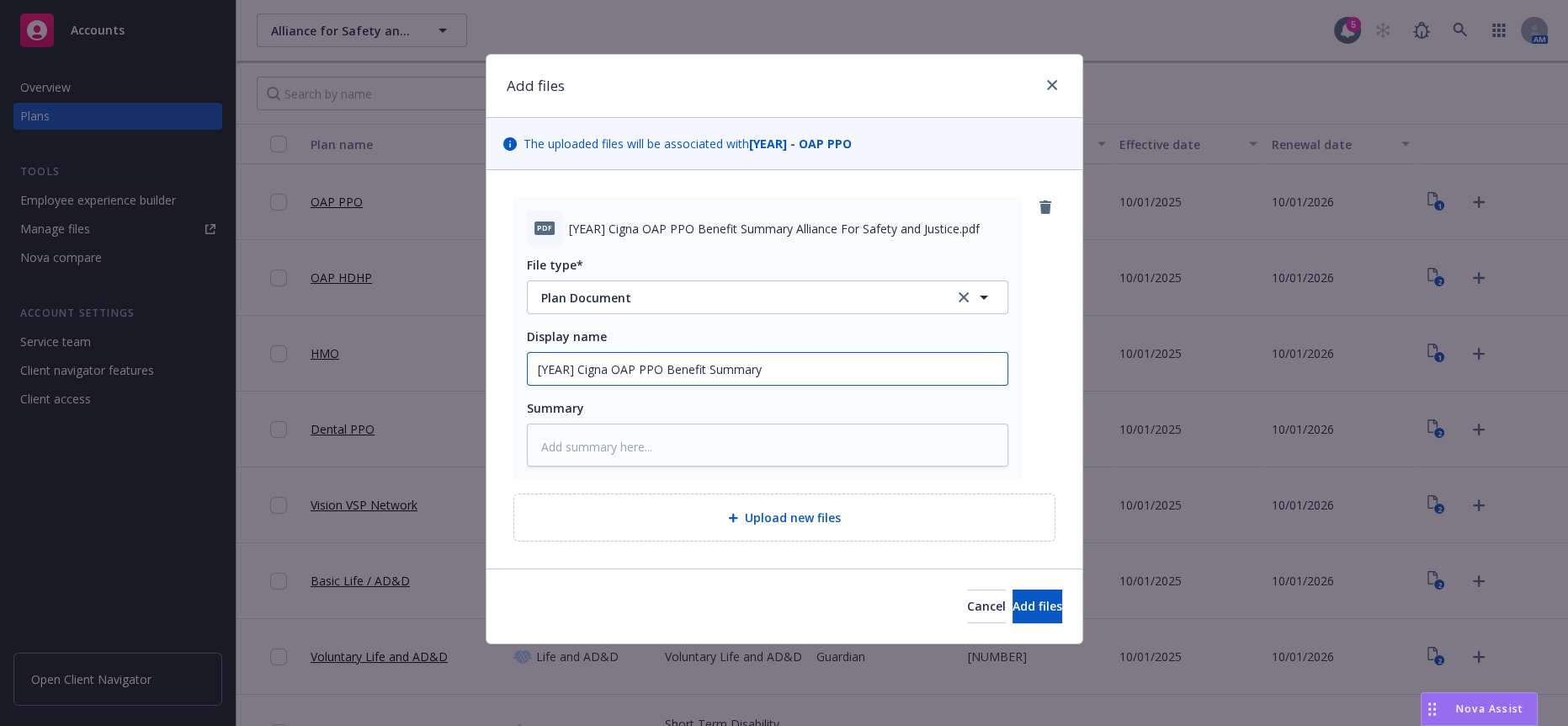 type on "2025 Cigna OAP PPO Benefit Summary" 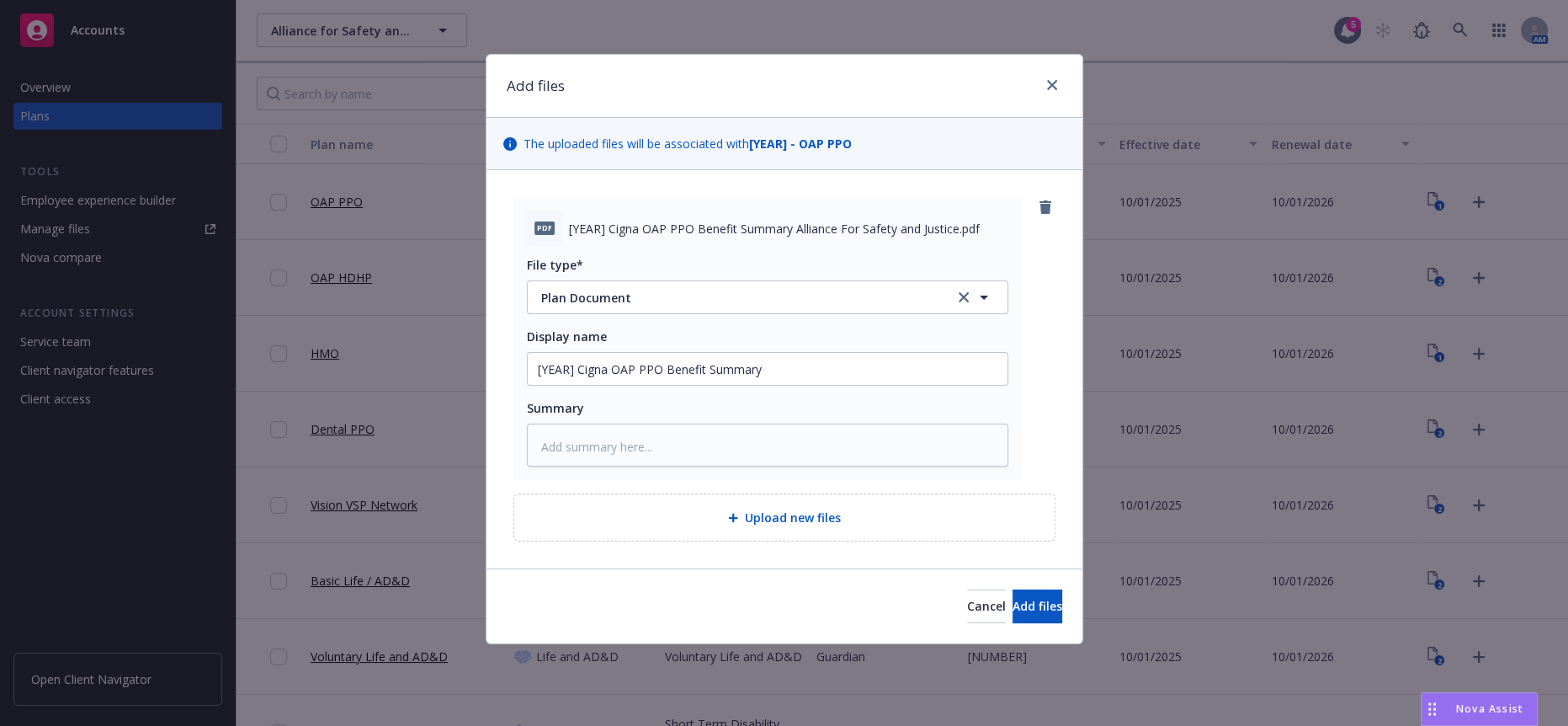drag, startPoint x: 782, startPoint y: 360, endPoint x: 795, endPoint y: 355, distance: 13.928388 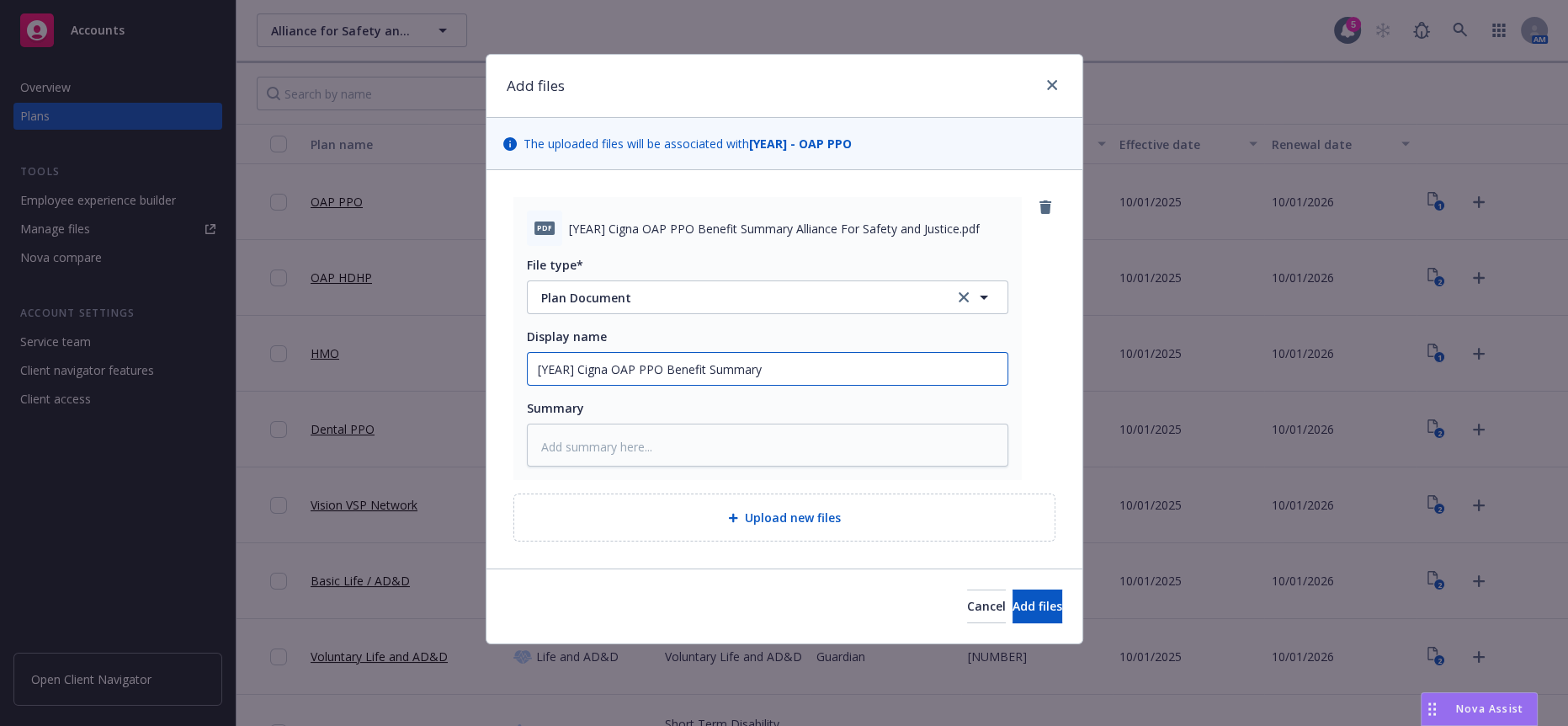 click on "2025 Cigna OAP PPO Benefit Summary" at bounding box center (768, 369) 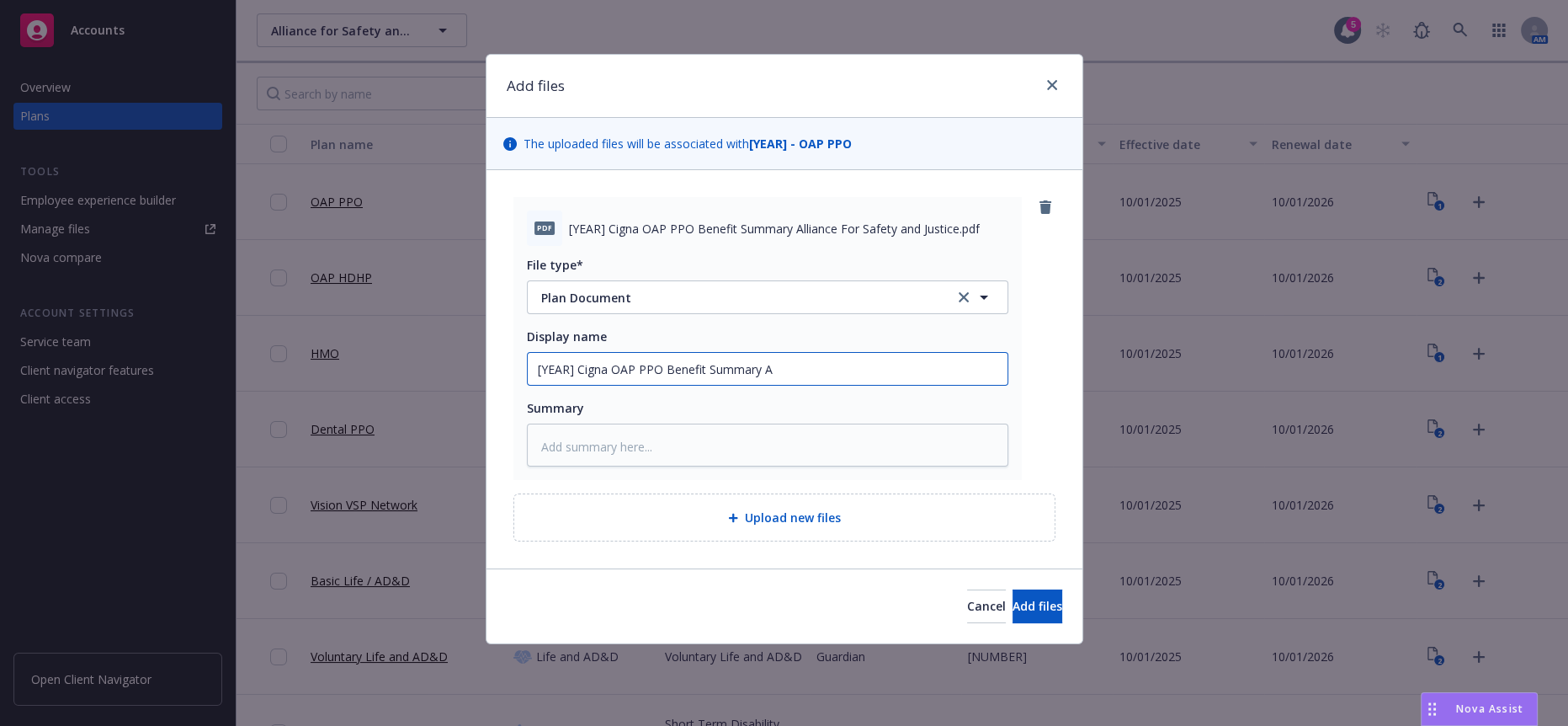 type on "x" 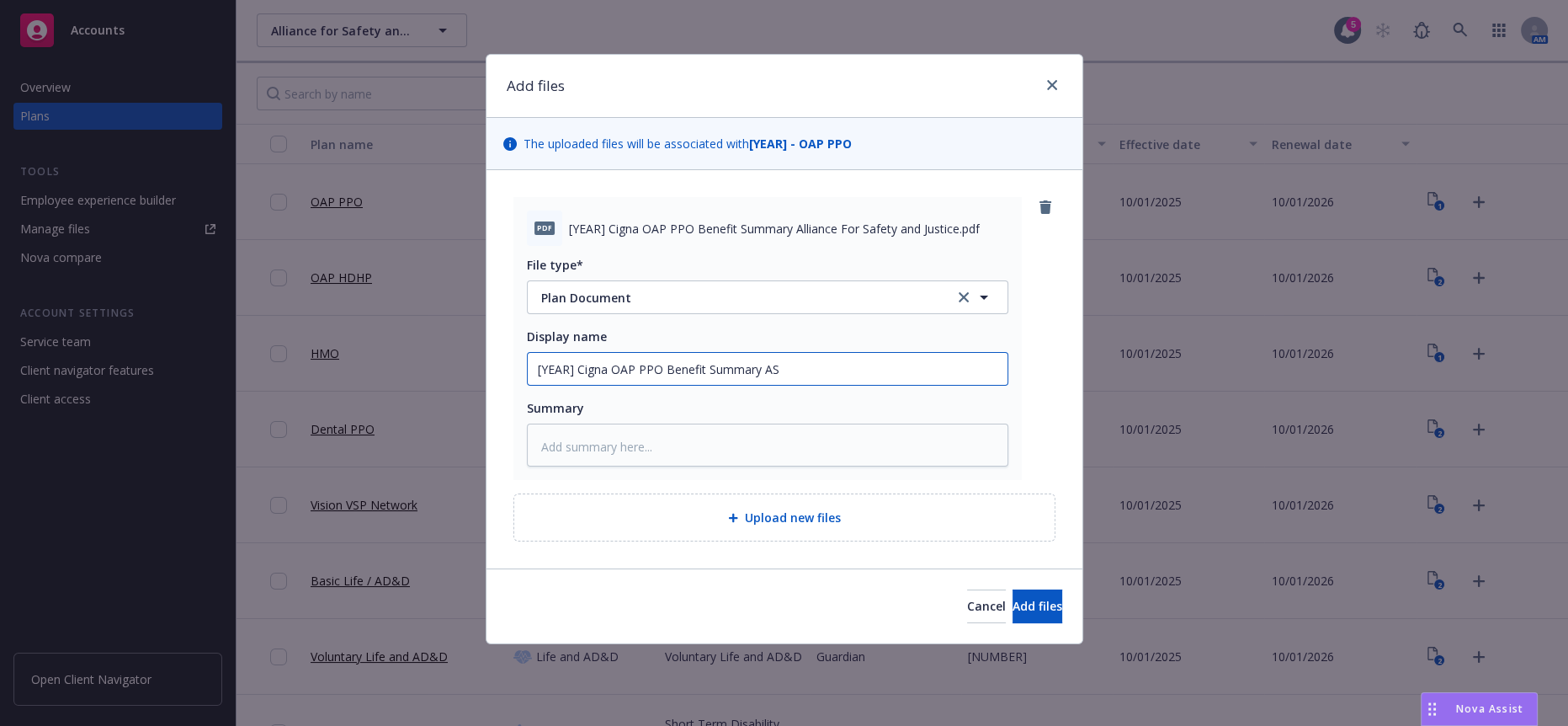 type on "2025 Cigna OAP PPO Benefit Summary ASJ" 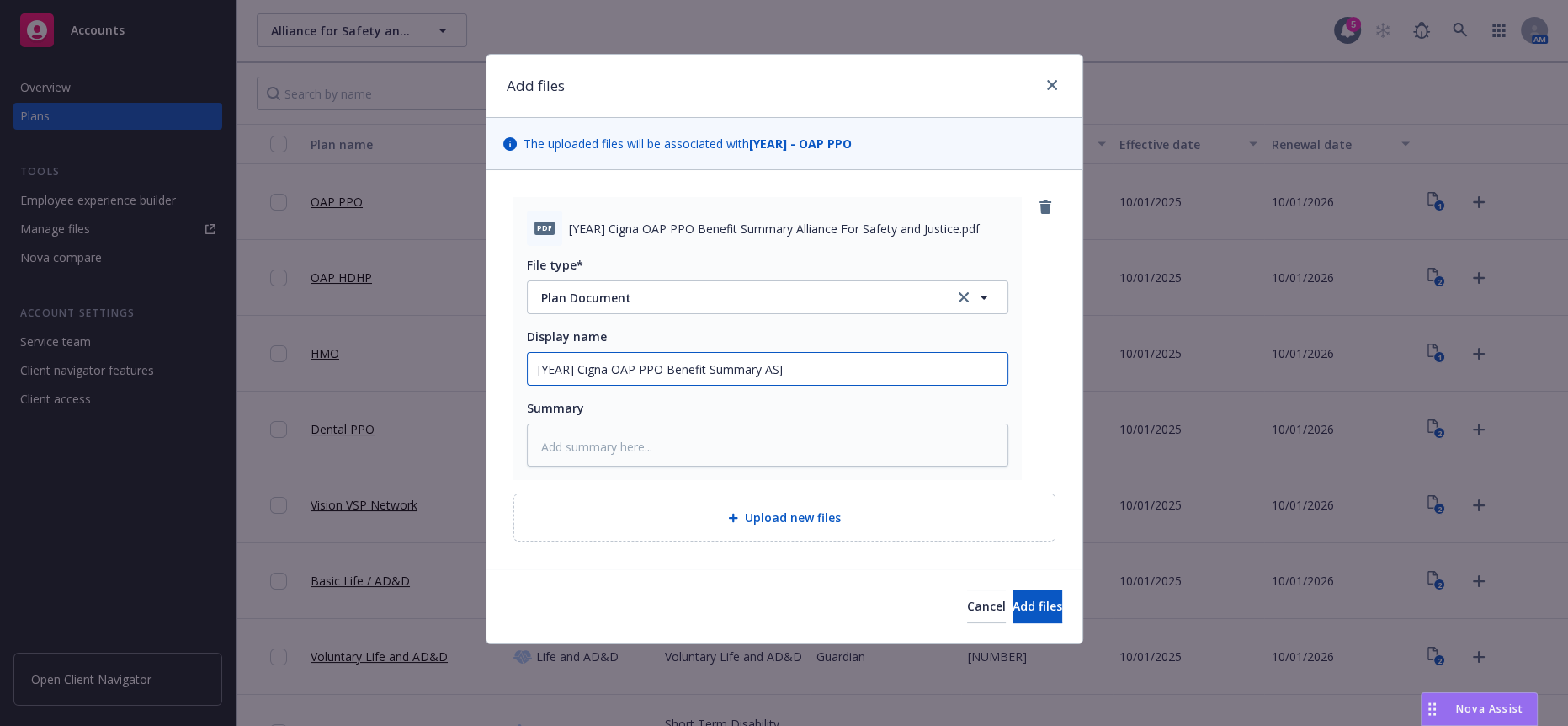 type on "x" 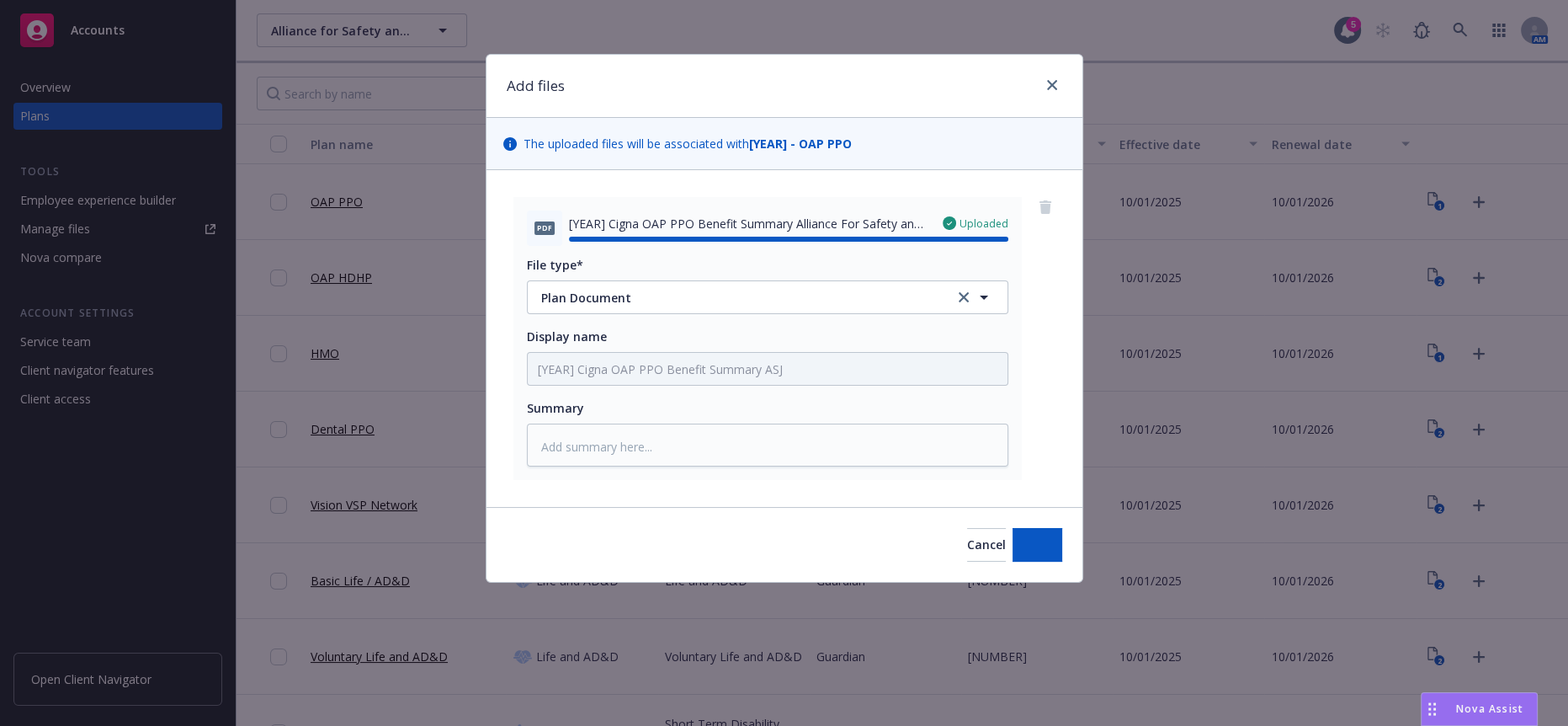 type on "x" 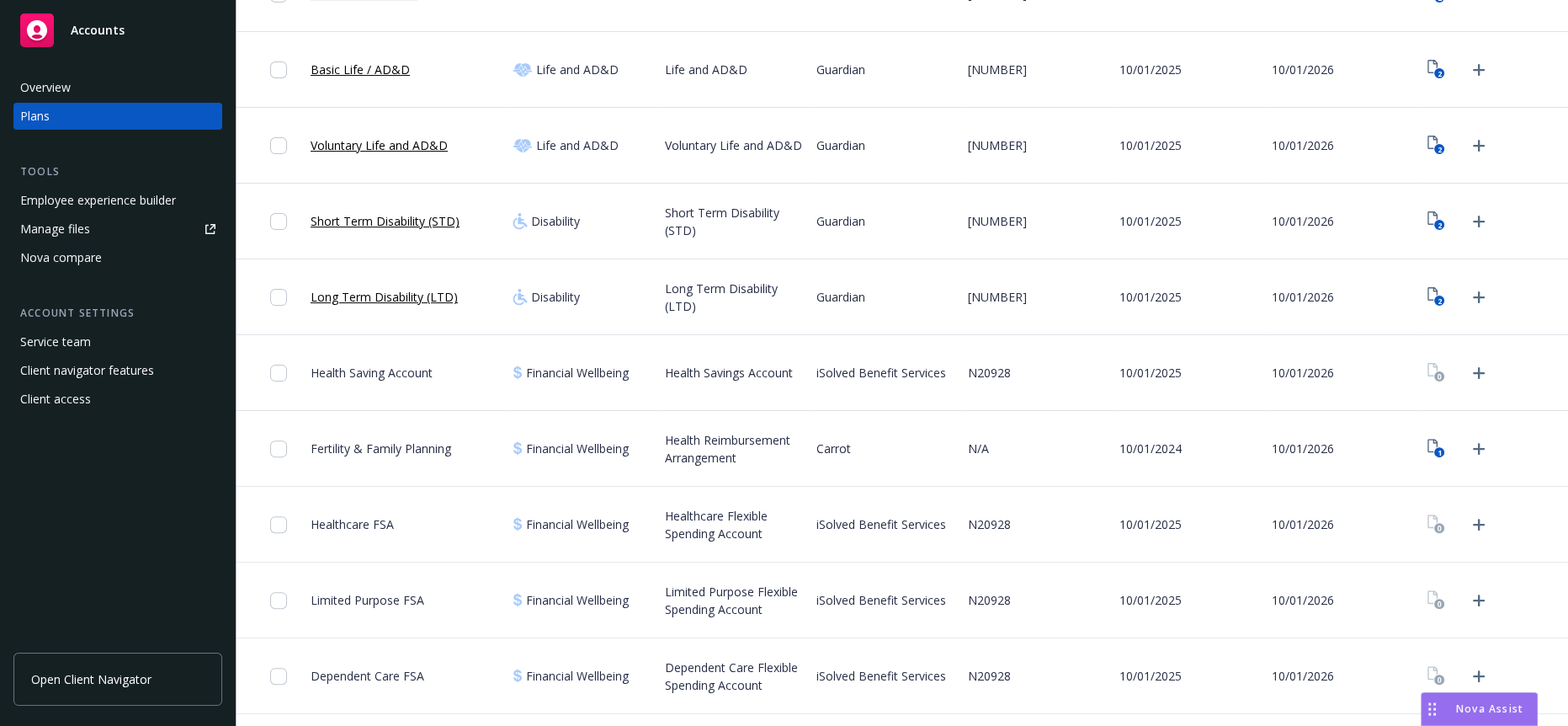 scroll, scrollTop: 478, scrollLeft: 0, axis: vertical 